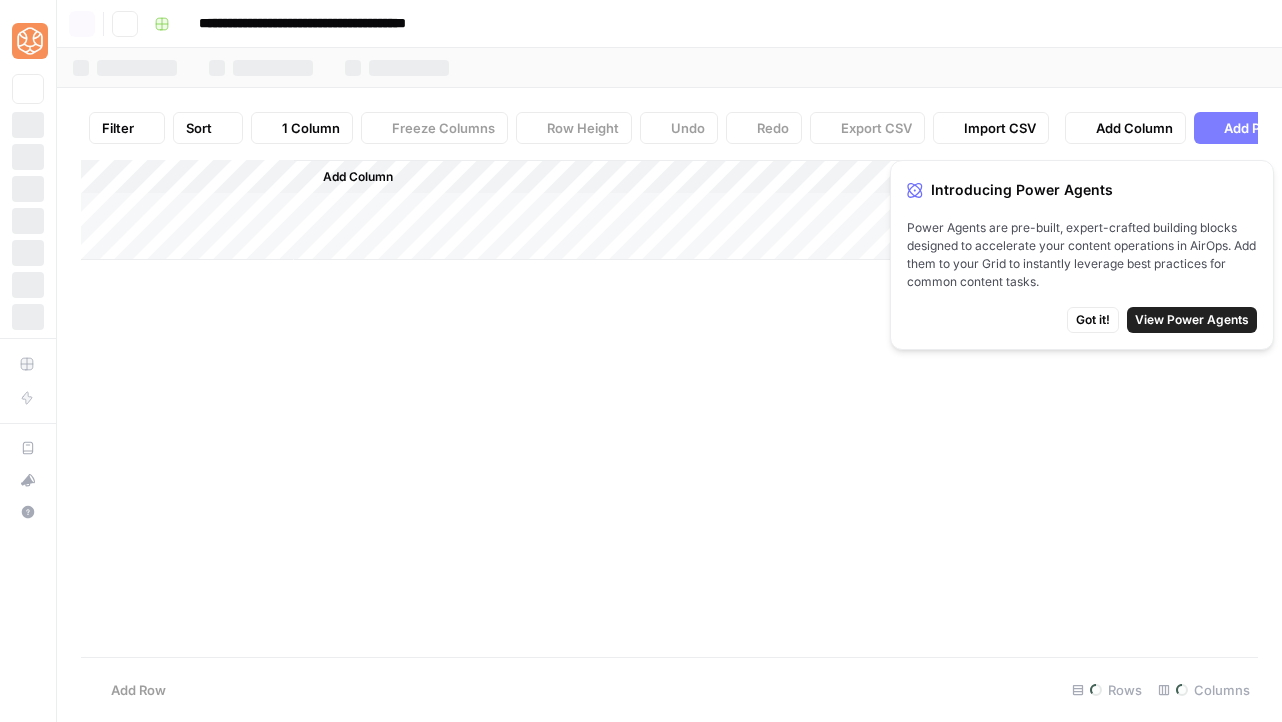 scroll, scrollTop: 0, scrollLeft: 0, axis: both 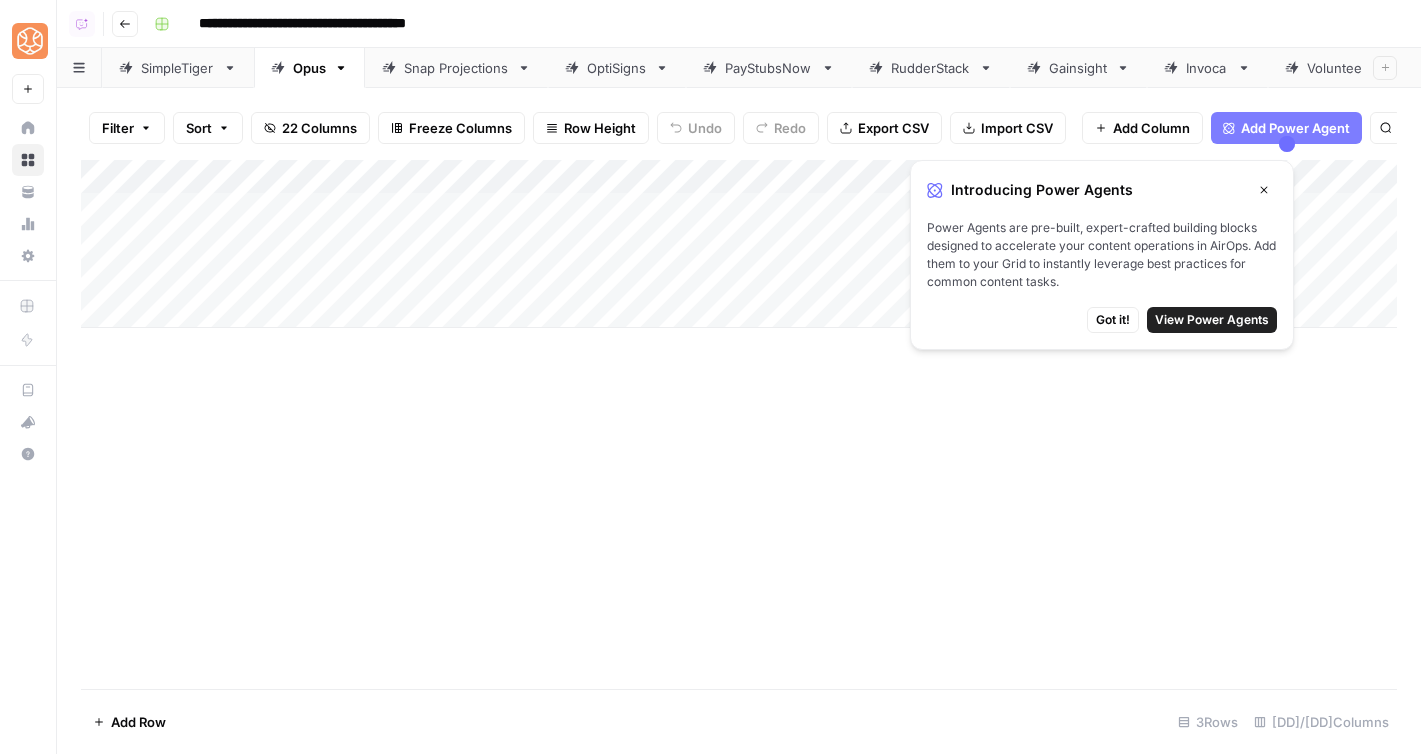 click on "Introducing Power Agents Close Power Agents are pre-built, expert-crafted building blocks designed to accelerate your content operations in AirOps. Add them to your Grid to instantly leverage best practices for common content tasks. Got it! View Power Agents" at bounding box center [1102, 255] 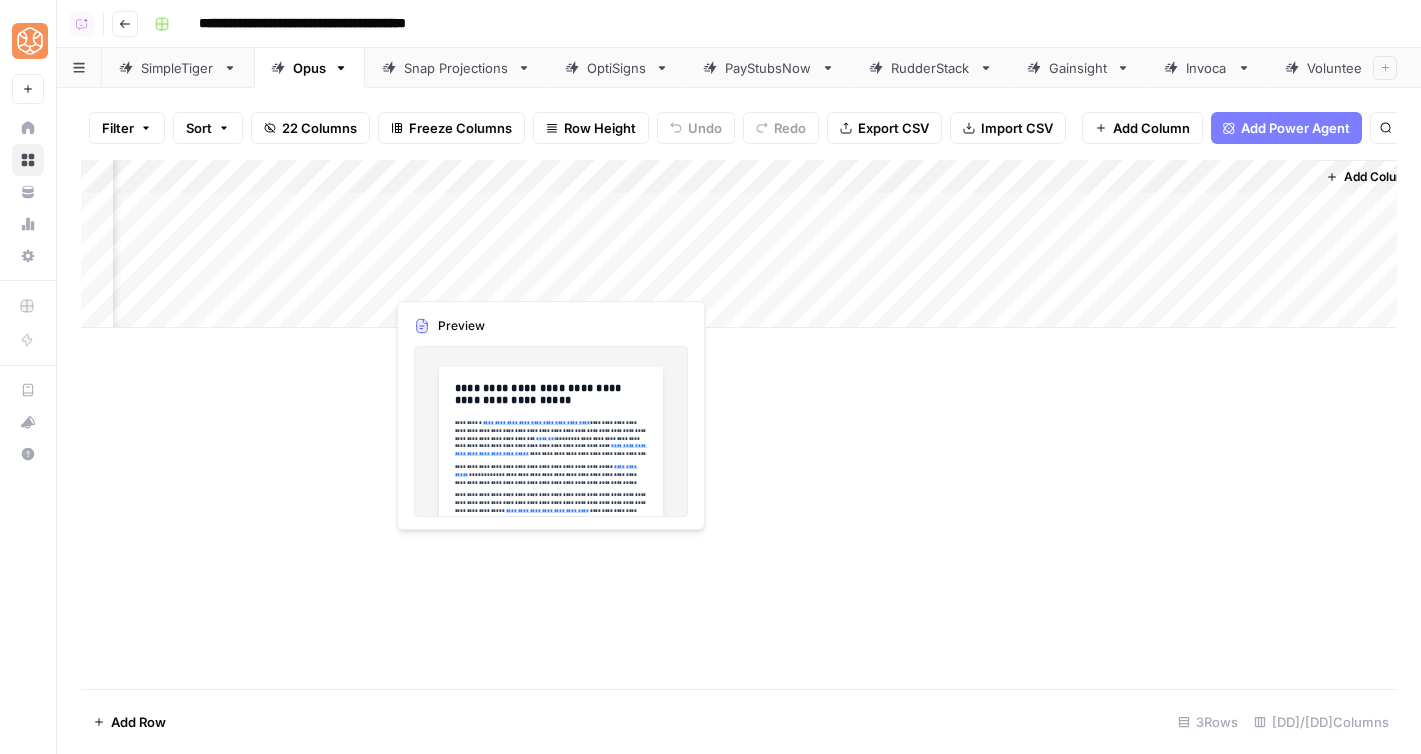 scroll, scrollTop: 0, scrollLeft: 2075, axis: horizontal 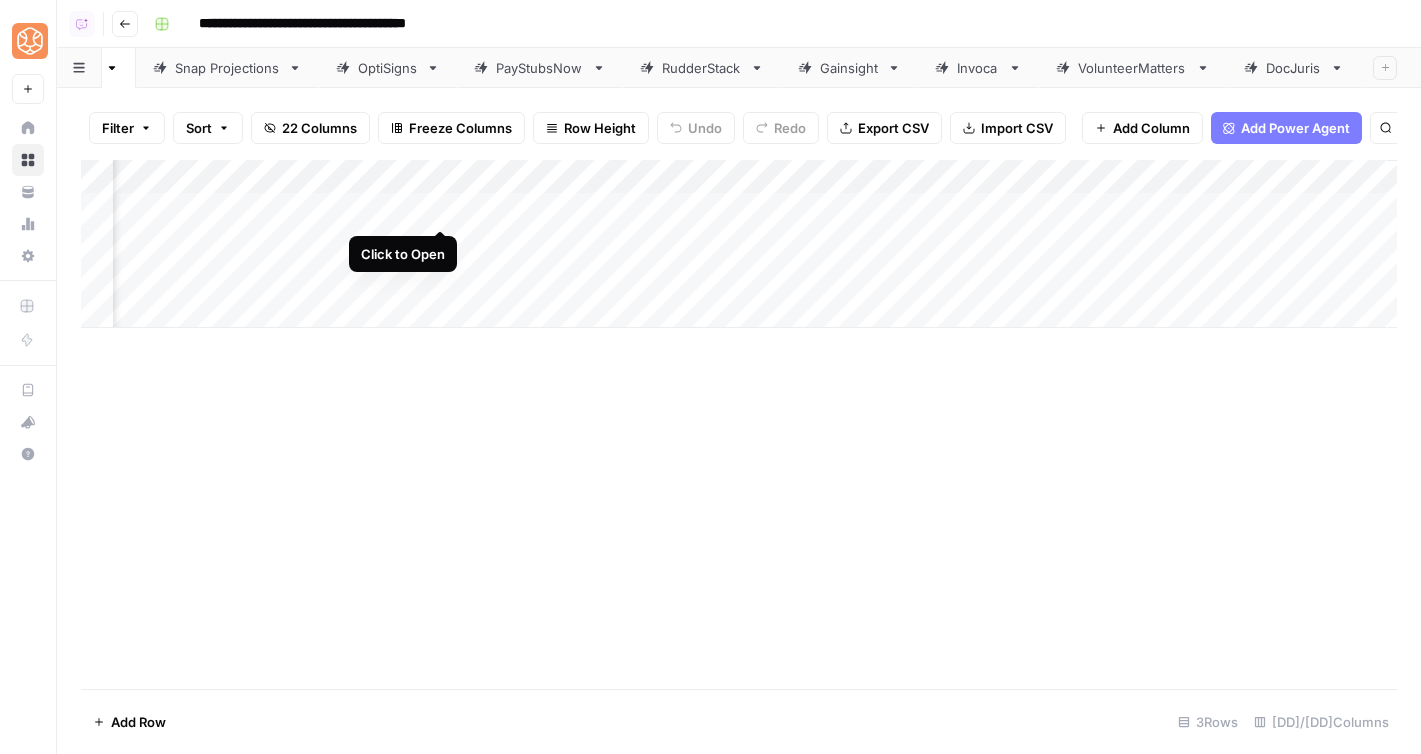 click on "Add Column" at bounding box center (739, 244) 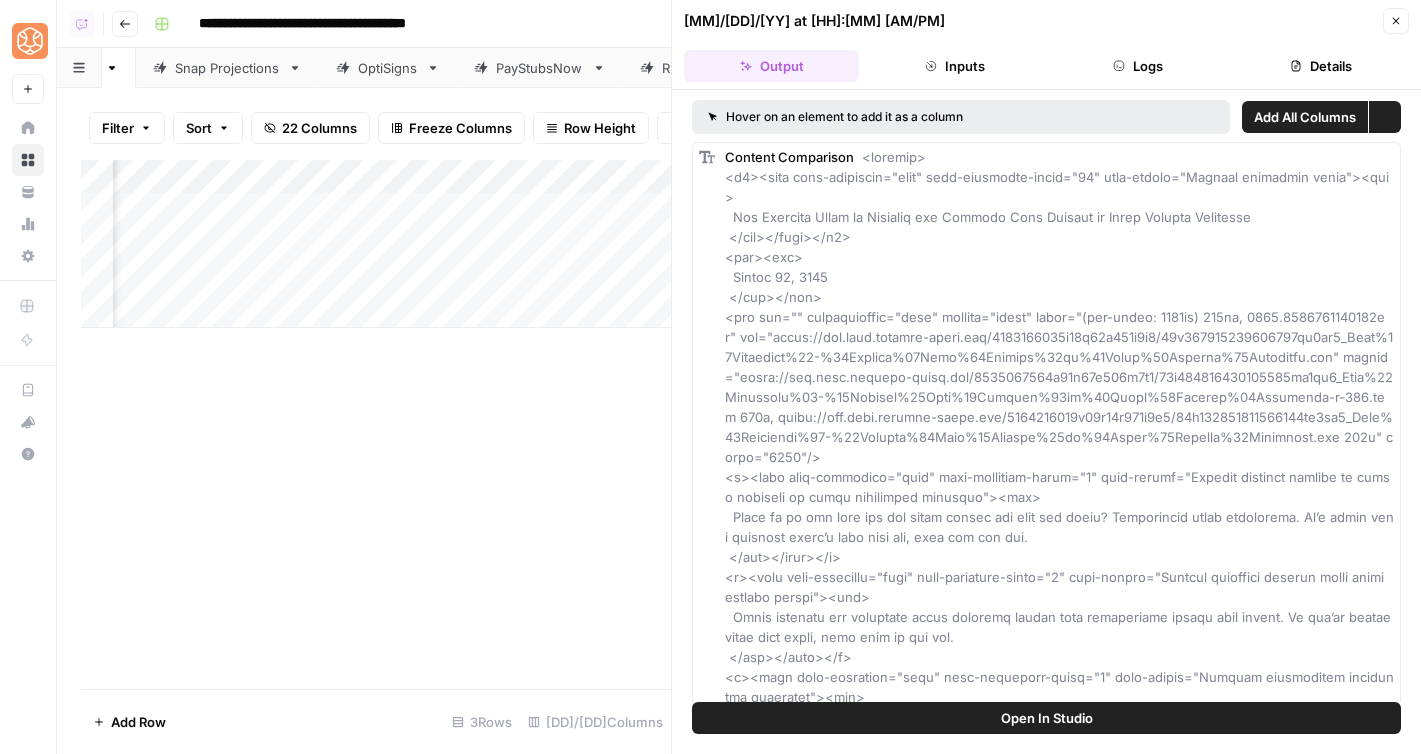 click on "Details" at bounding box center [1321, 66] 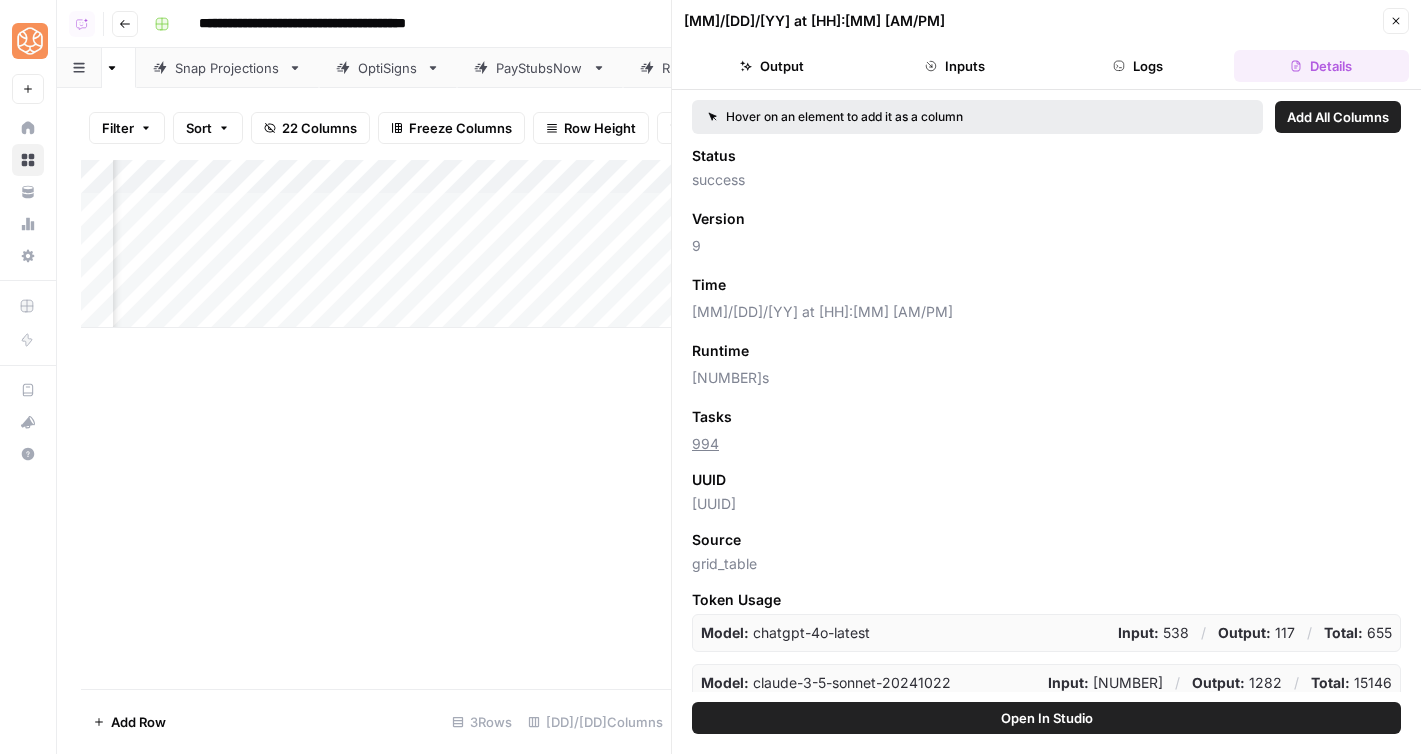 click 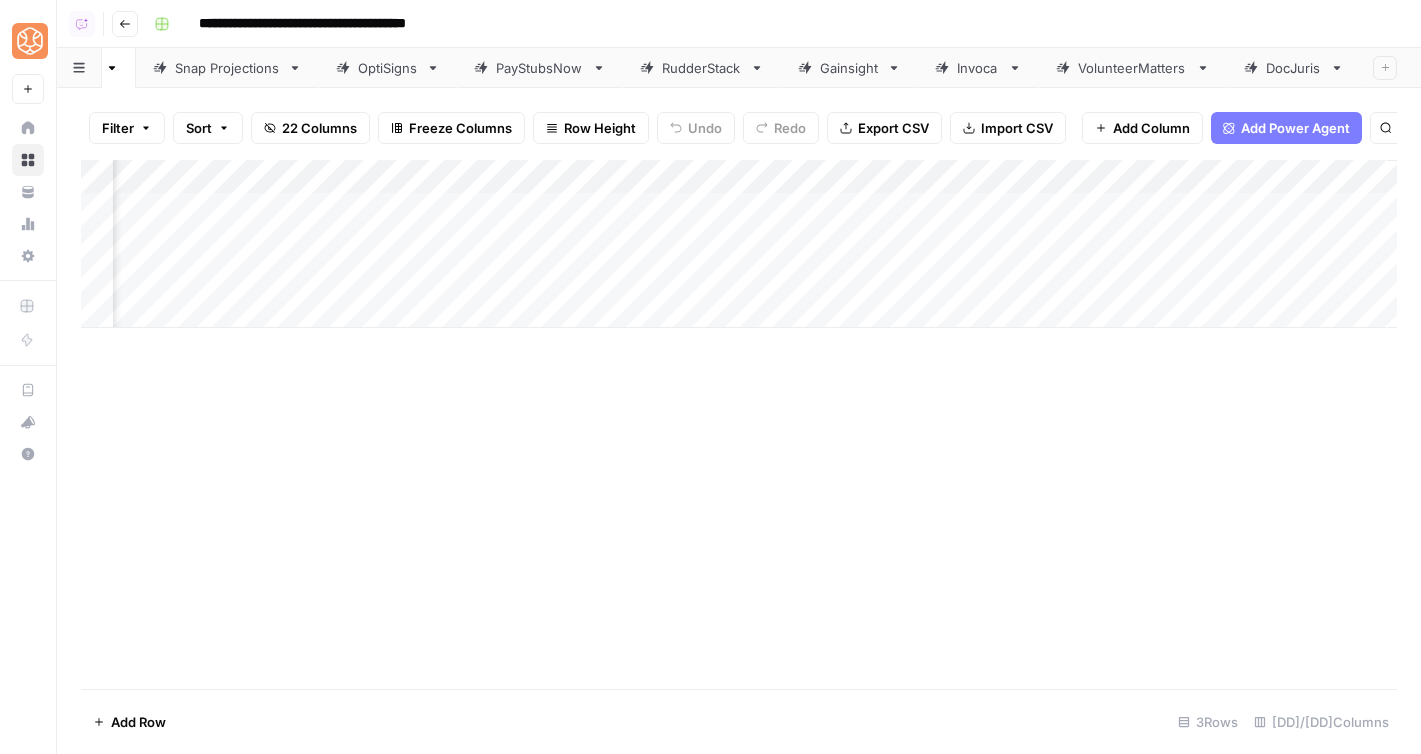 click on "Add Column" at bounding box center [739, 244] 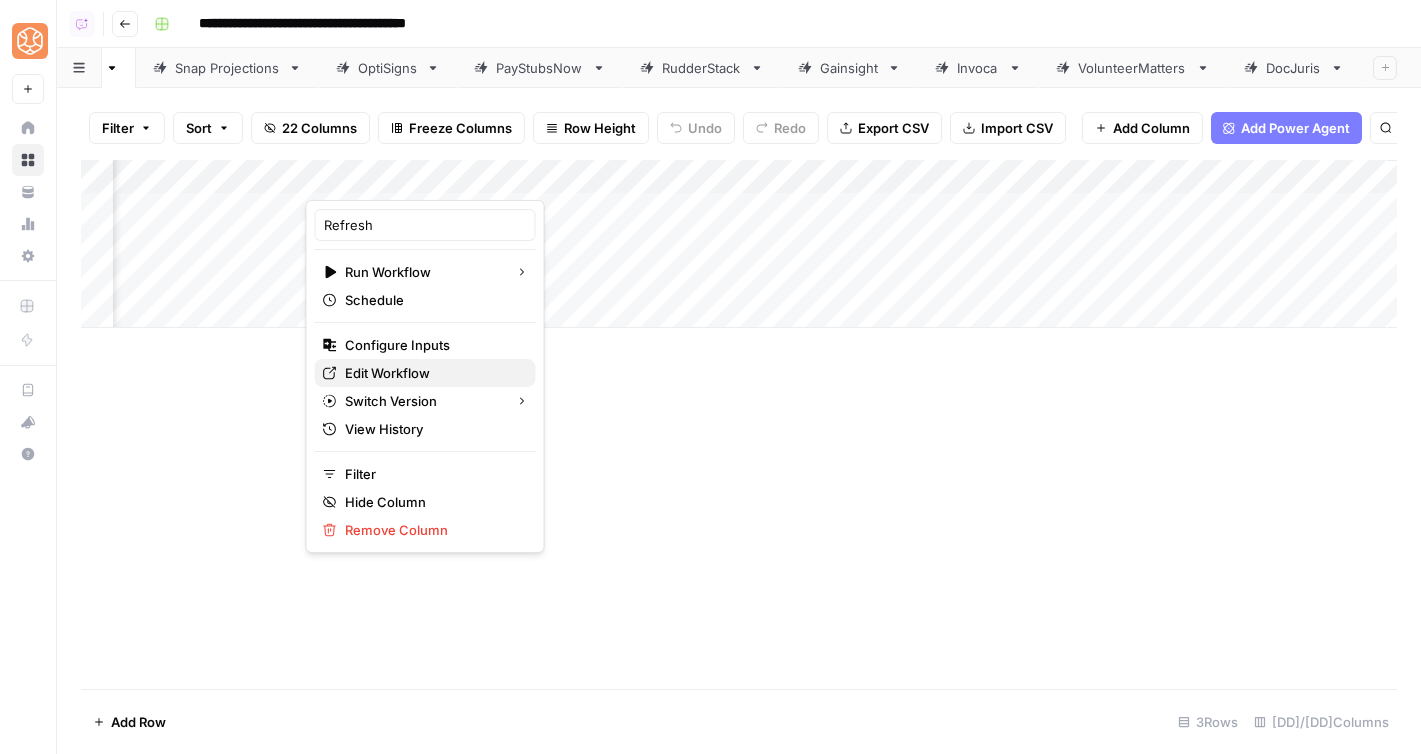 click on "Edit Workflow" at bounding box center (432, 373) 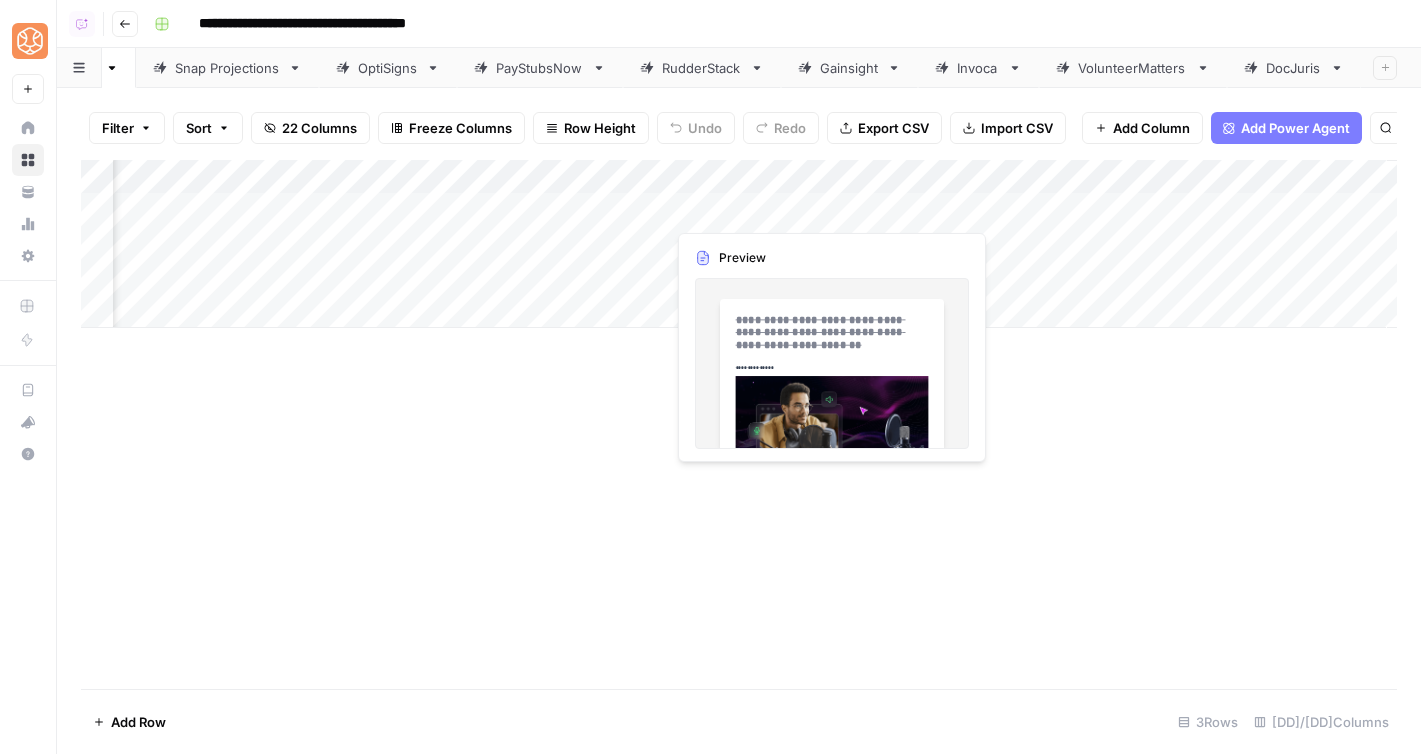 click on "Add Column" at bounding box center (739, 244) 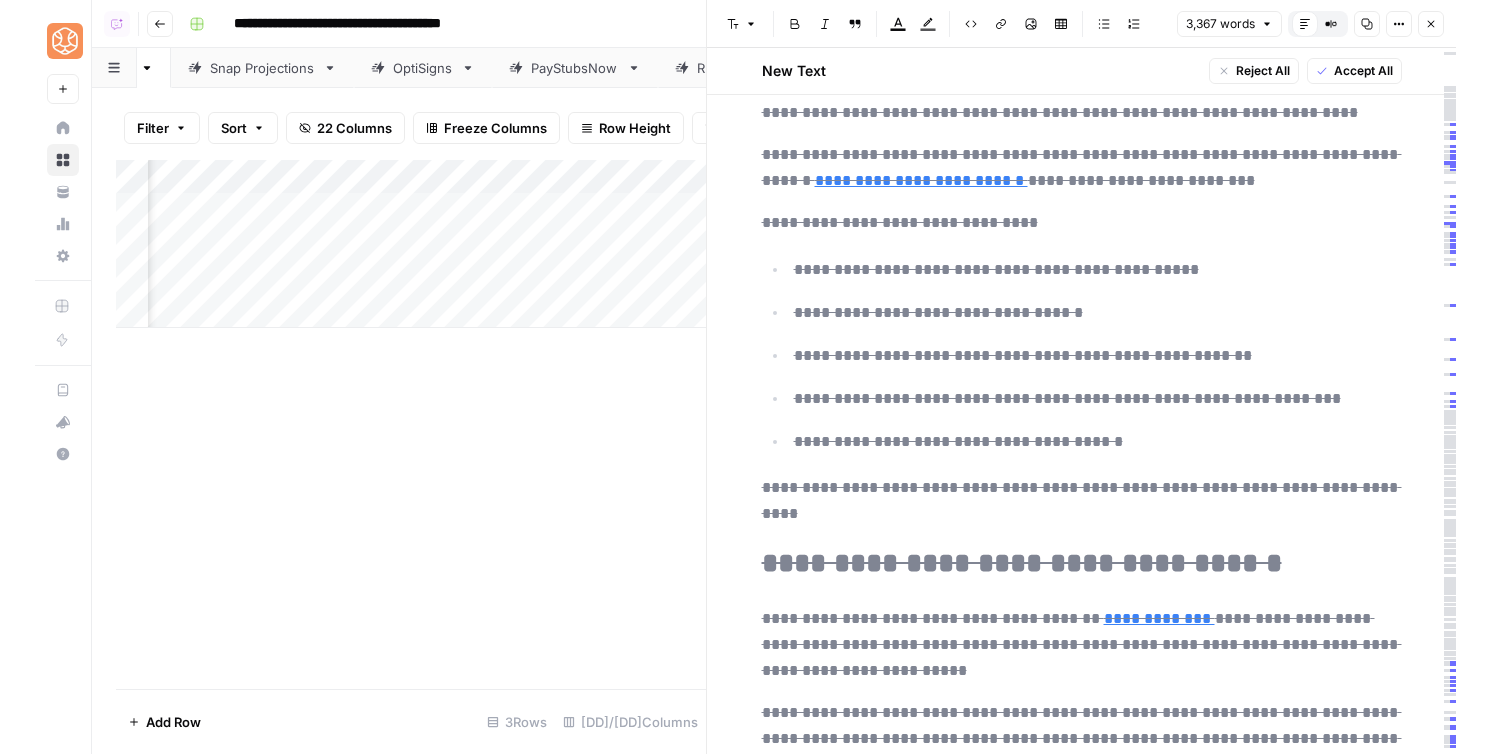 scroll, scrollTop: 0, scrollLeft: 0, axis: both 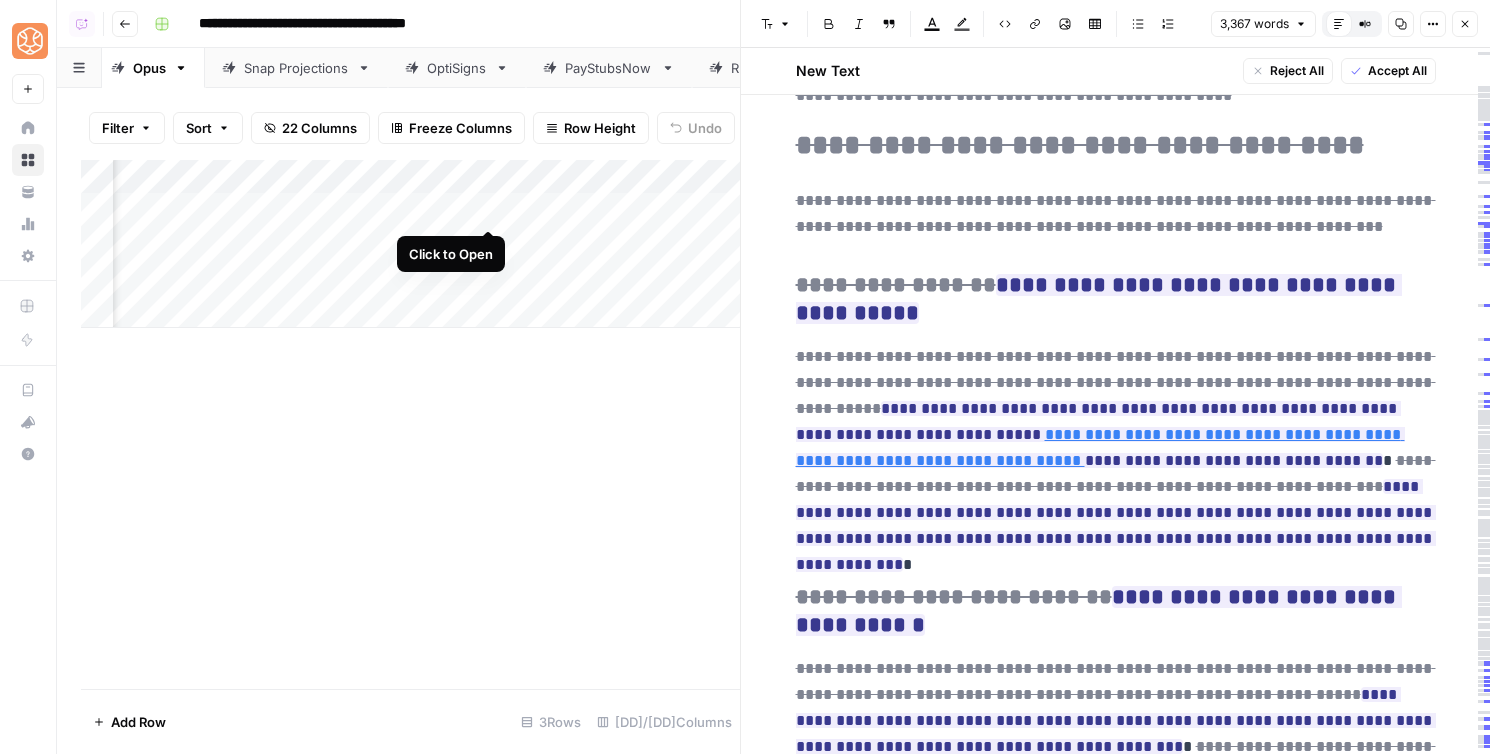 click on "Add Column" at bounding box center (410, 244) 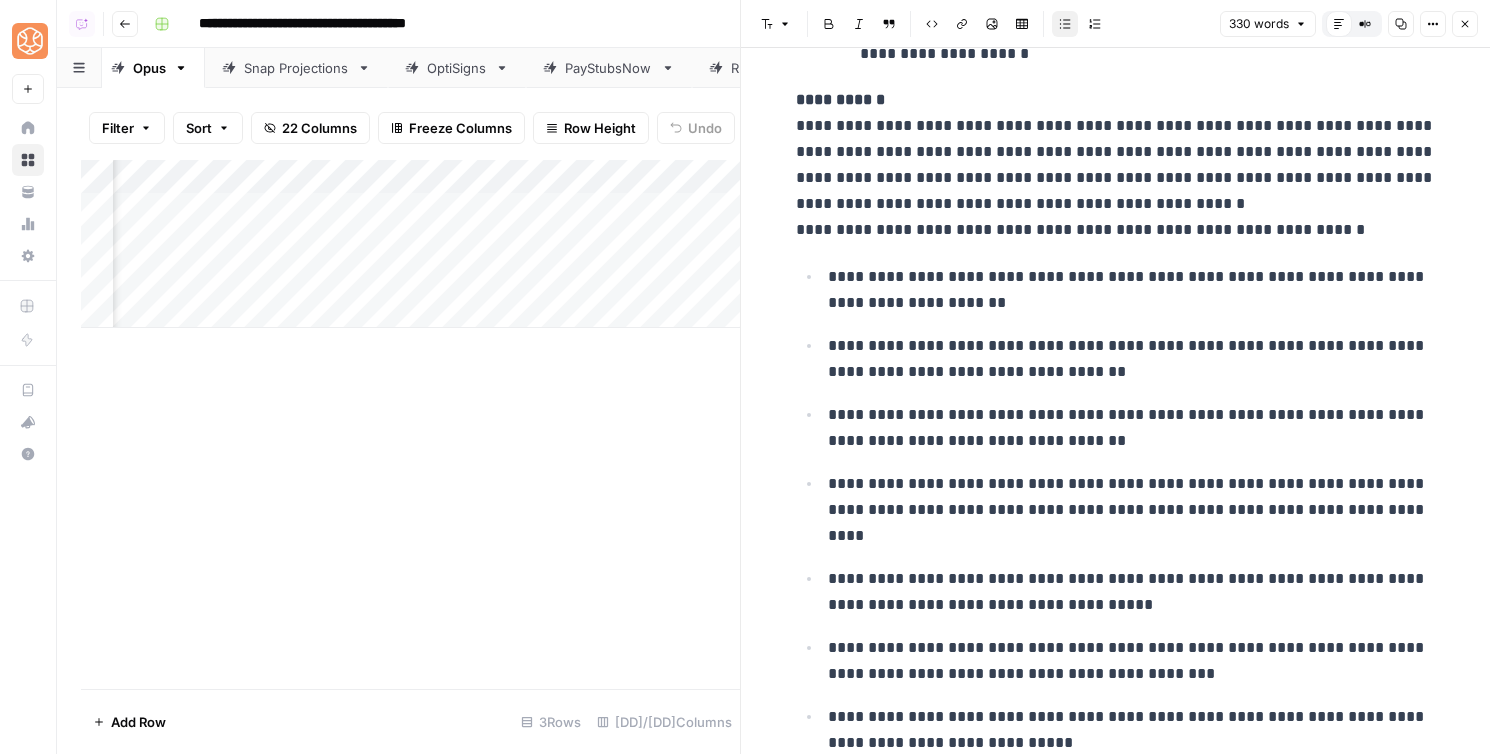 scroll, scrollTop: 1003, scrollLeft: 0, axis: vertical 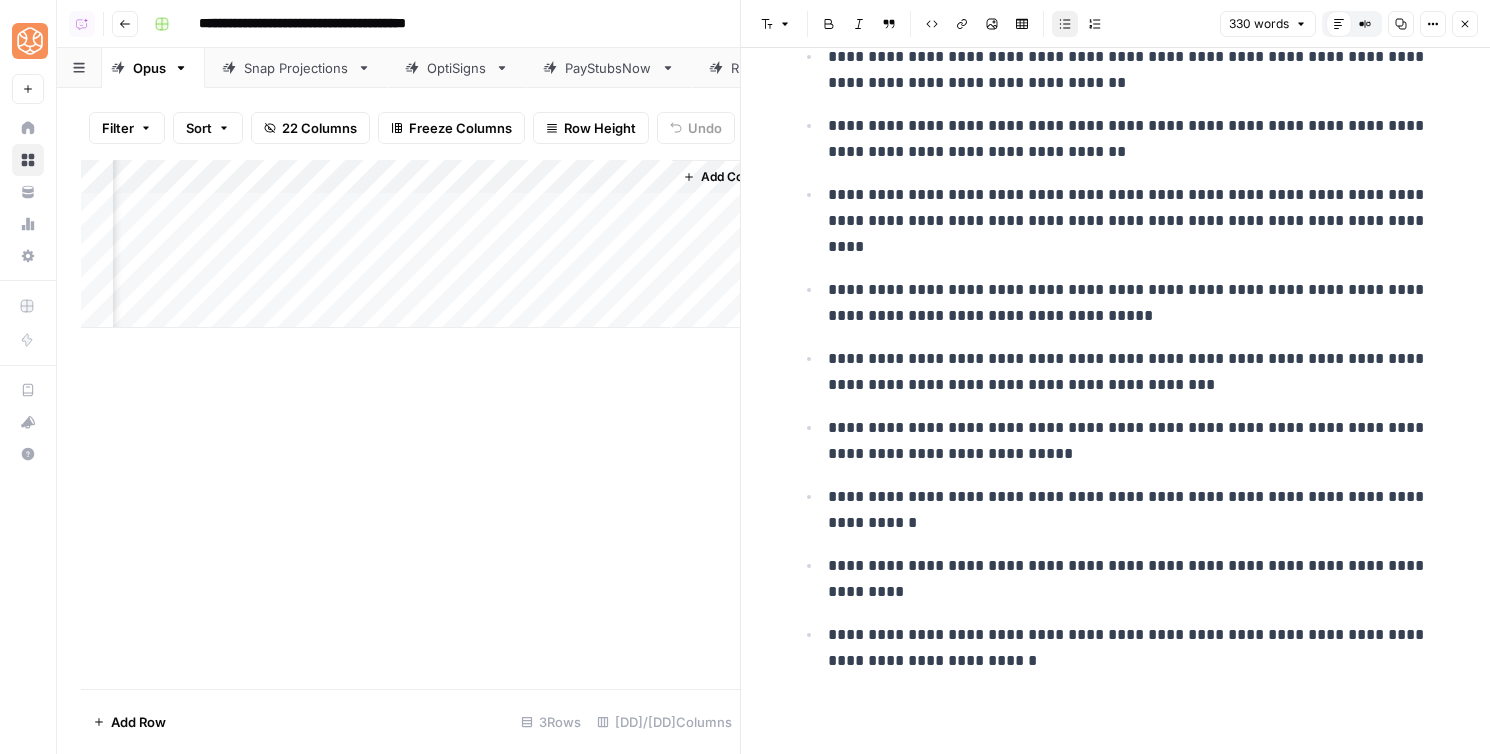 click on "Add Column" at bounding box center [410, 244] 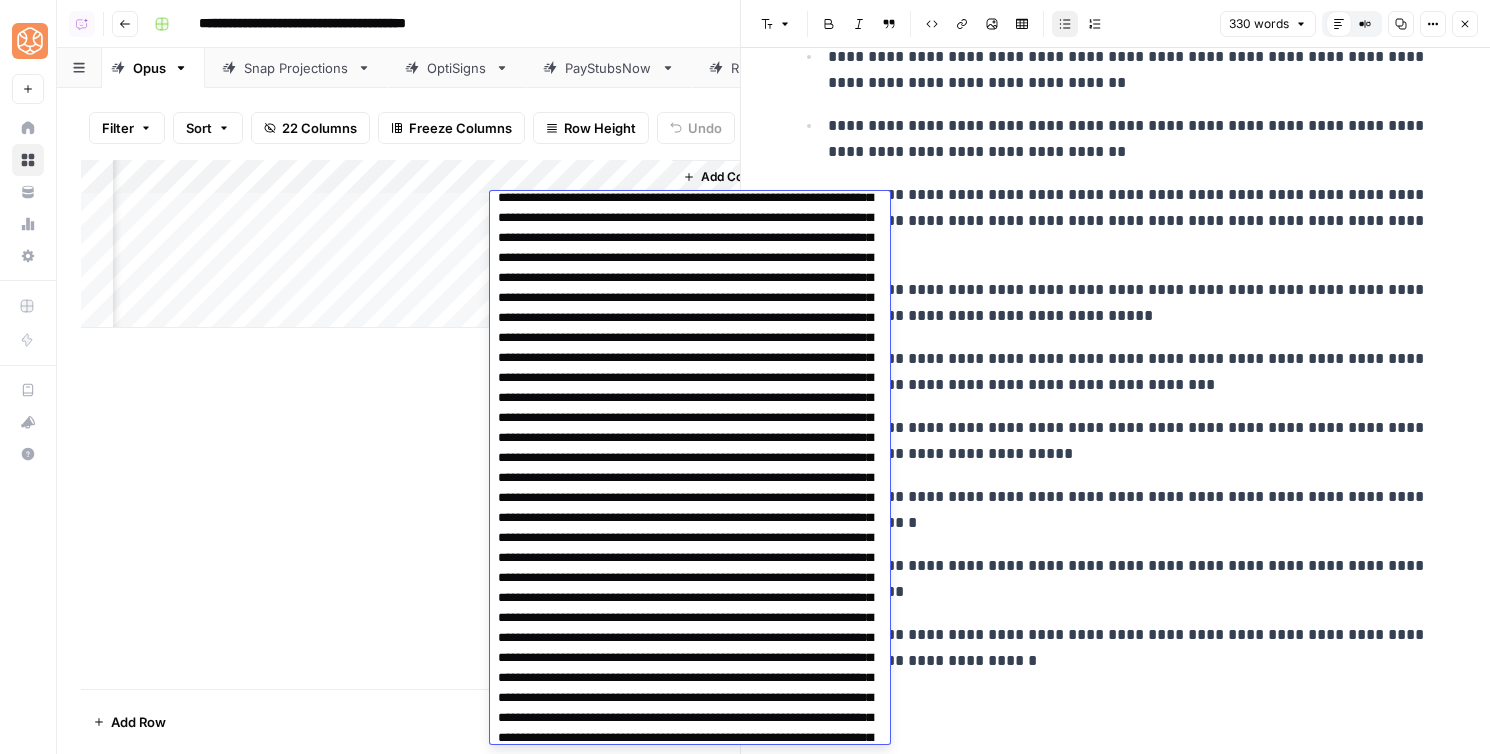 scroll, scrollTop: 595, scrollLeft: 0, axis: vertical 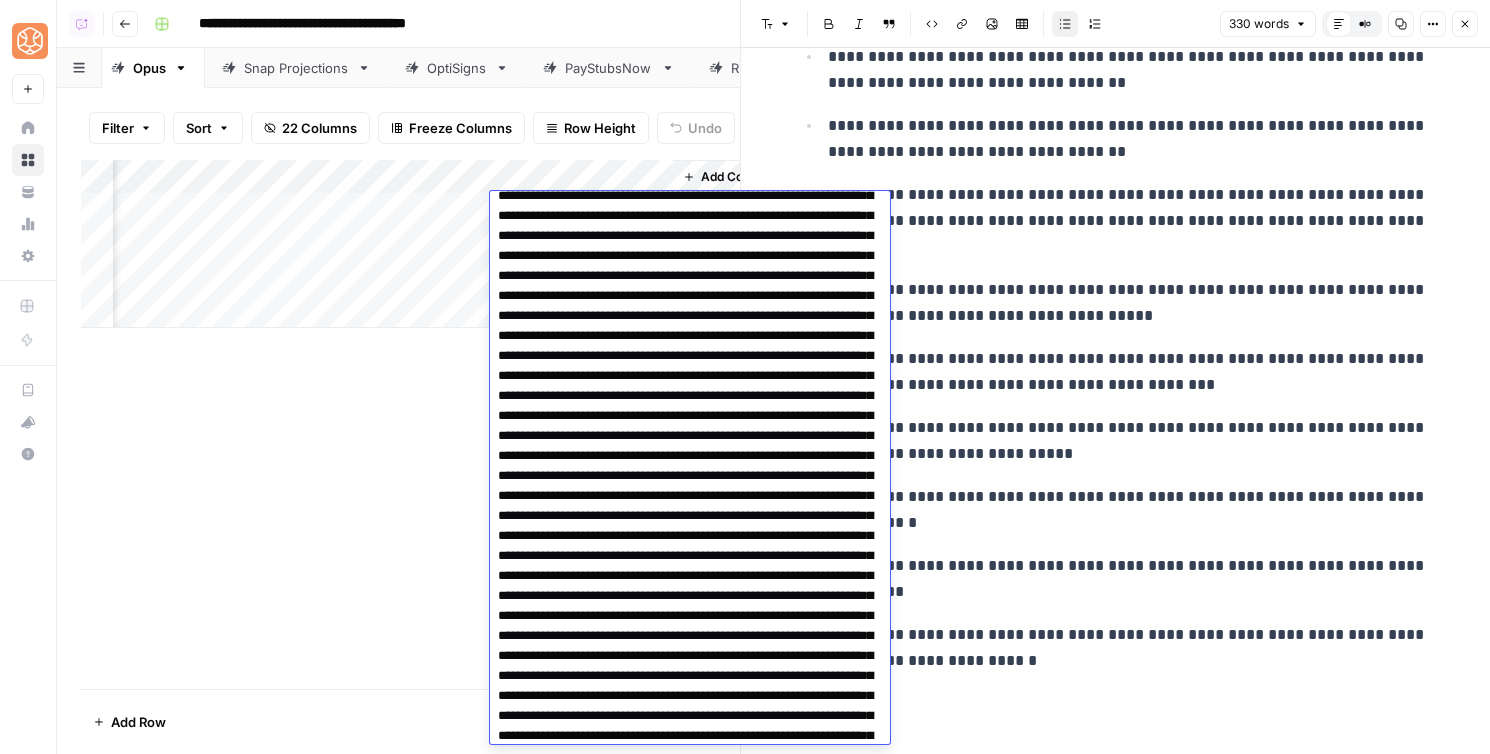 click on "Add Column" at bounding box center [410, 424] 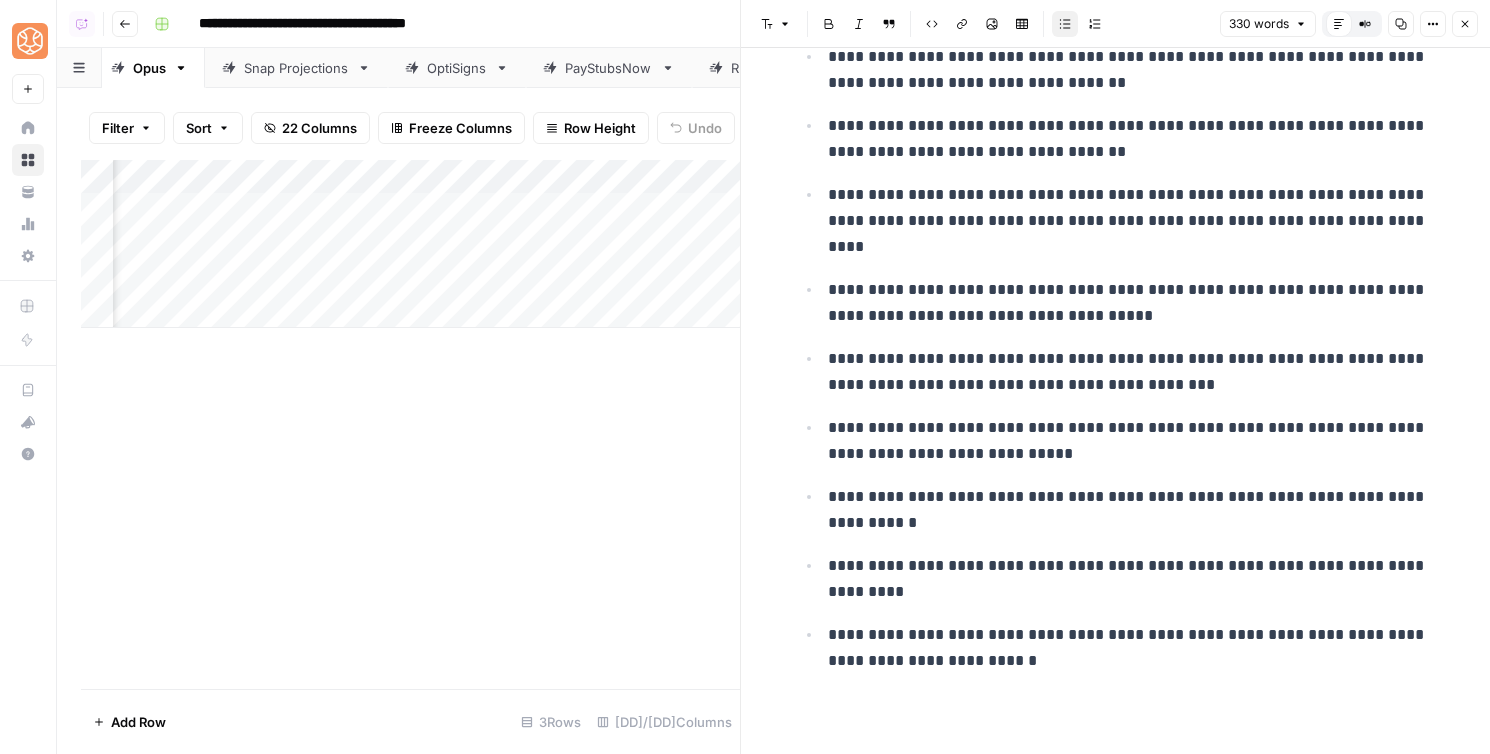scroll, scrollTop: 0, scrollLeft: 2775, axis: horizontal 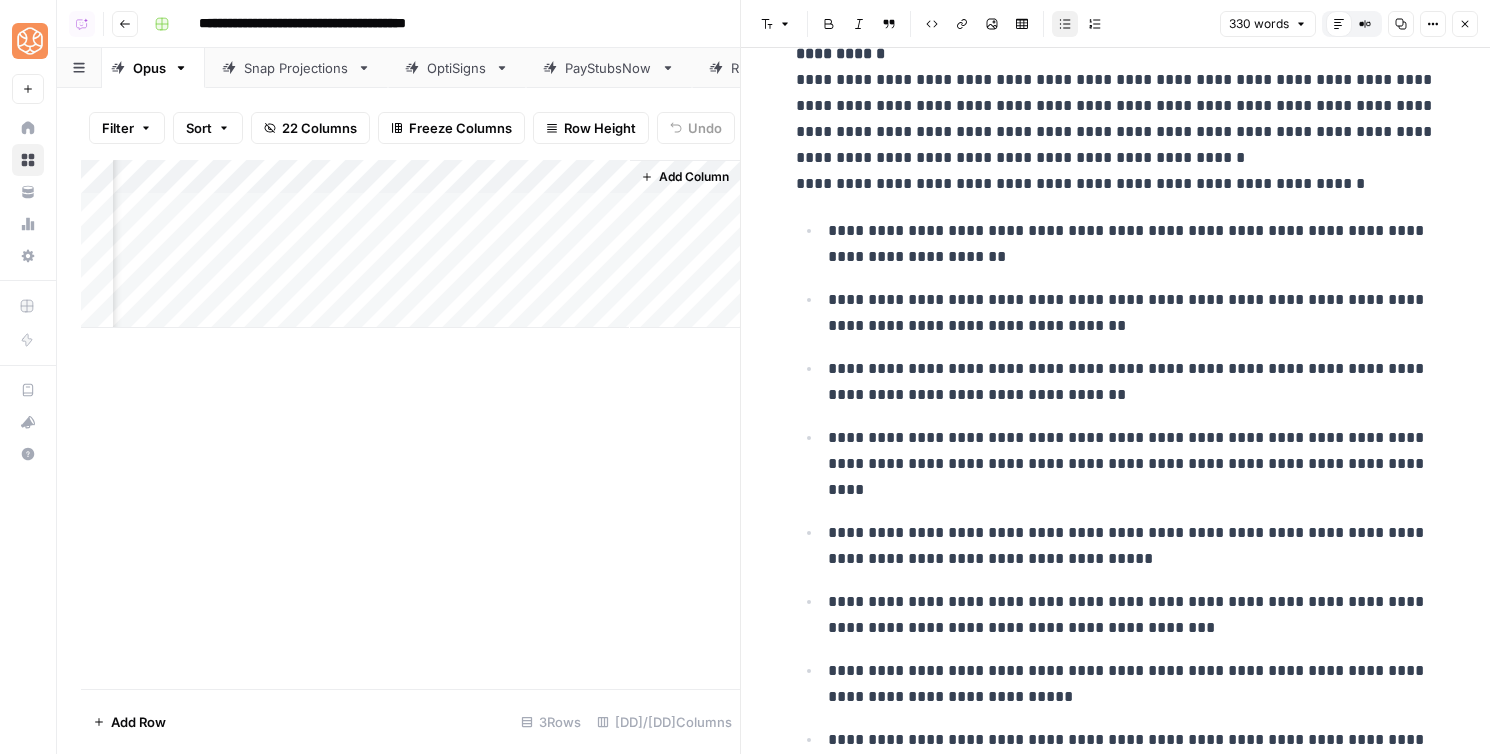 click on "Close" at bounding box center (1465, 24) 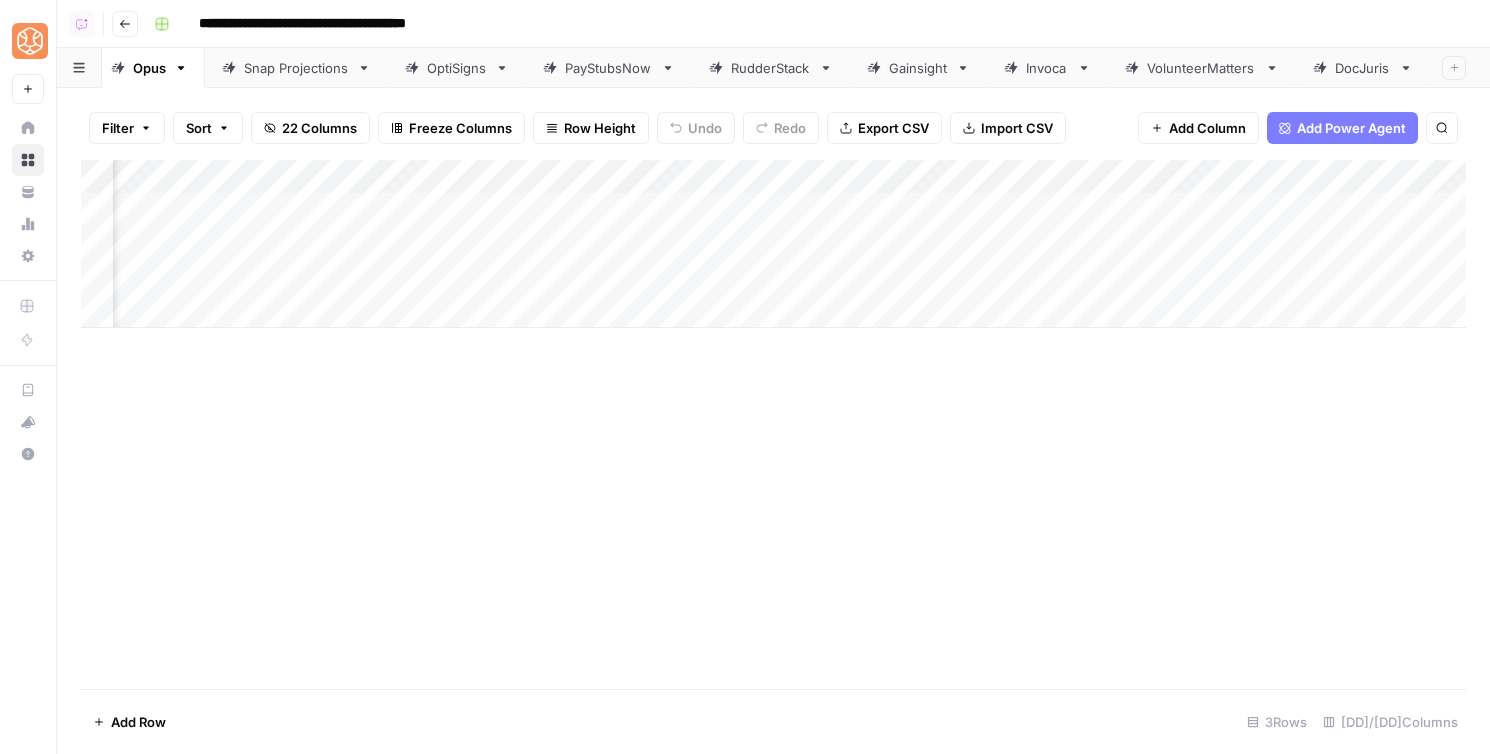 scroll, scrollTop: 0, scrollLeft: 2049, axis: horizontal 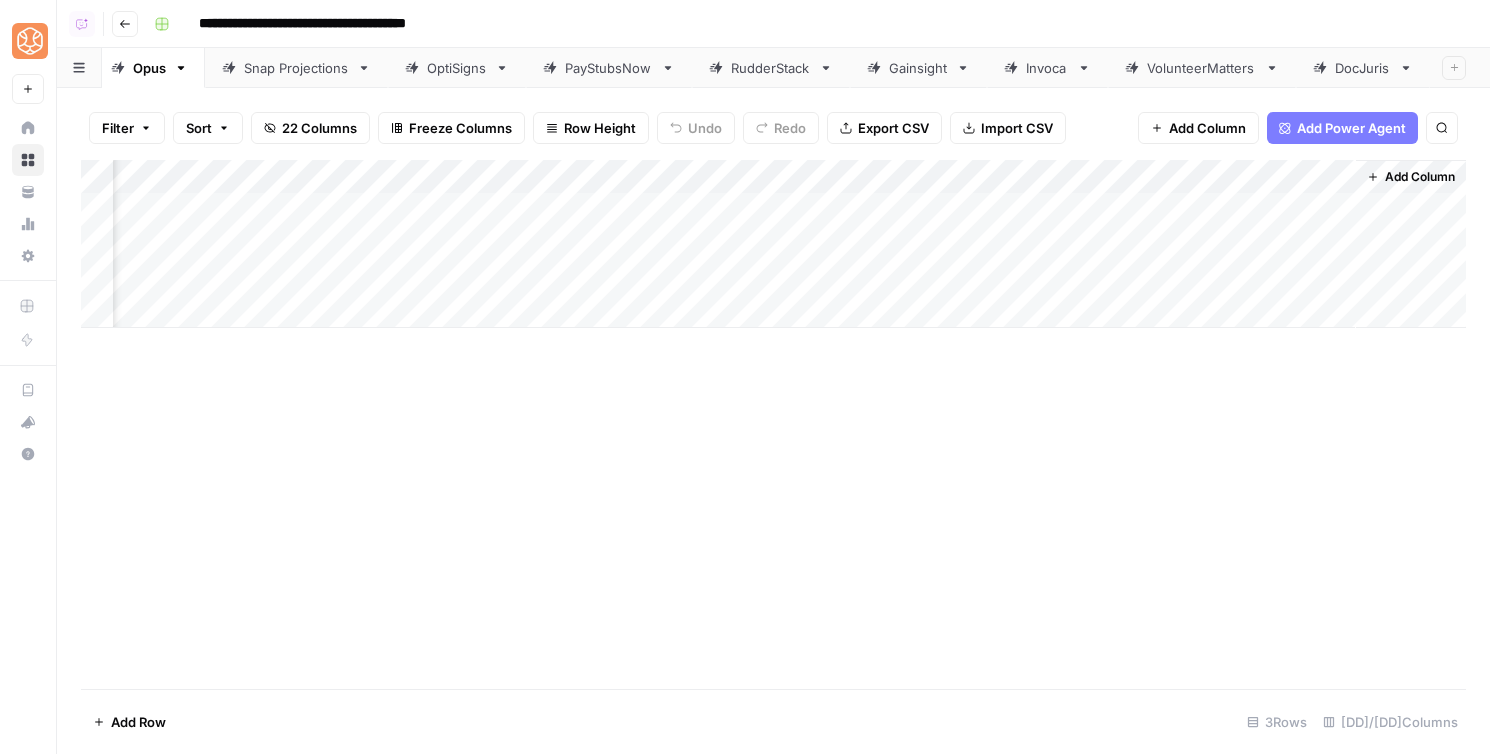 click on "Add Column" at bounding box center (773, 244) 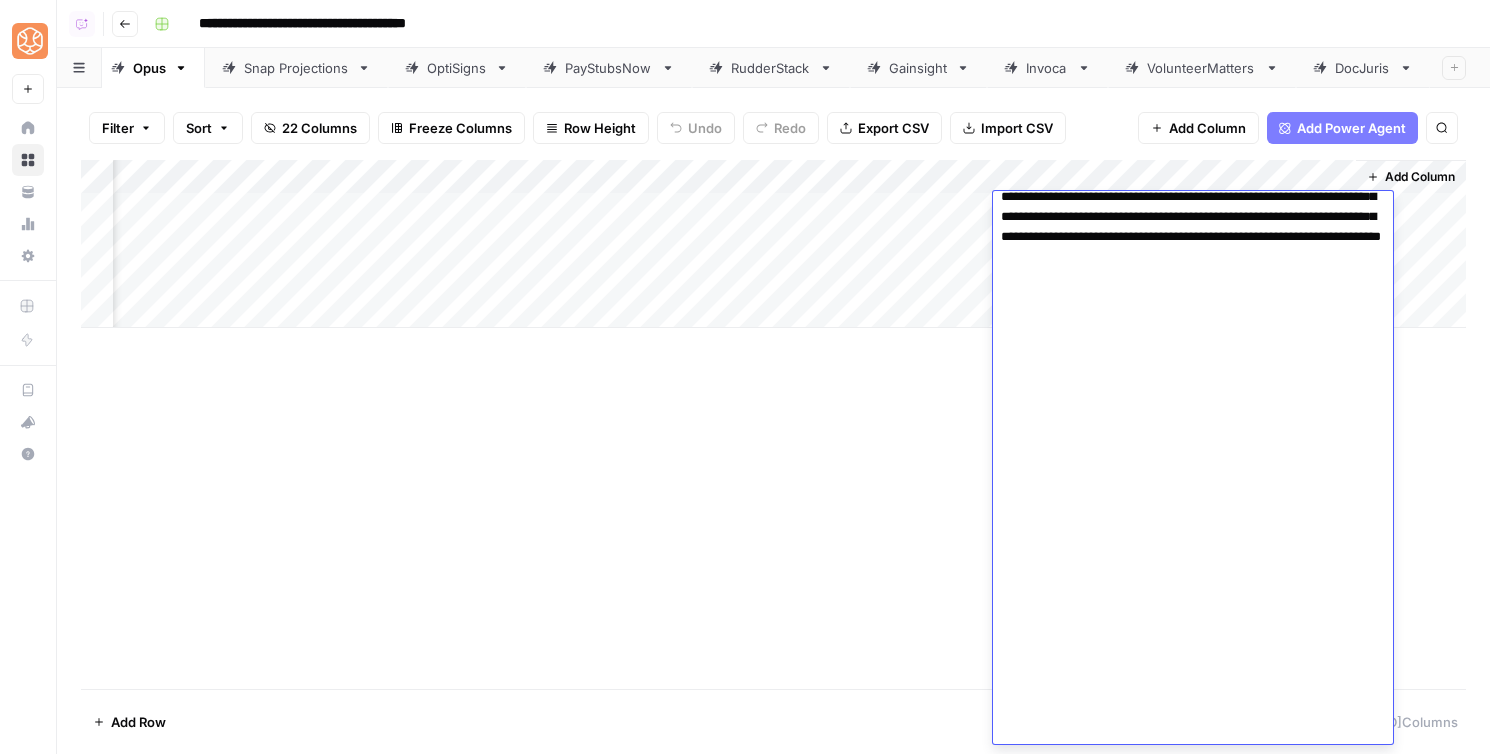 scroll, scrollTop: 4250, scrollLeft: 0, axis: vertical 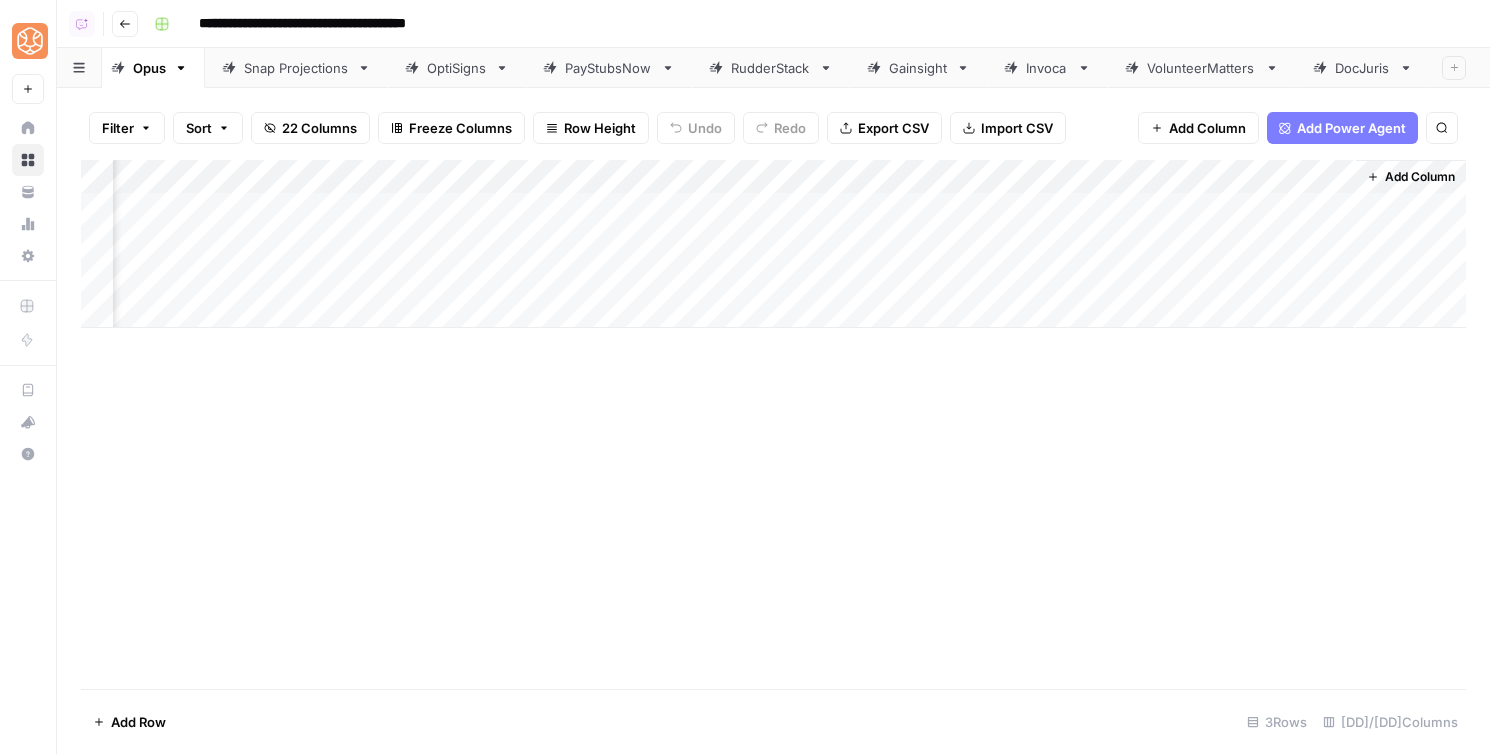 click on "Add Column" at bounding box center [773, 424] 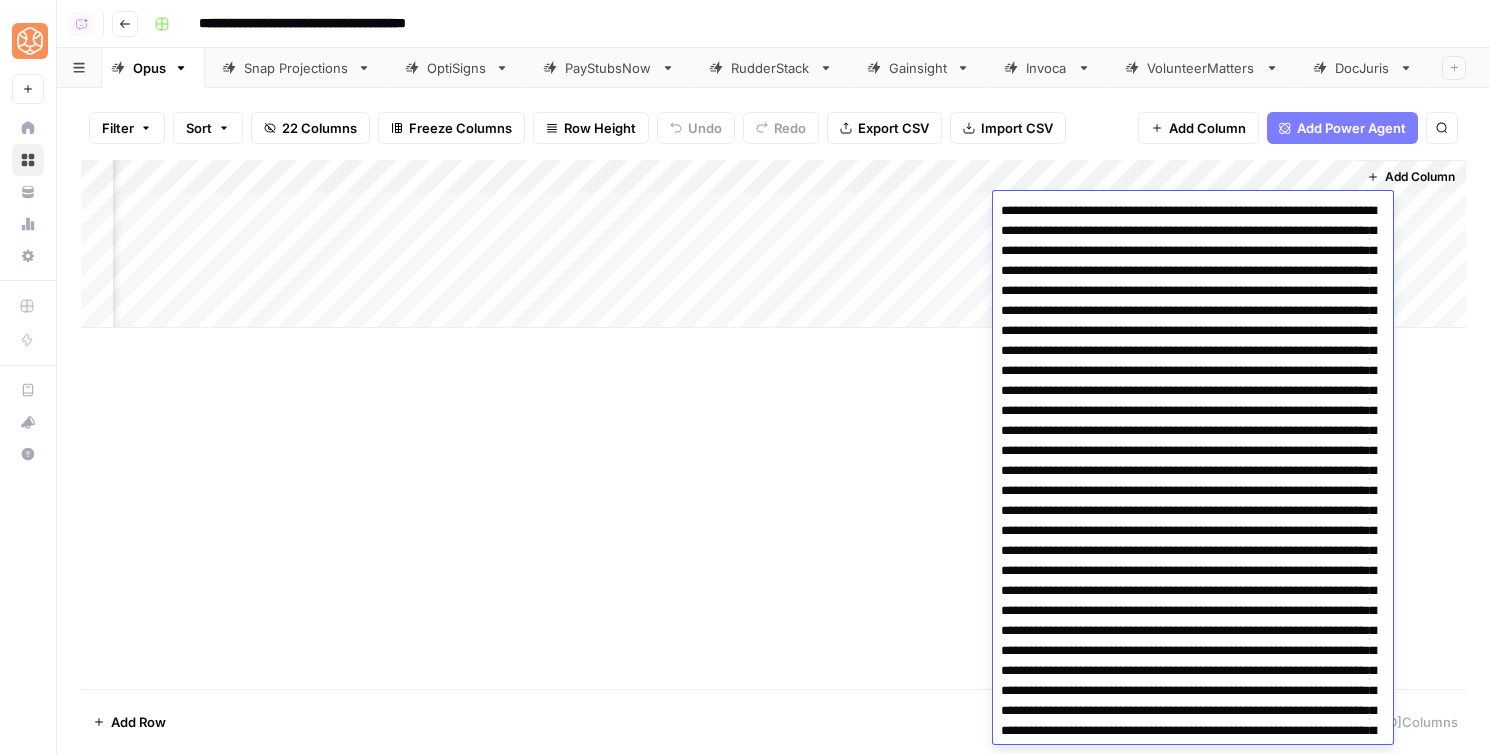 scroll, scrollTop: 5001, scrollLeft: 0, axis: vertical 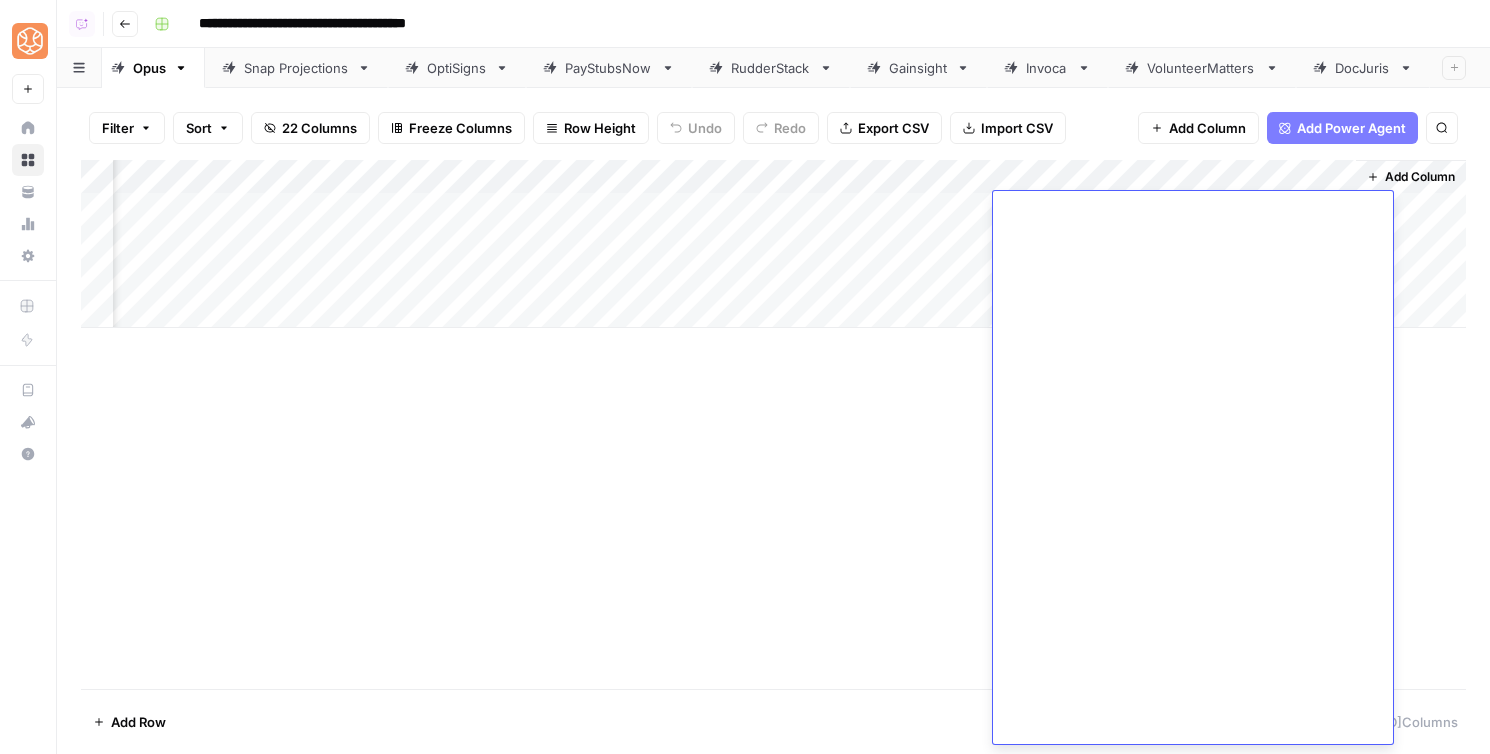 click on "Add Column" at bounding box center (773, 244) 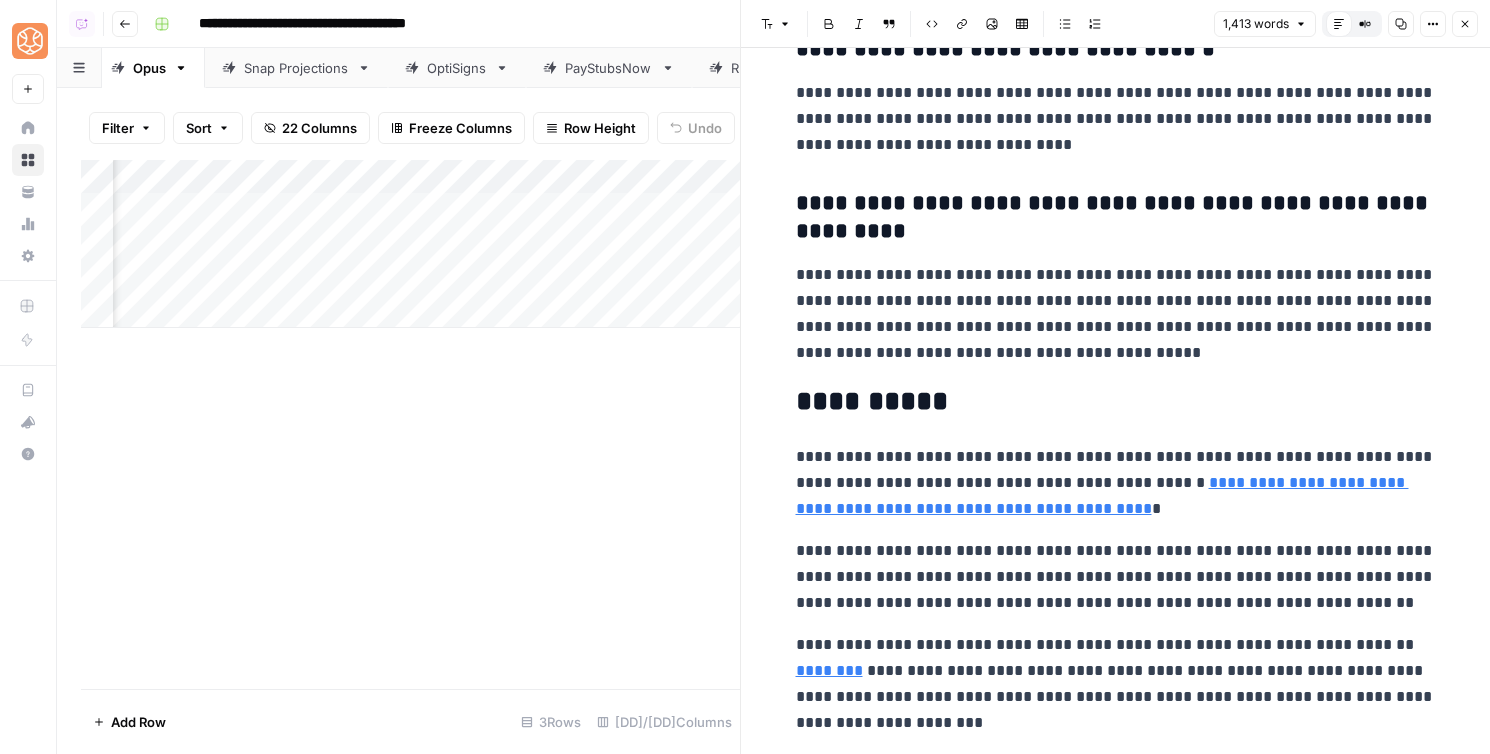 scroll, scrollTop: 5040, scrollLeft: 0, axis: vertical 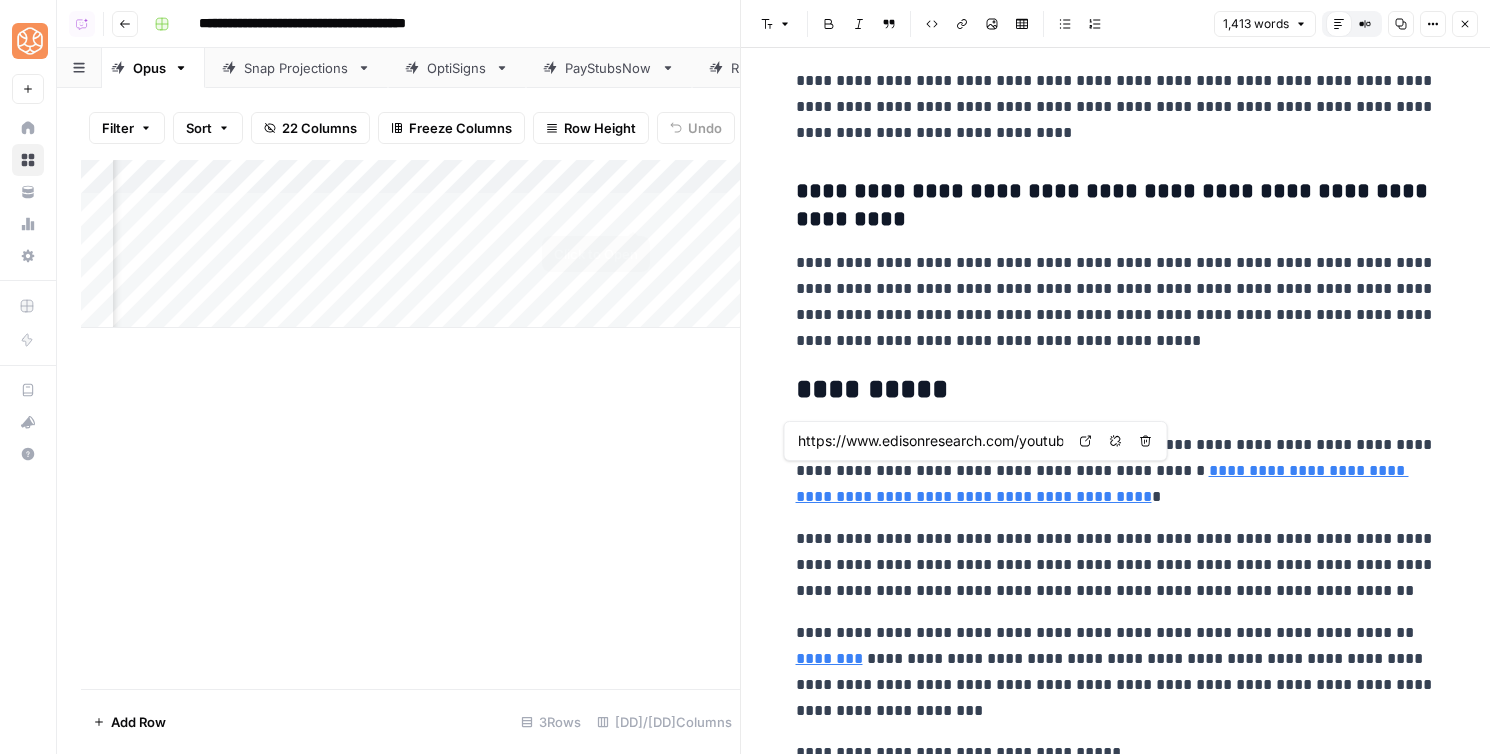 click on "Add Column" at bounding box center [410, 244] 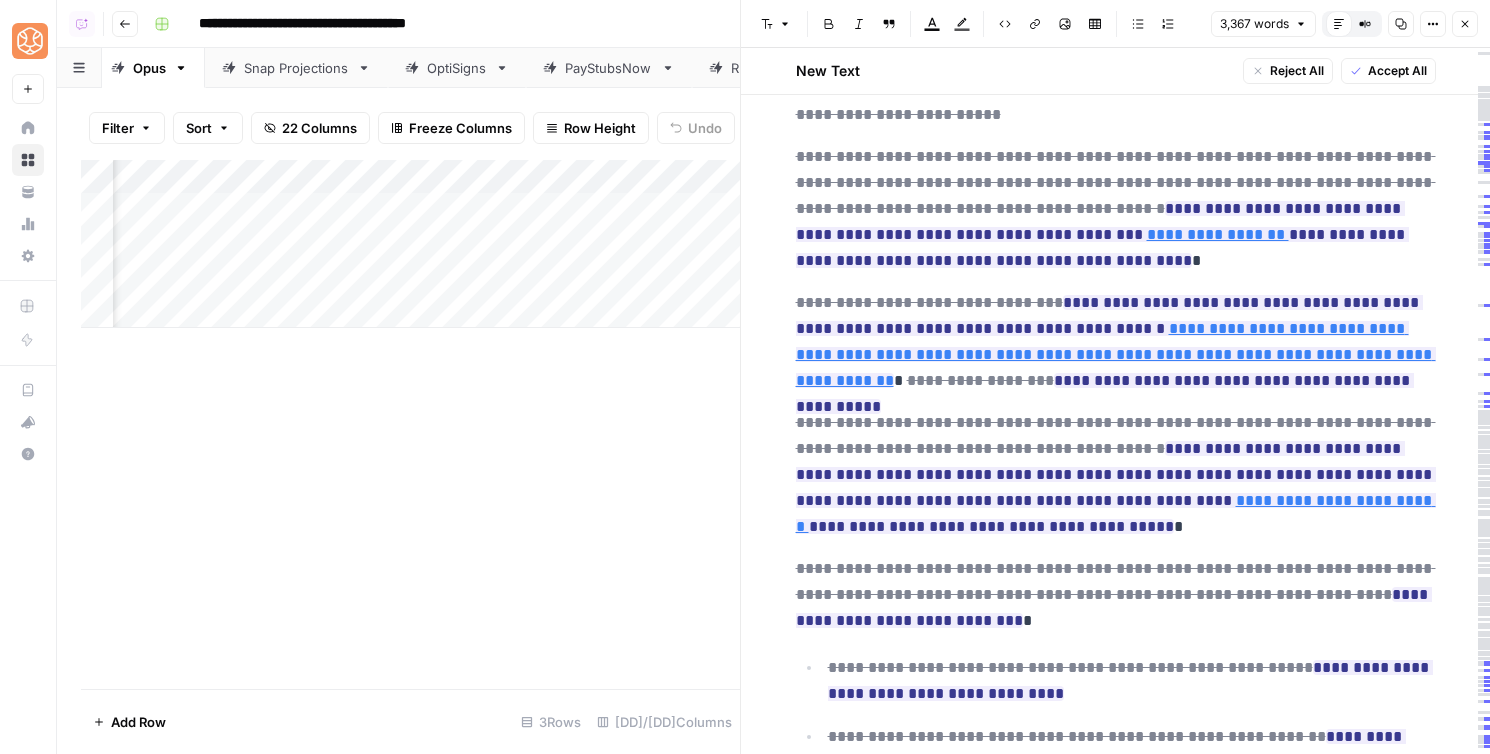 scroll, scrollTop: 1359, scrollLeft: 0, axis: vertical 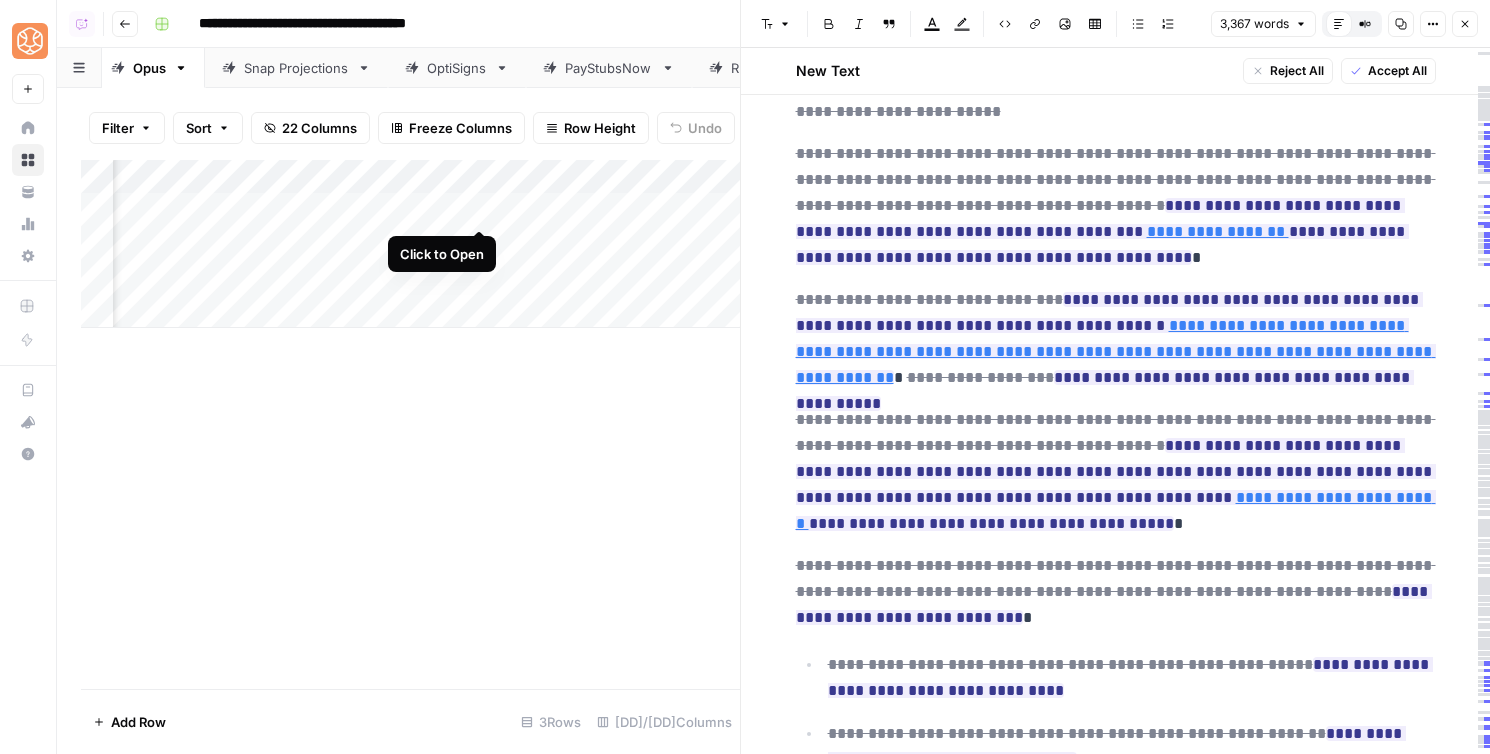 click on "Add Column" at bounding box center (410, 244) 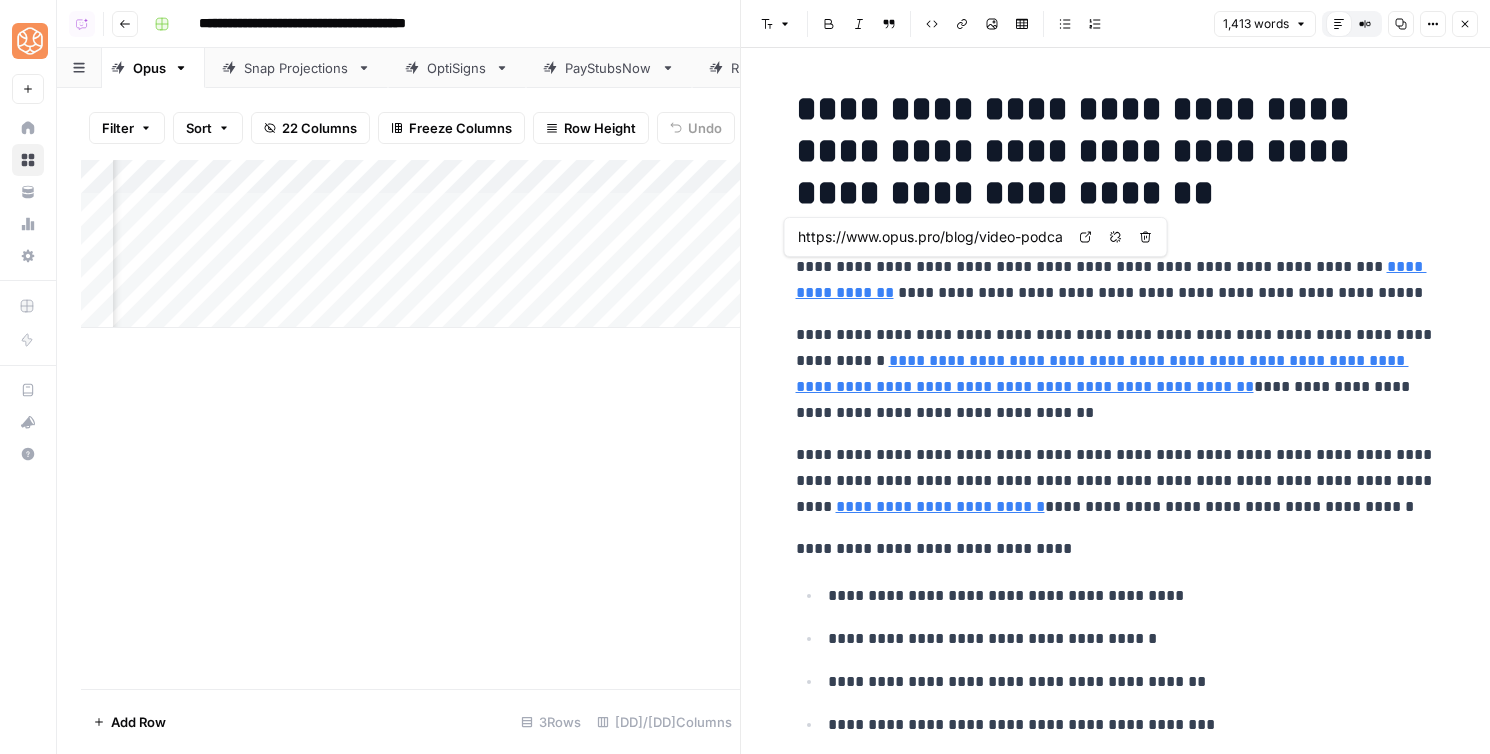 click on "Add Column" at bounding box center (410, 244) 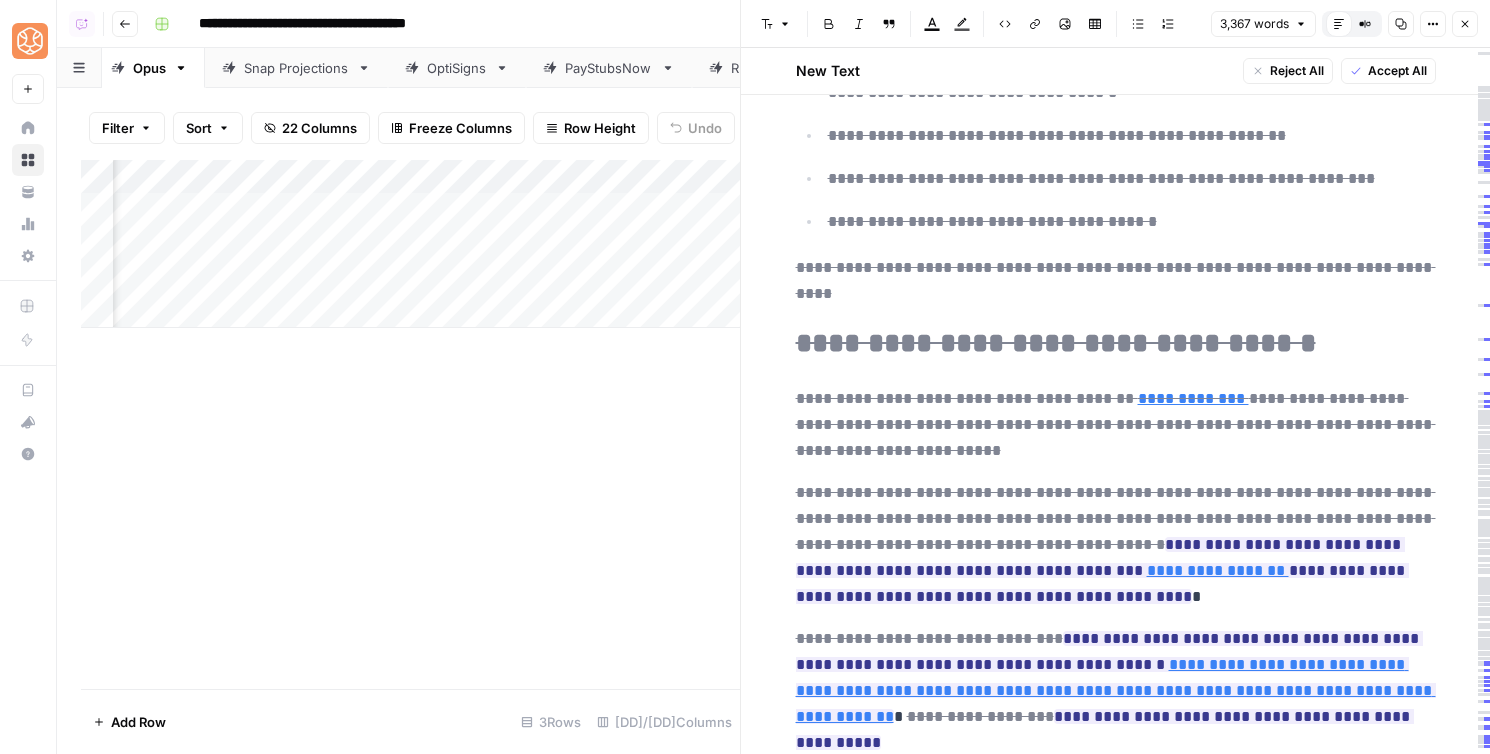 scroll, scrollTop: 1023, scrollLeft: 0, axis: vertical 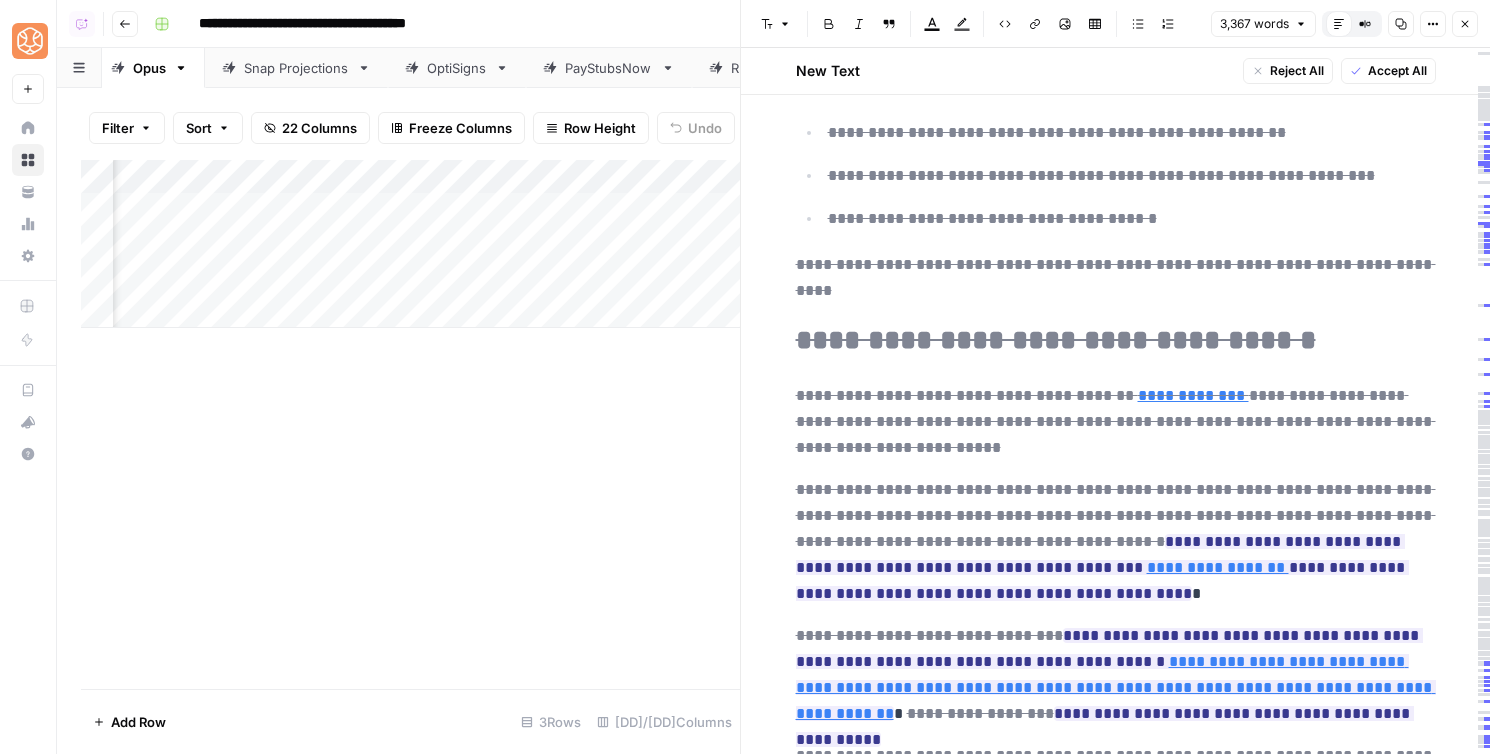 click on "**********" at bounding box center [1116, 5983] 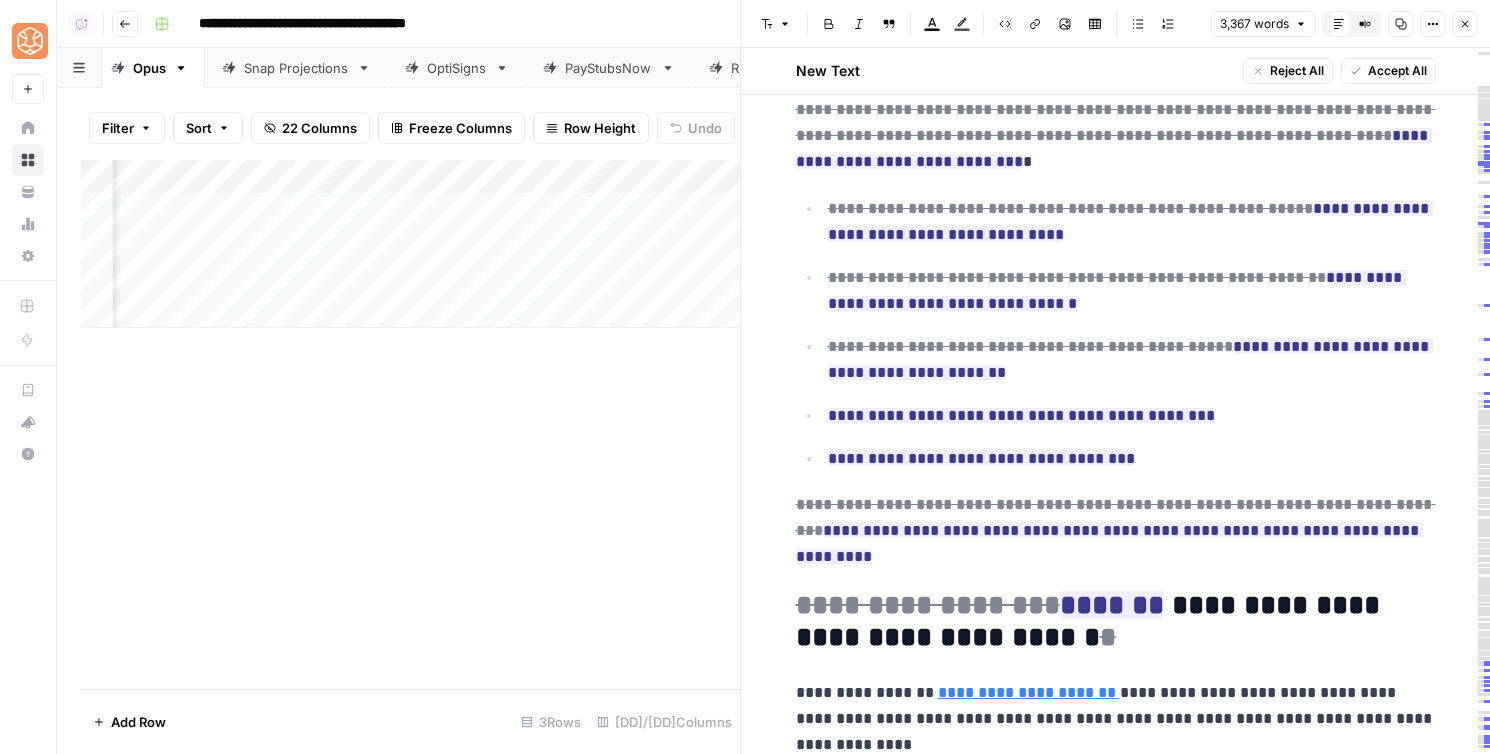 scroll, scrollTop: 1820, scrollLeft: 0, axis: vertical 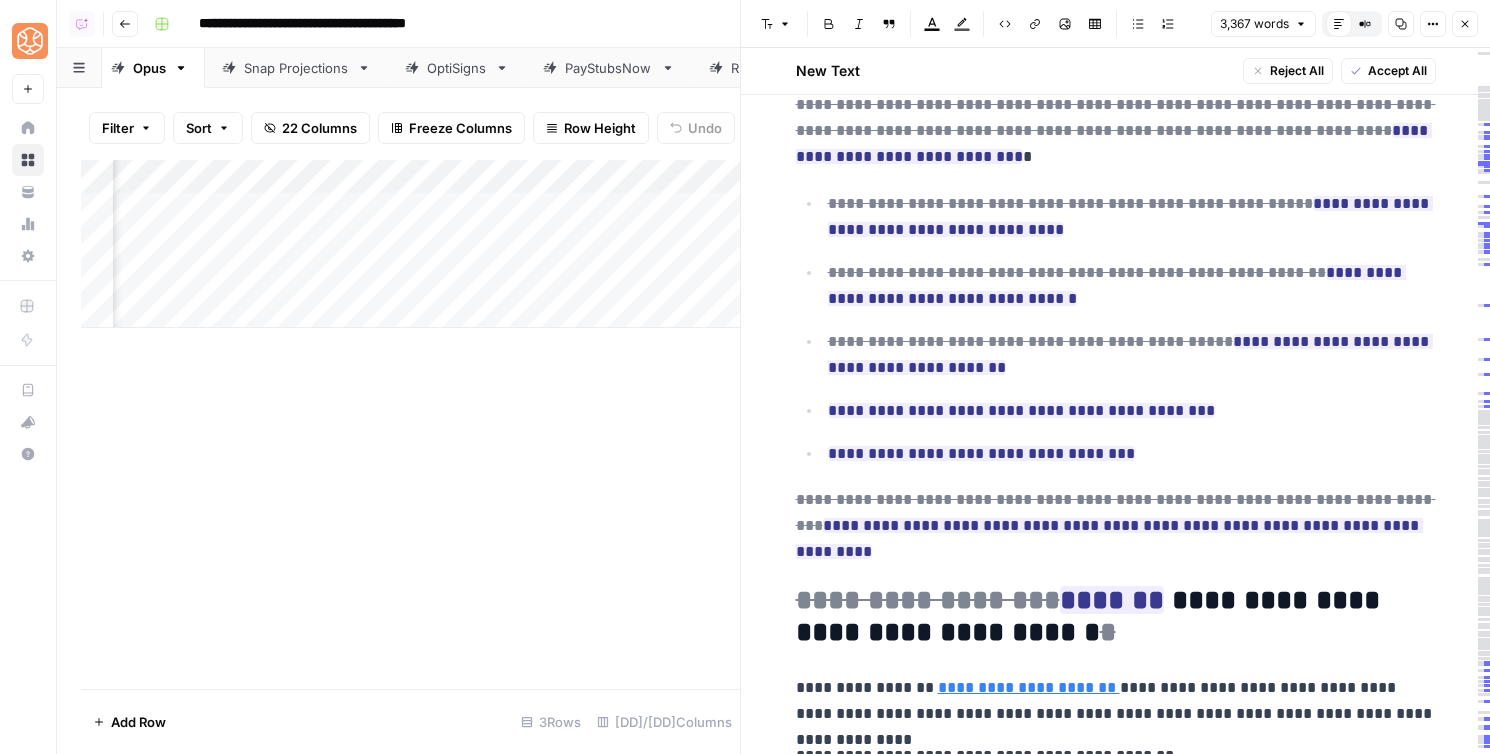 click on "Add Column" at bounding box center [410, 244] 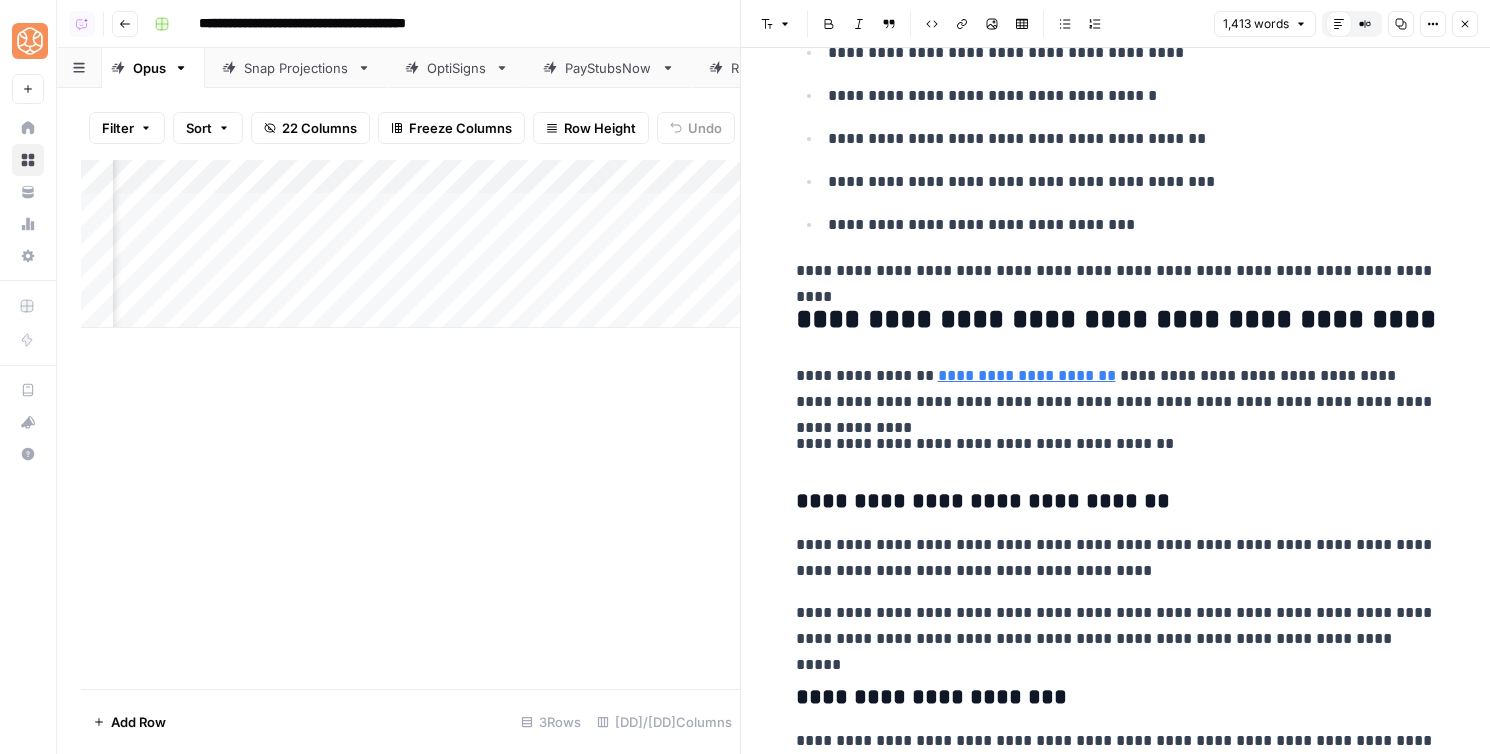 scroll, scrollTop: 542, scrollLeft: 0, axis: vertical 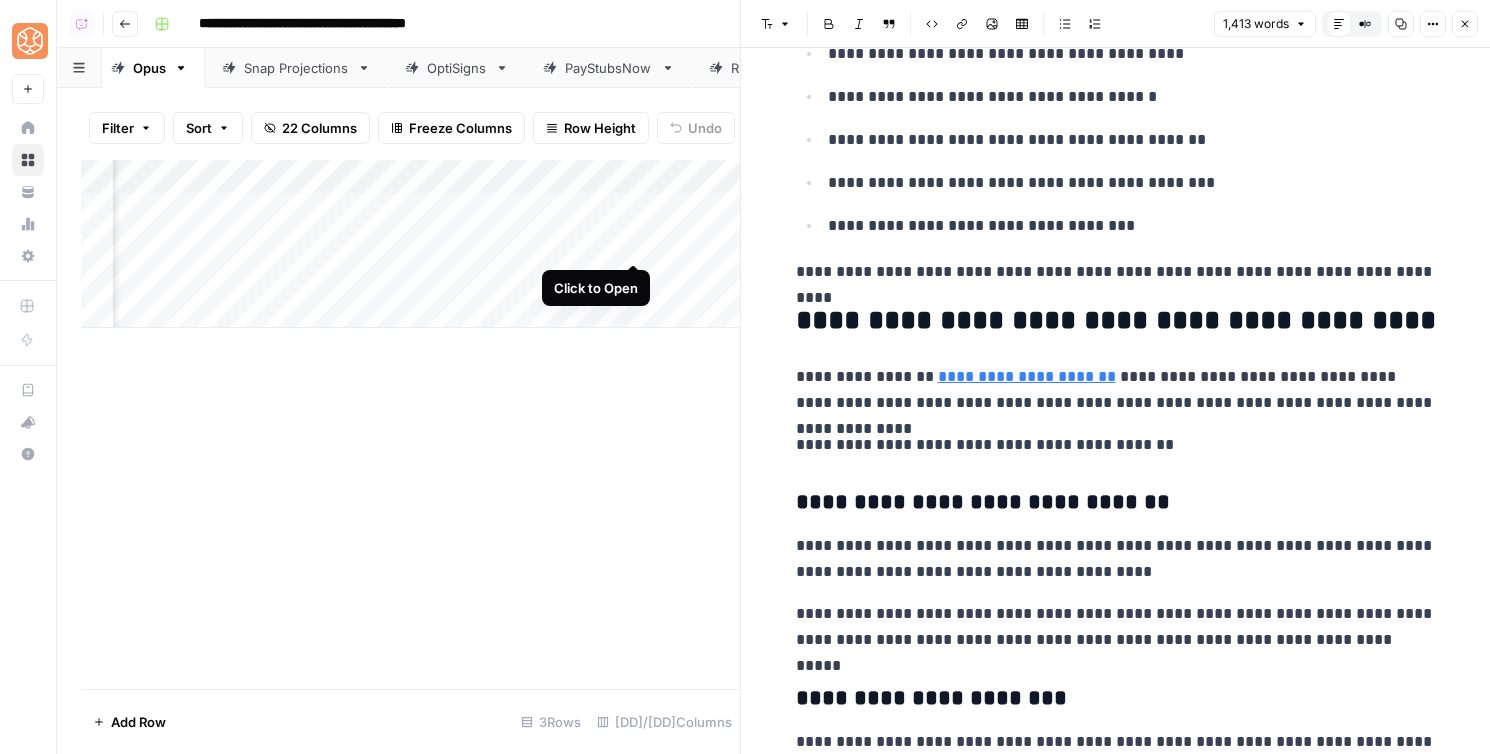 click on "Add Column" at bounding box center (410, 244) 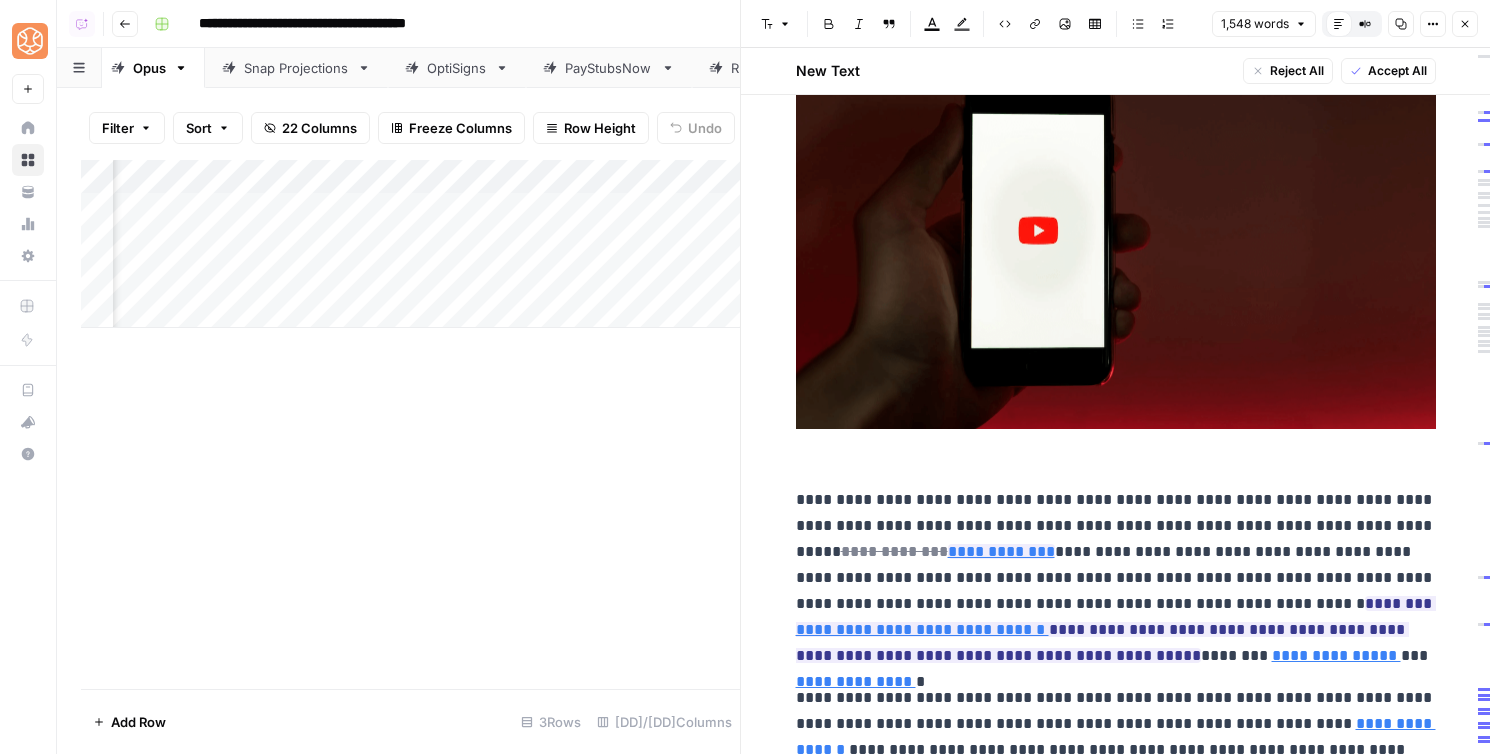 scroll, scrollTop: 285, scrollLeft: 0, axis: vertical 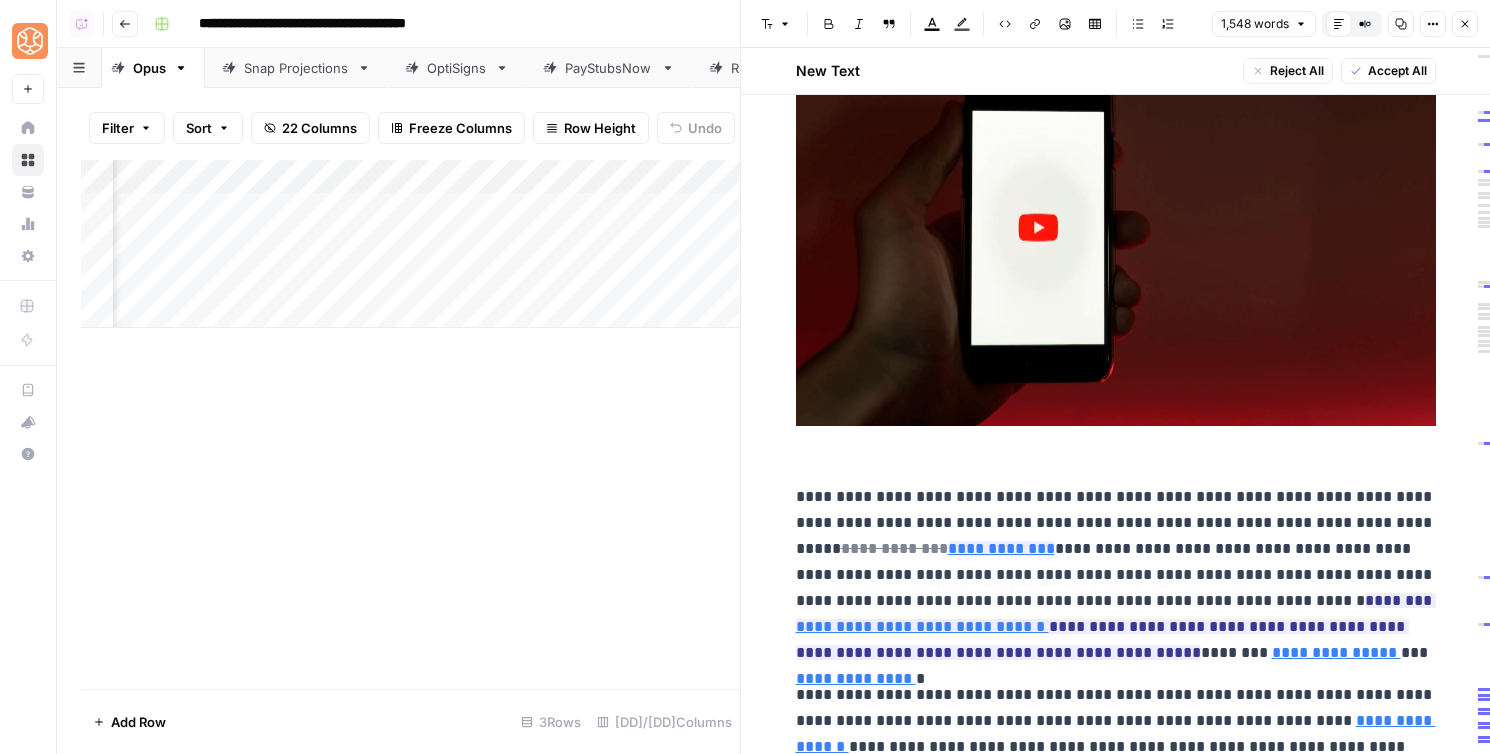 type on "https://about.instagram.com/blog/announcements/introducing-instagram-reels-announcement" 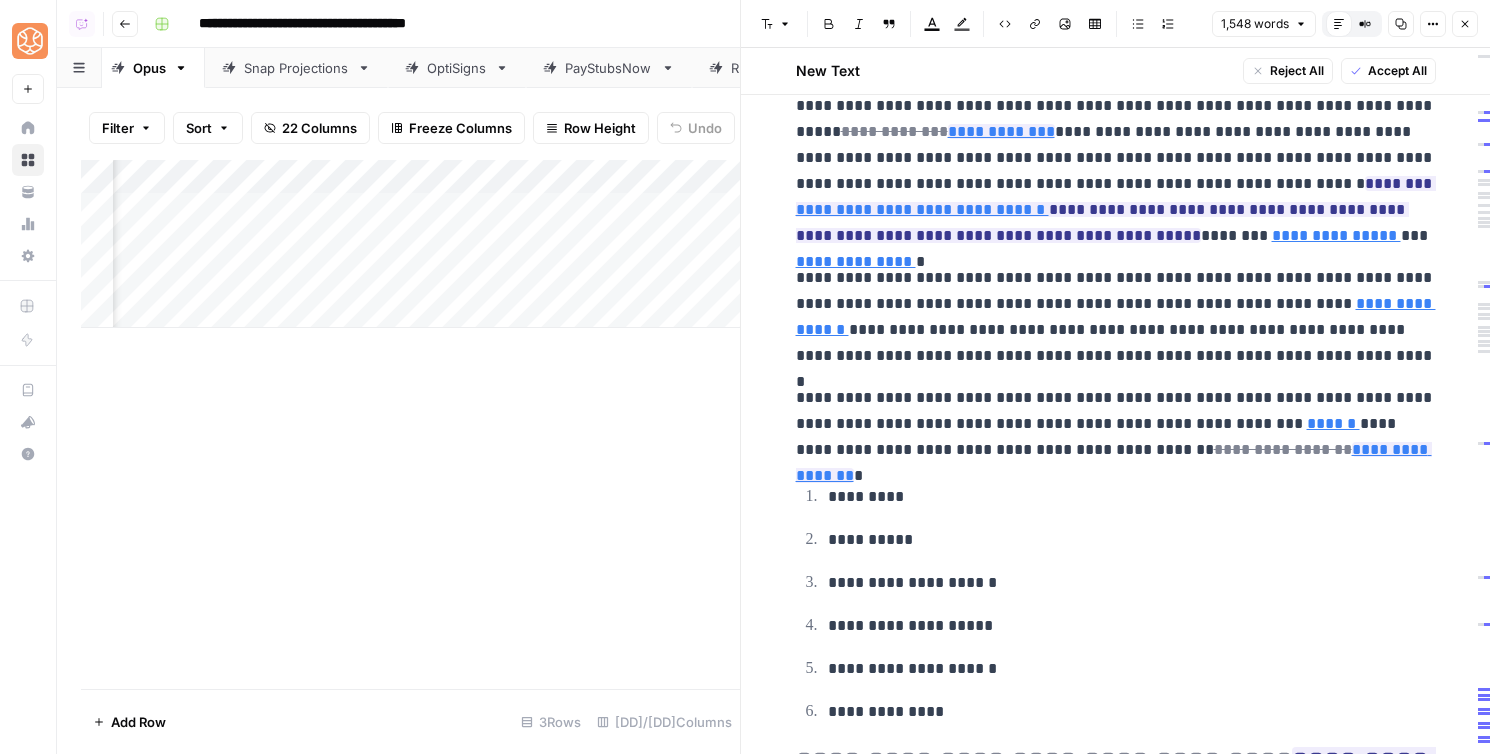 scroll, scrollTop: 750, scrollLeft: 0, axis: vertical 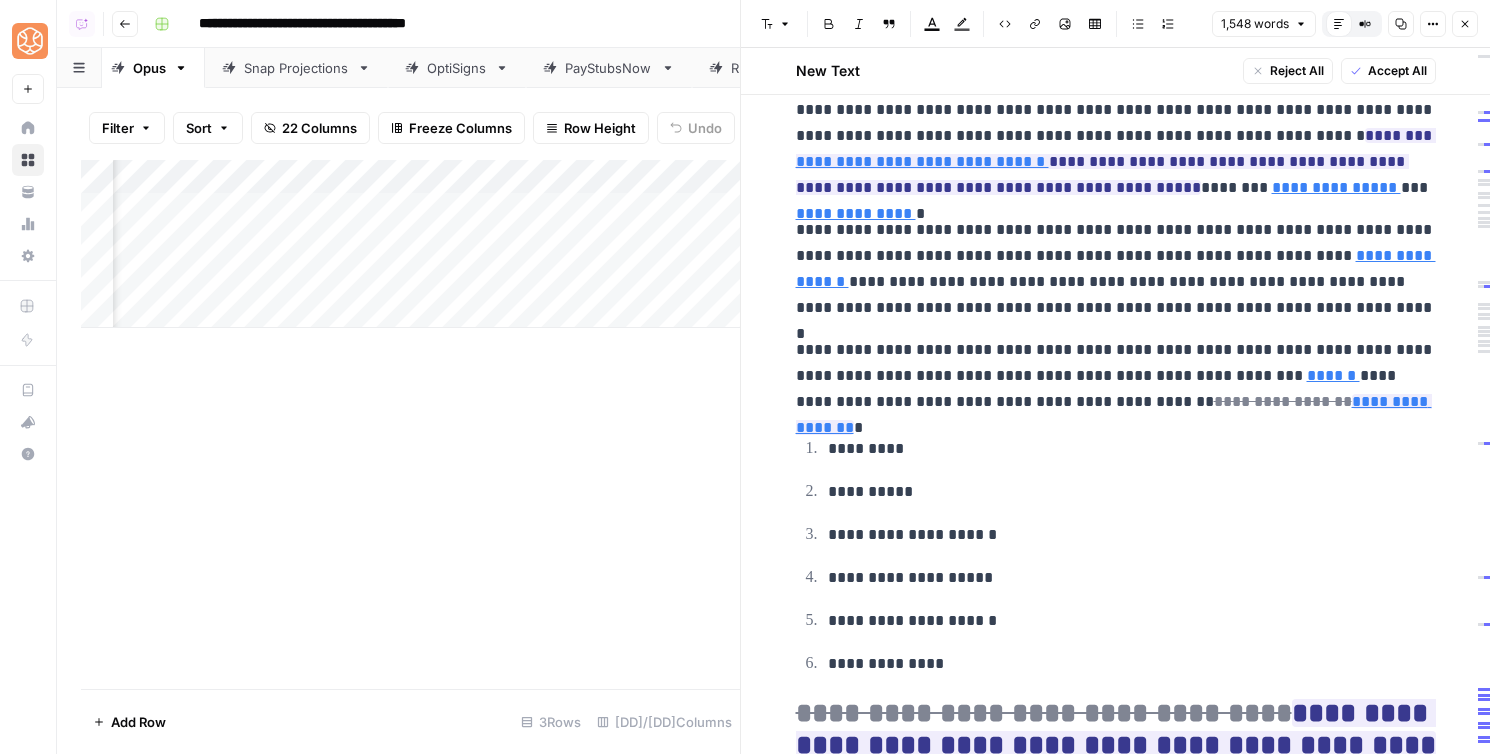 click on "Add Column" at bounding box center [410, 244] 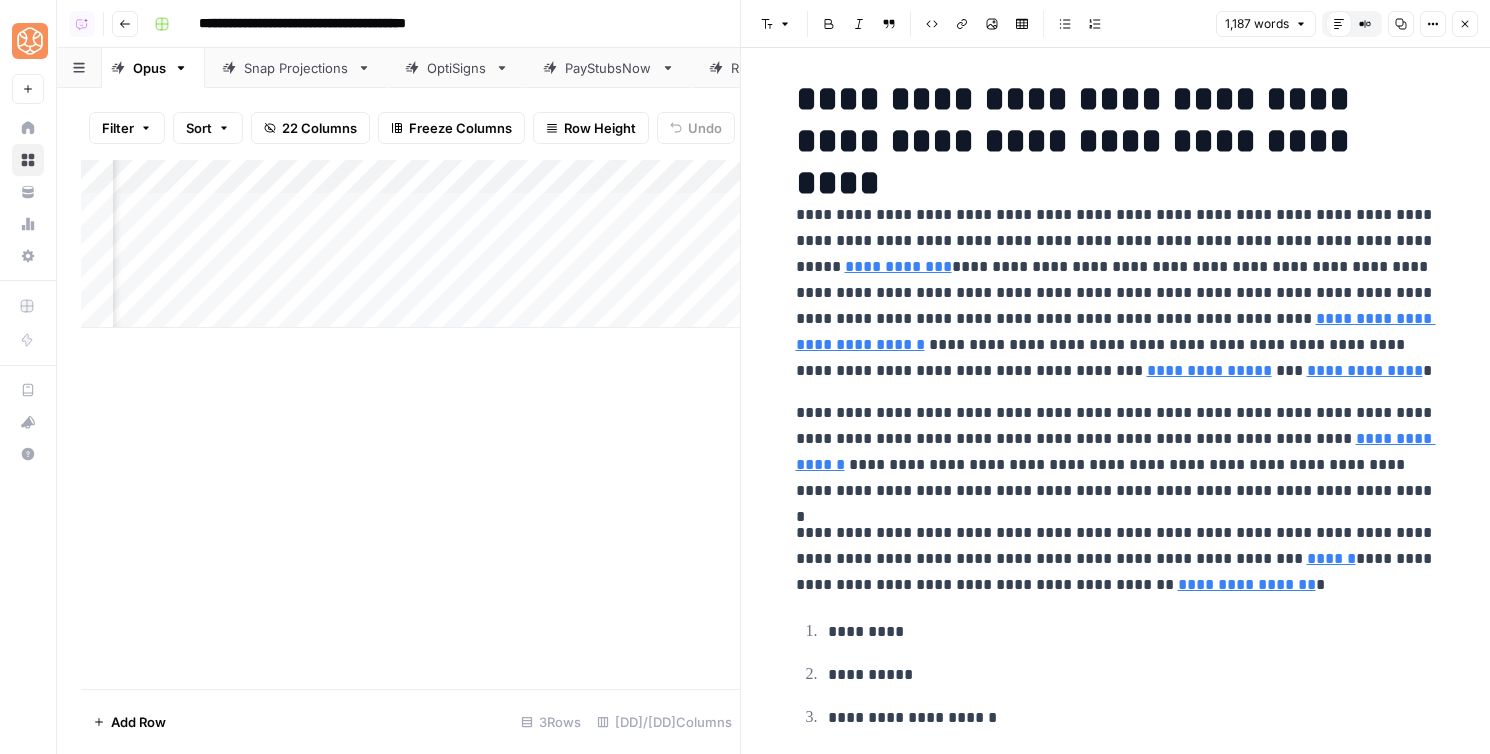 scroll, scrollTop: 0, scrollLeft: 0, axis: both 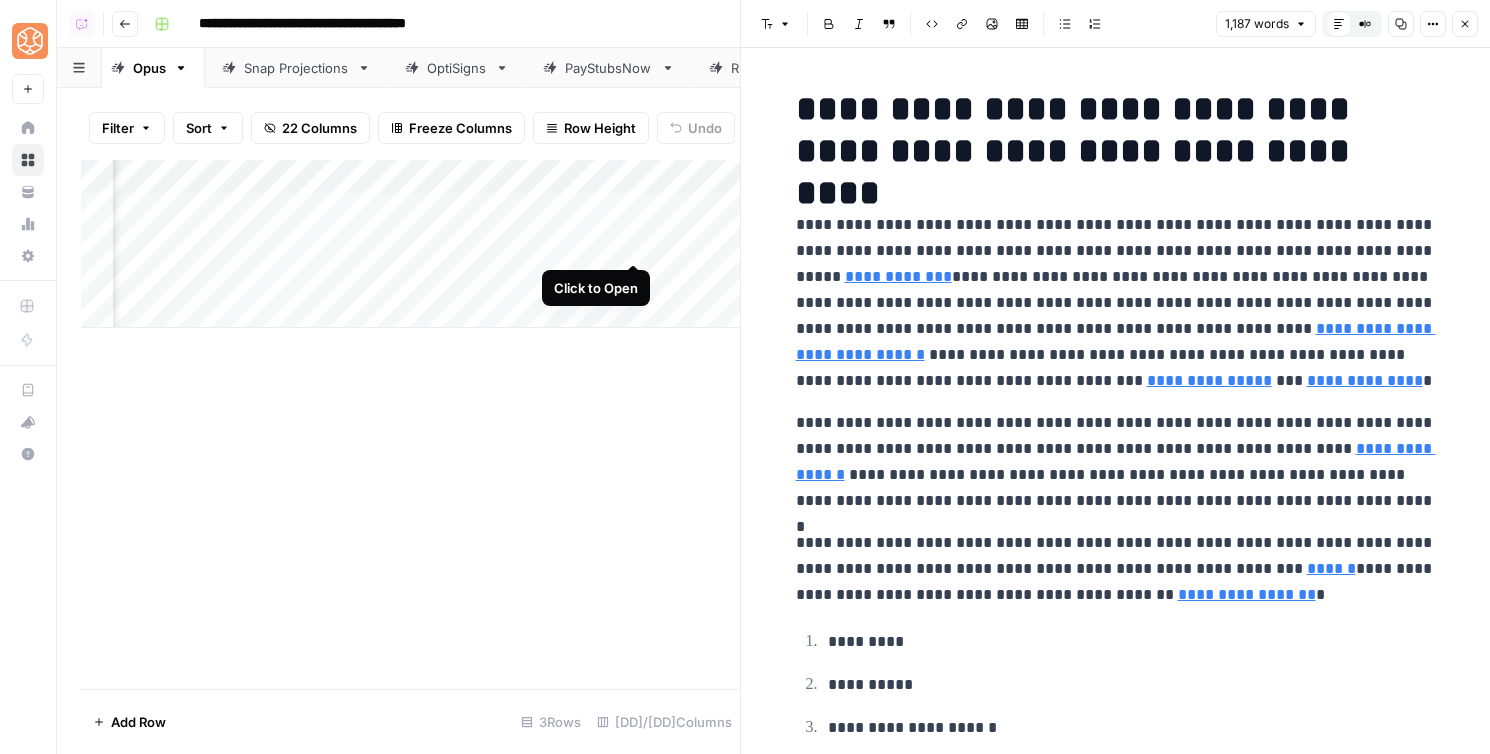click on "Add Column" at bounding box center [410, 244] 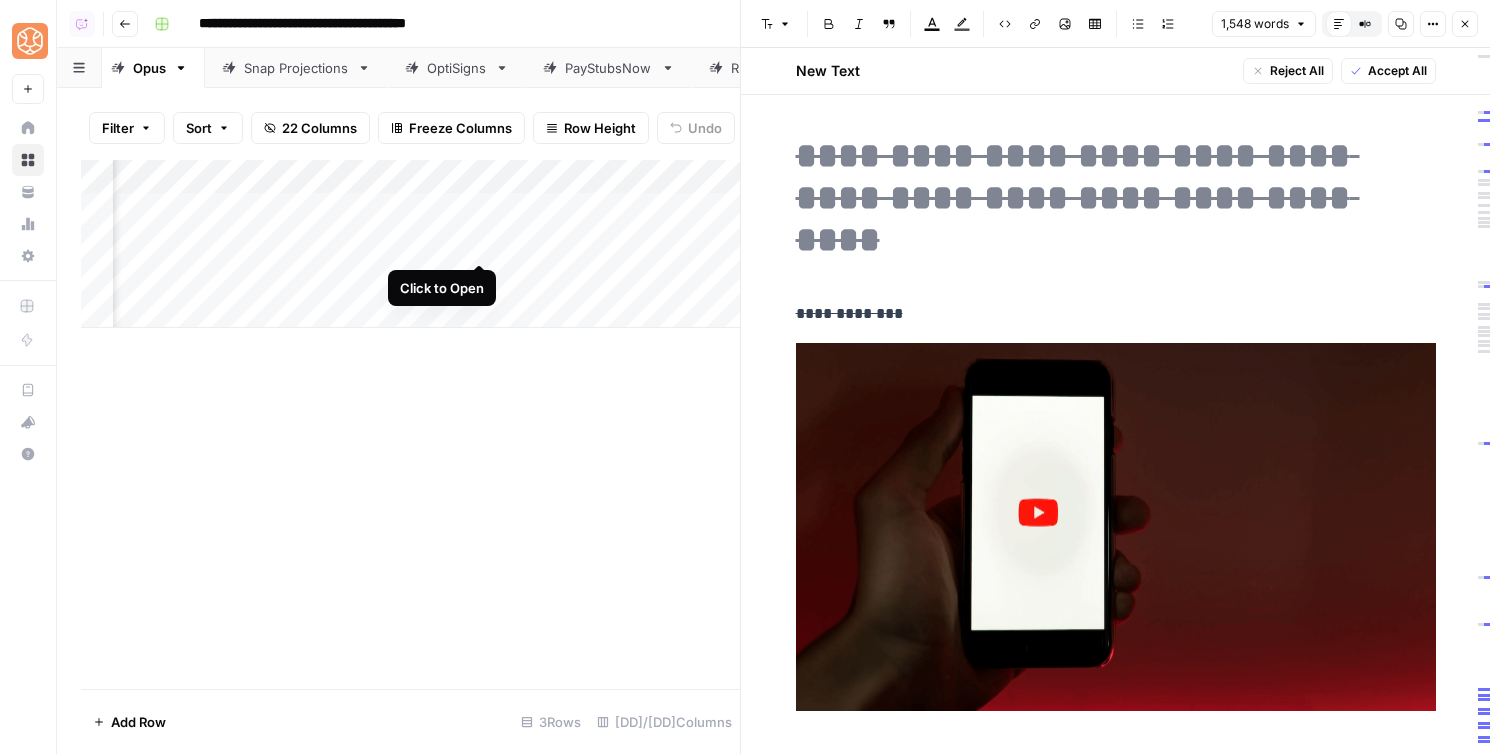 click on "Add Column" at bounding box center (410, 244) 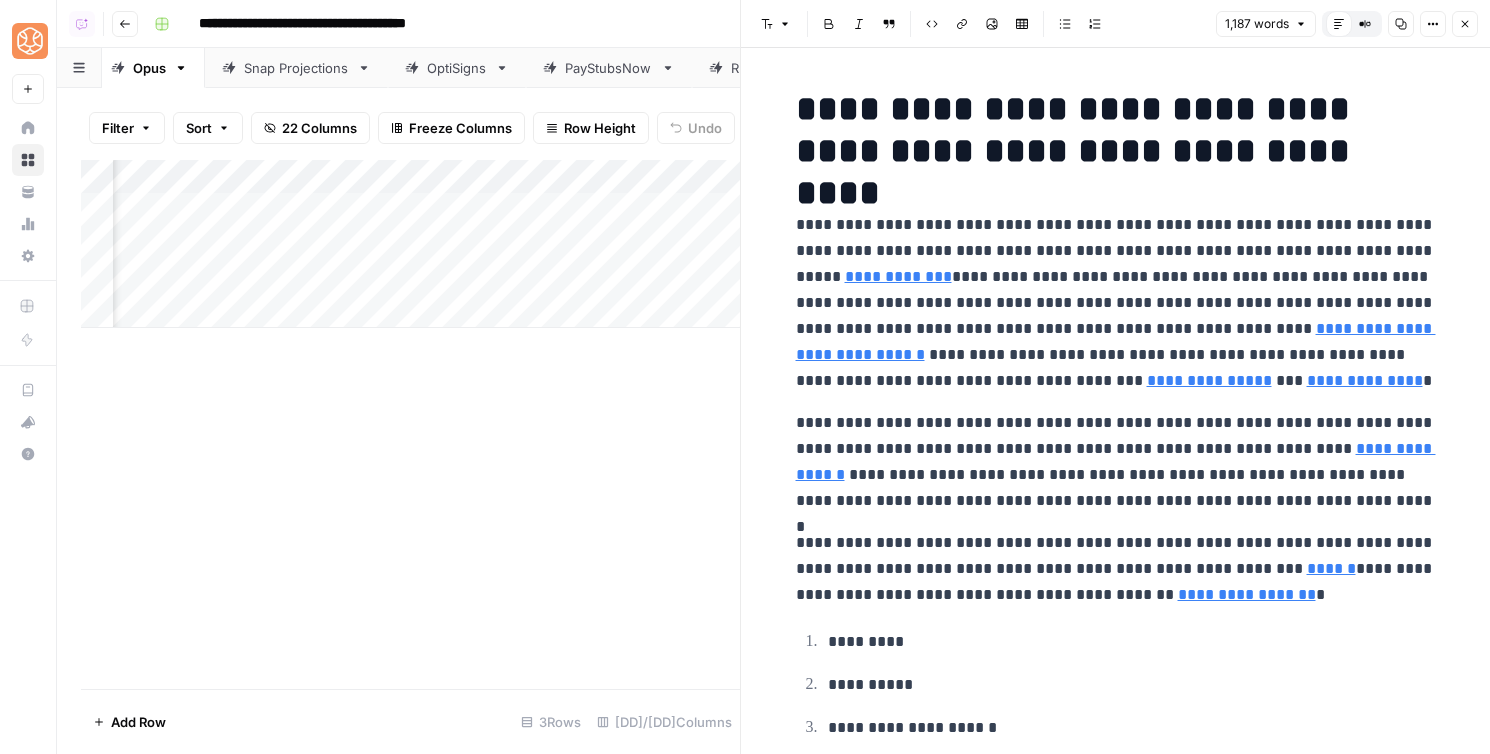 scroll, scrollTop: 0, scrollLeft: 2434, axis: horizontal 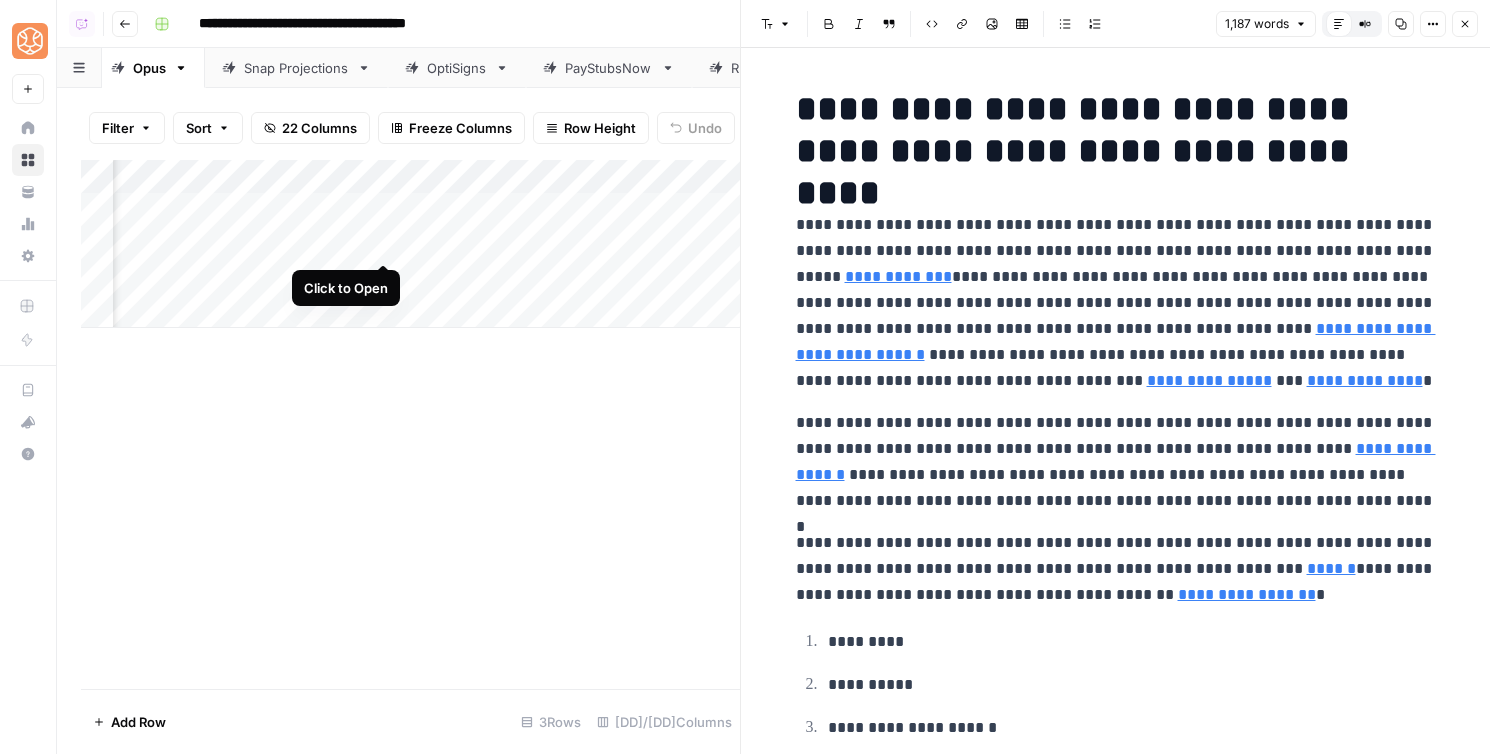 click on "Add Column" at bounding box center (410, 244) 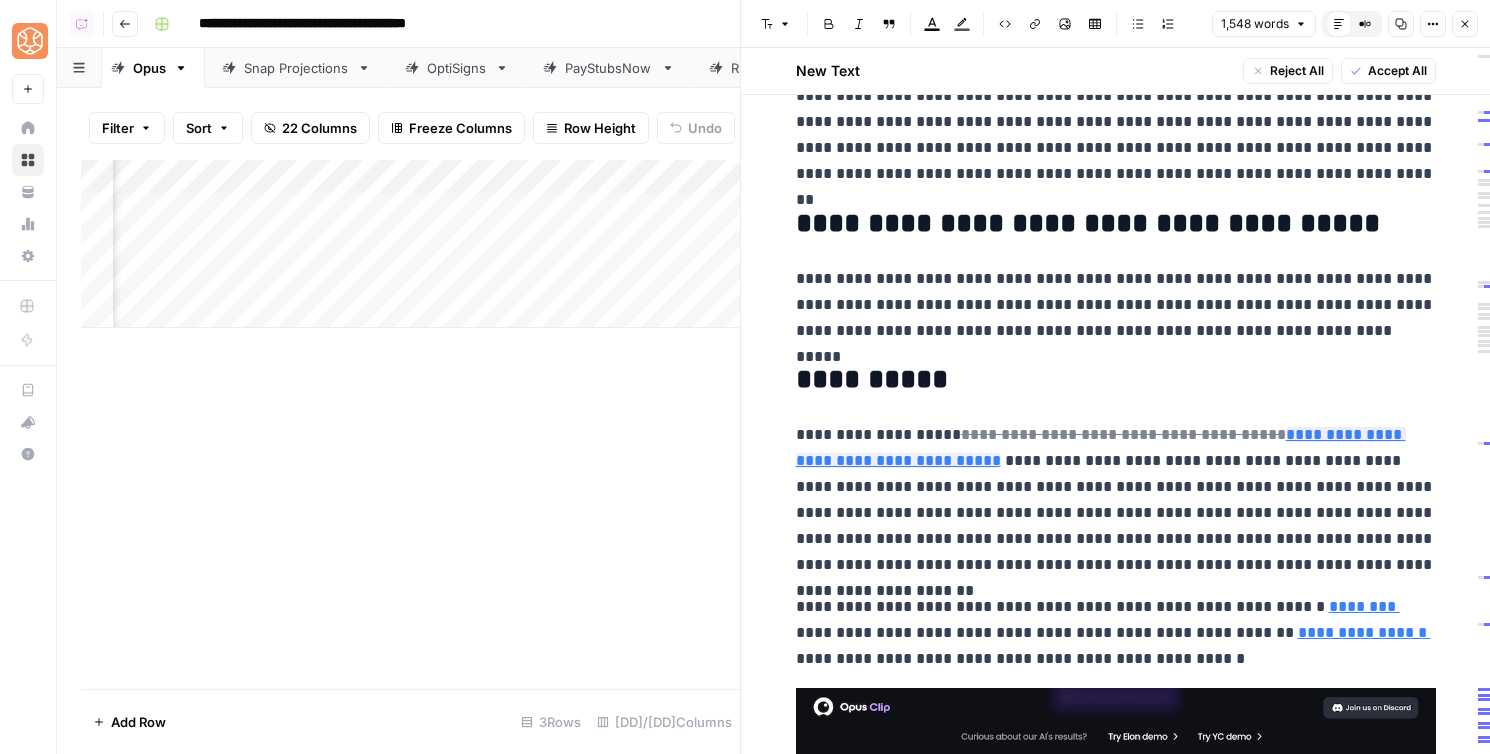 scroll, scrollTop: 6083, scrollLeft: 0, axis: vertical 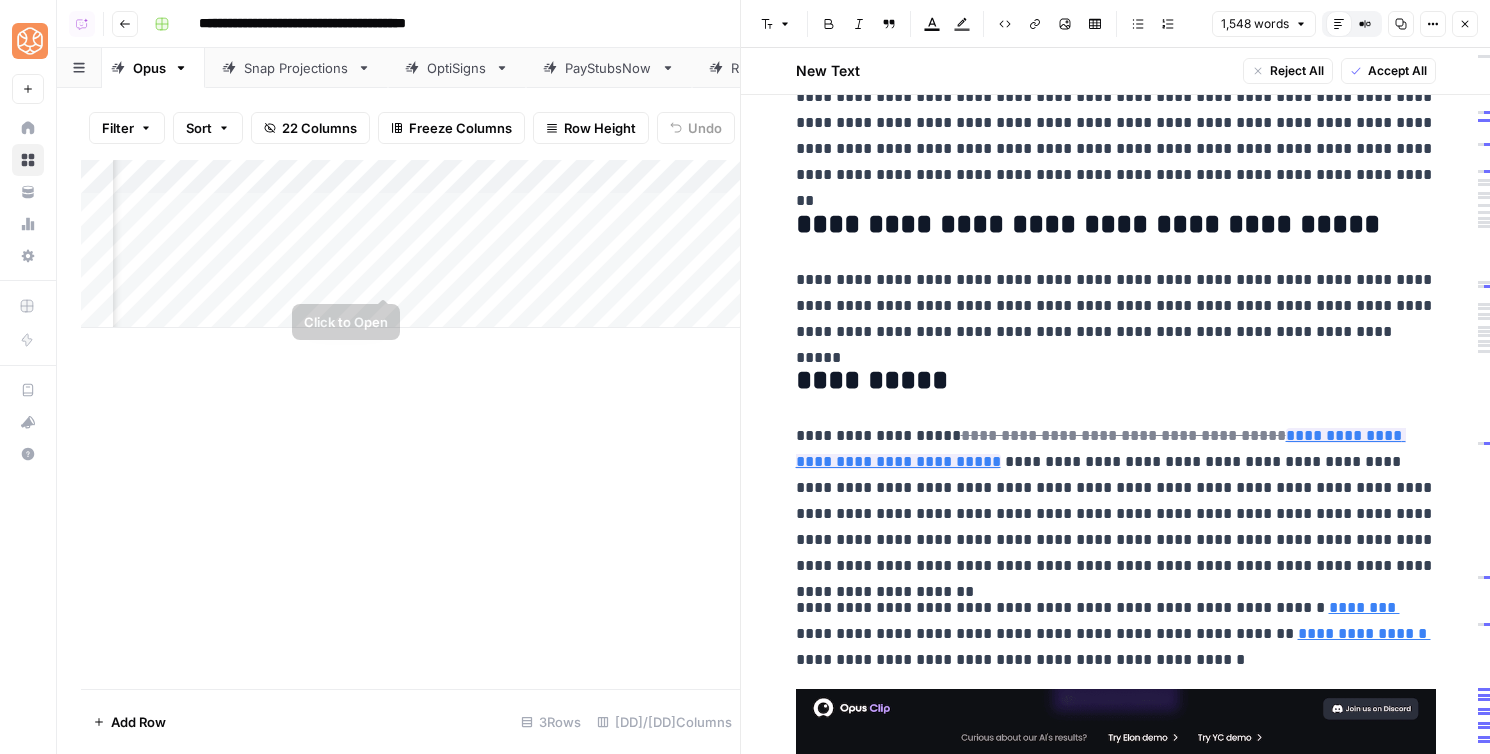 click on "Add Column" at bounding box center [410, 244] 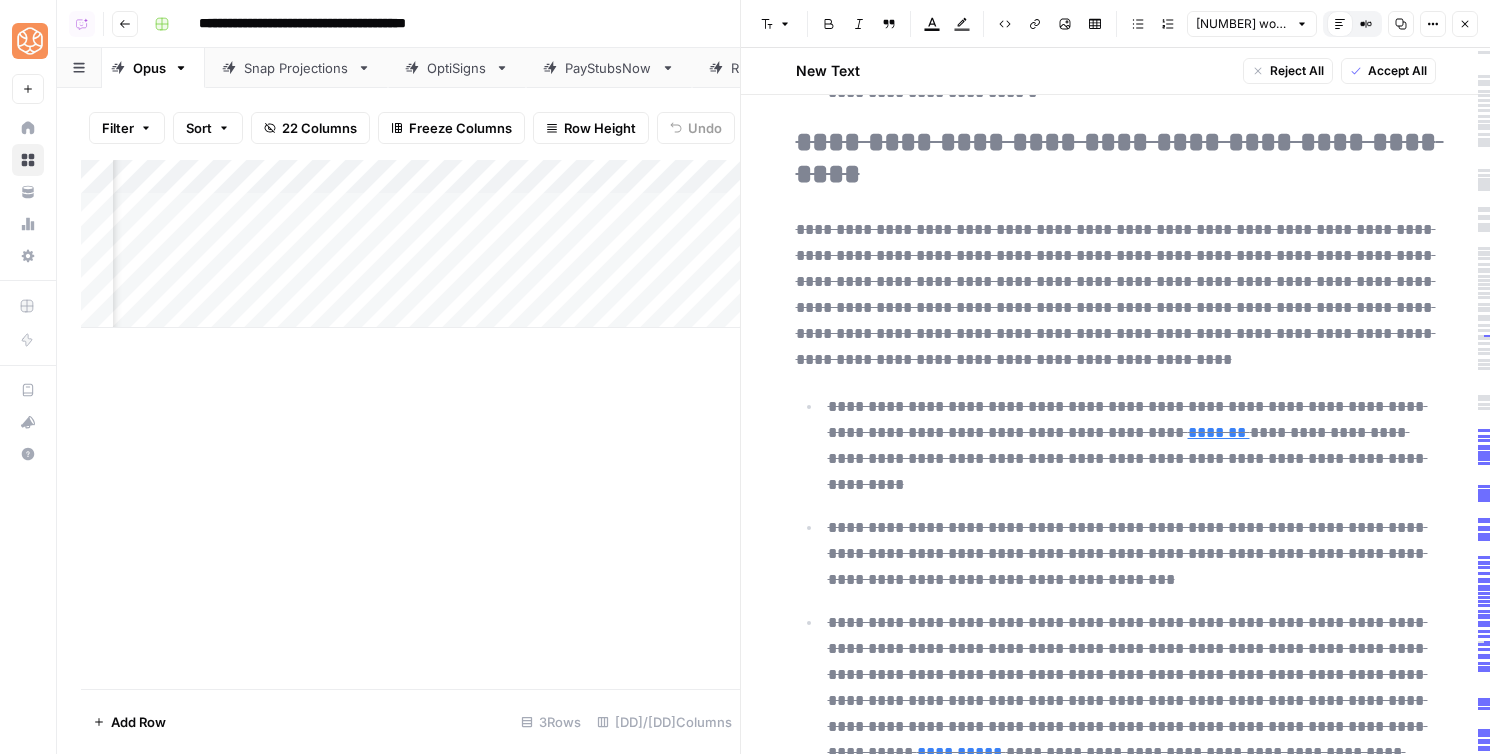 scroll, scrollTop: 7800, scrollLeft: 0, axis: vertical 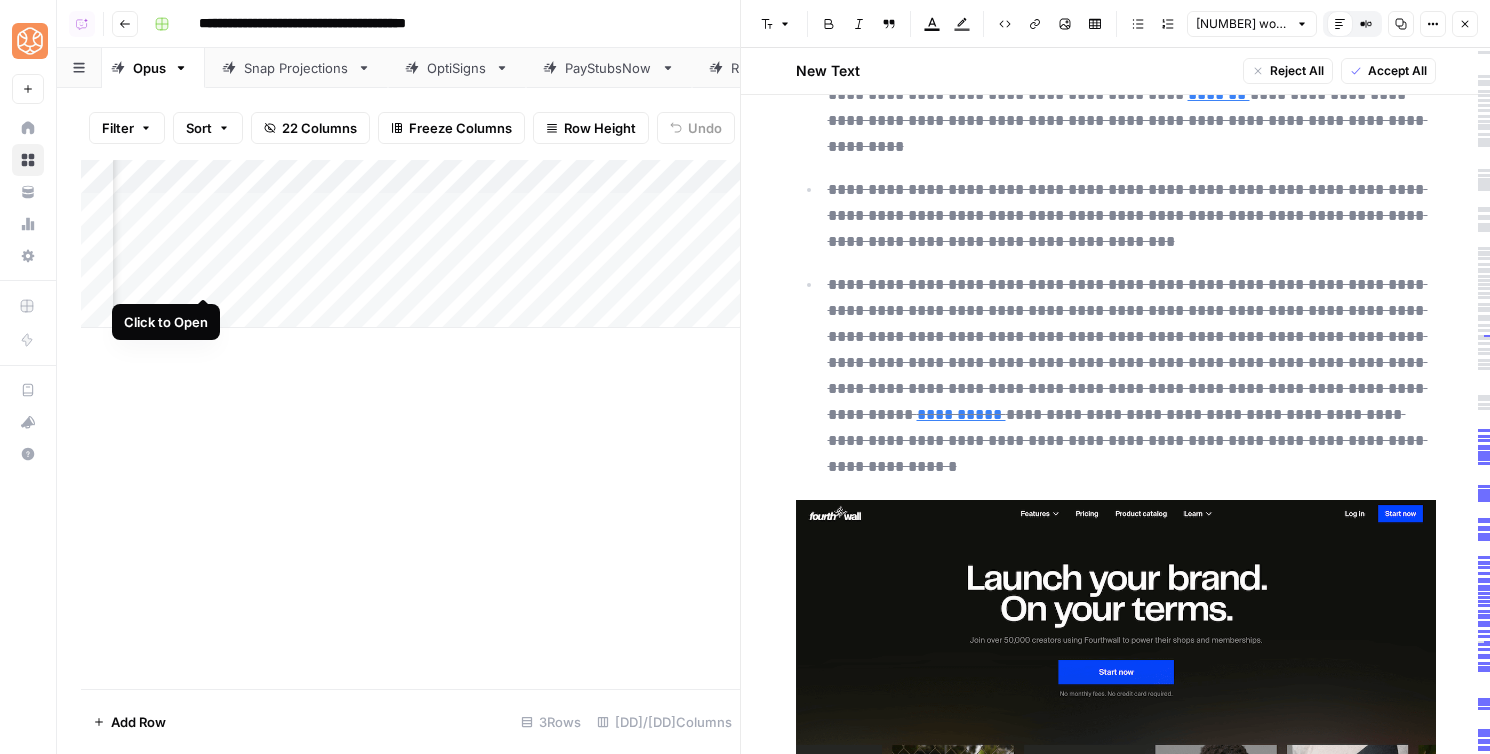 click on "Add Column" at bounding box center [410, 244] 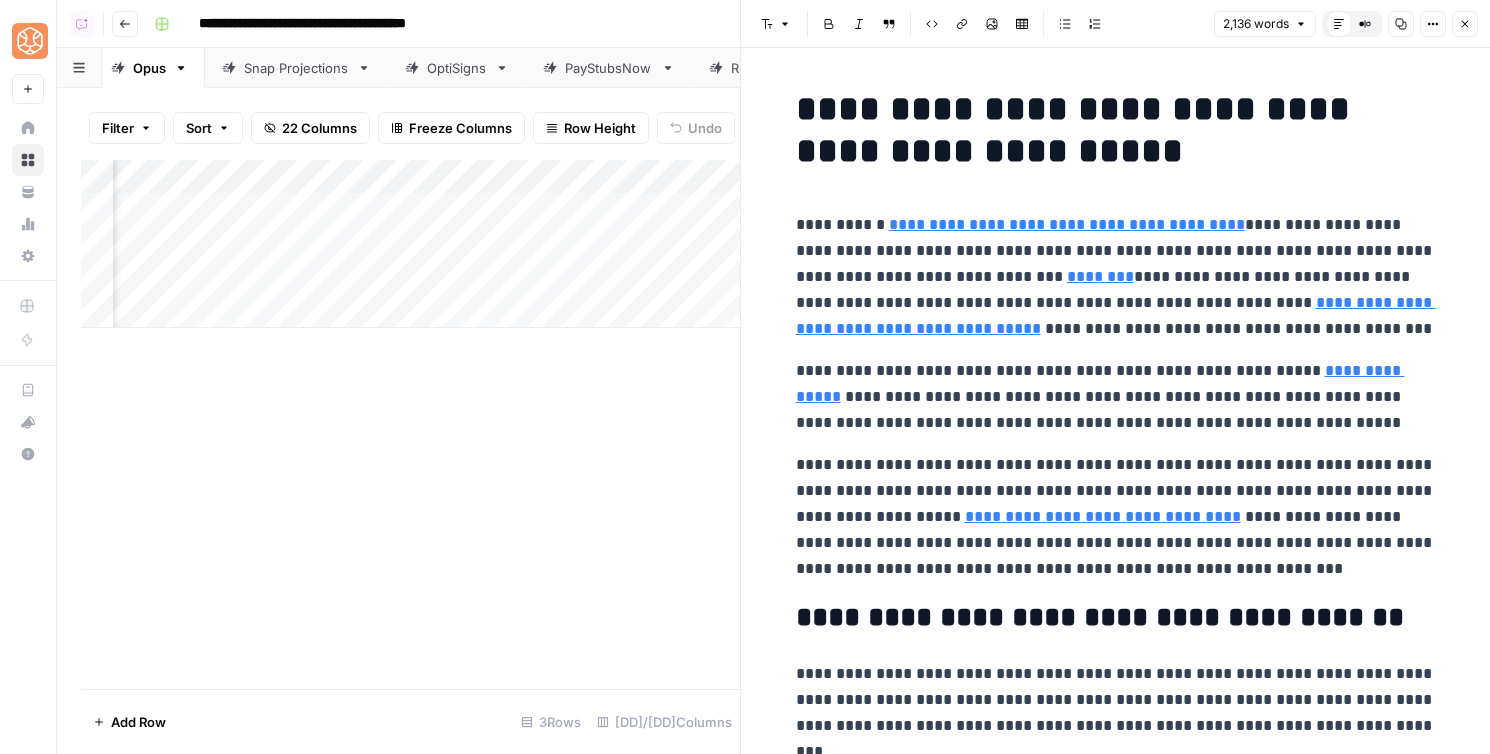 scroll, scrollTop: 0, scrollLeft: 2249, axis: horizontal 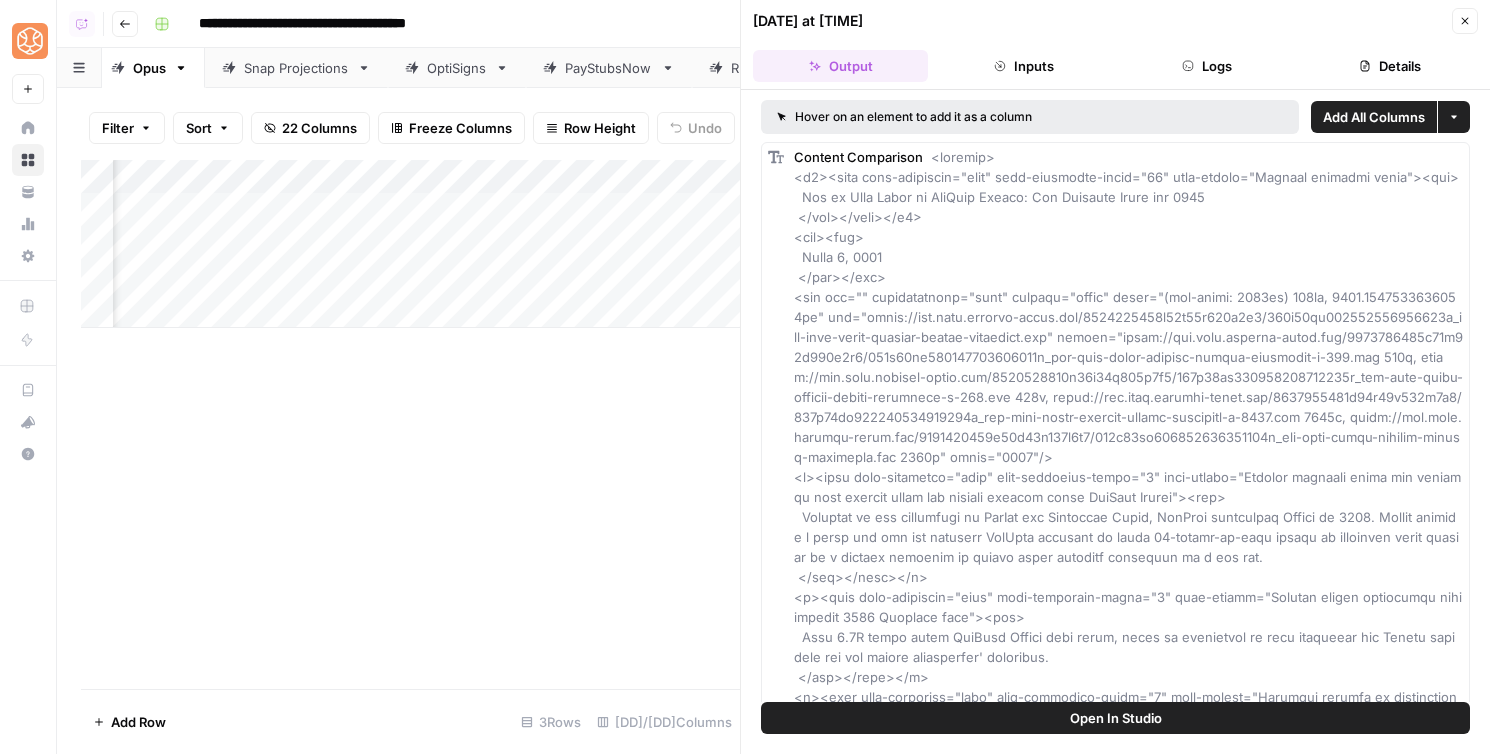 click on "Logs" at bounding box center (1207, 66) 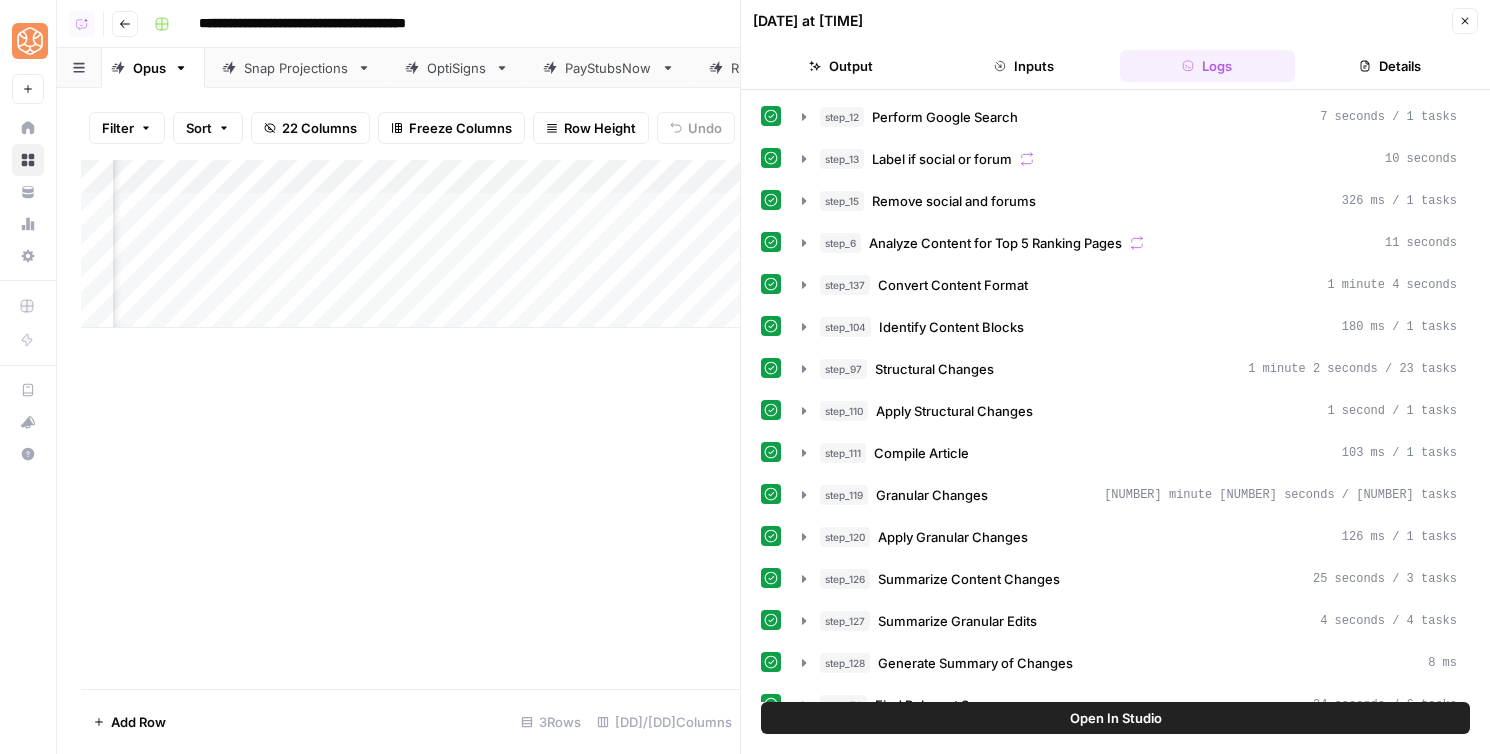 click on "Details" at bounding box center (1390, 66) 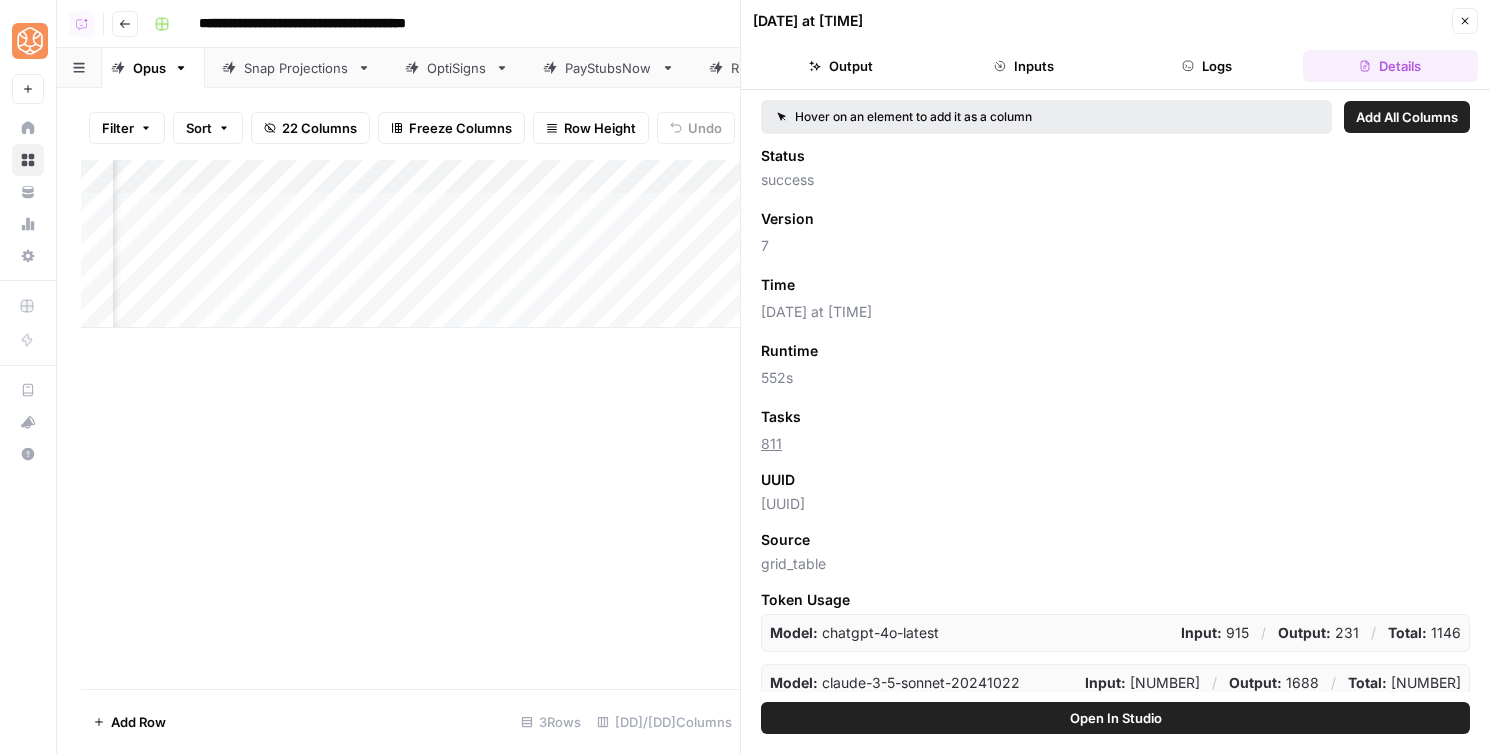 click on "07/08/25 at 9:46 AM Close Output Inputs Logs Details" at bounding box center [1115, 45] 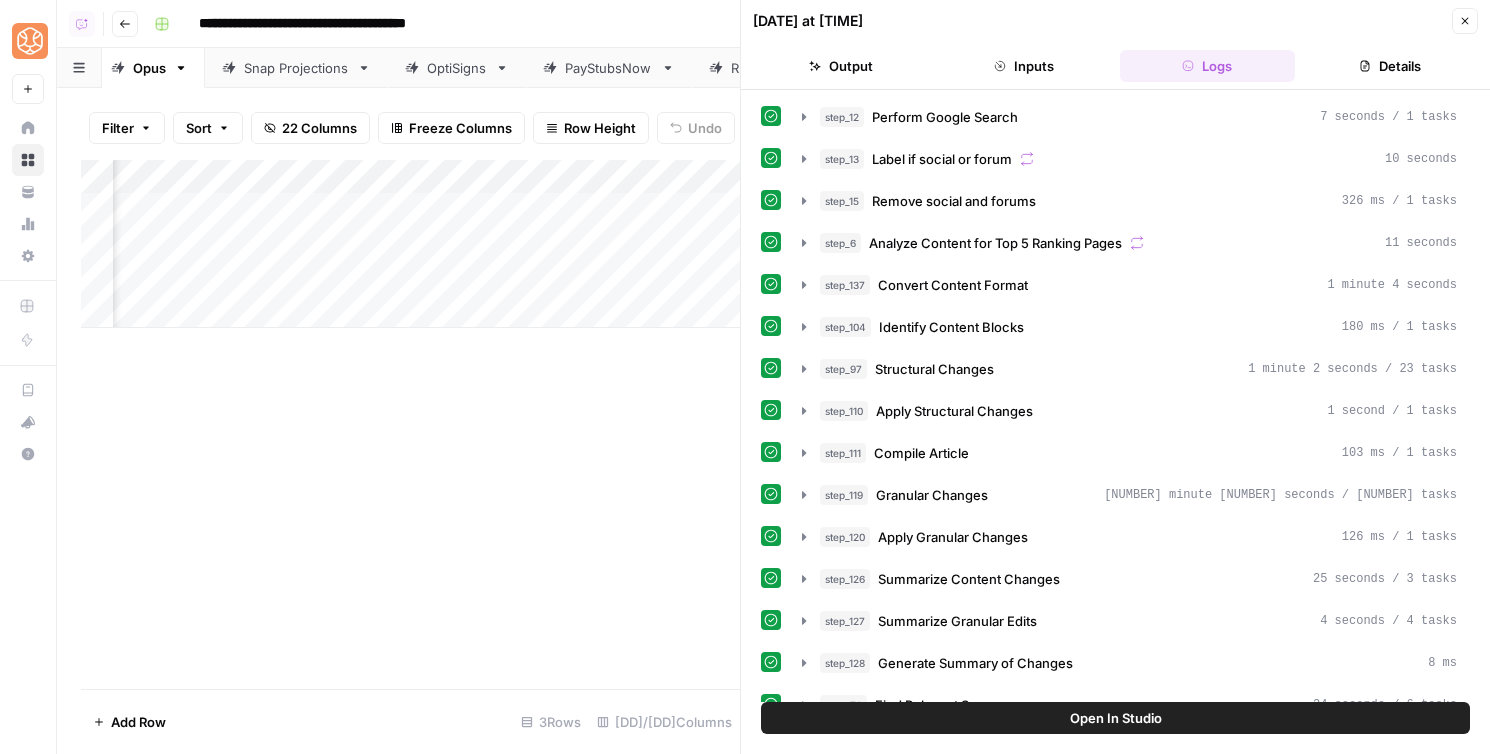 click on "Output" at bounding box center [840, 66] 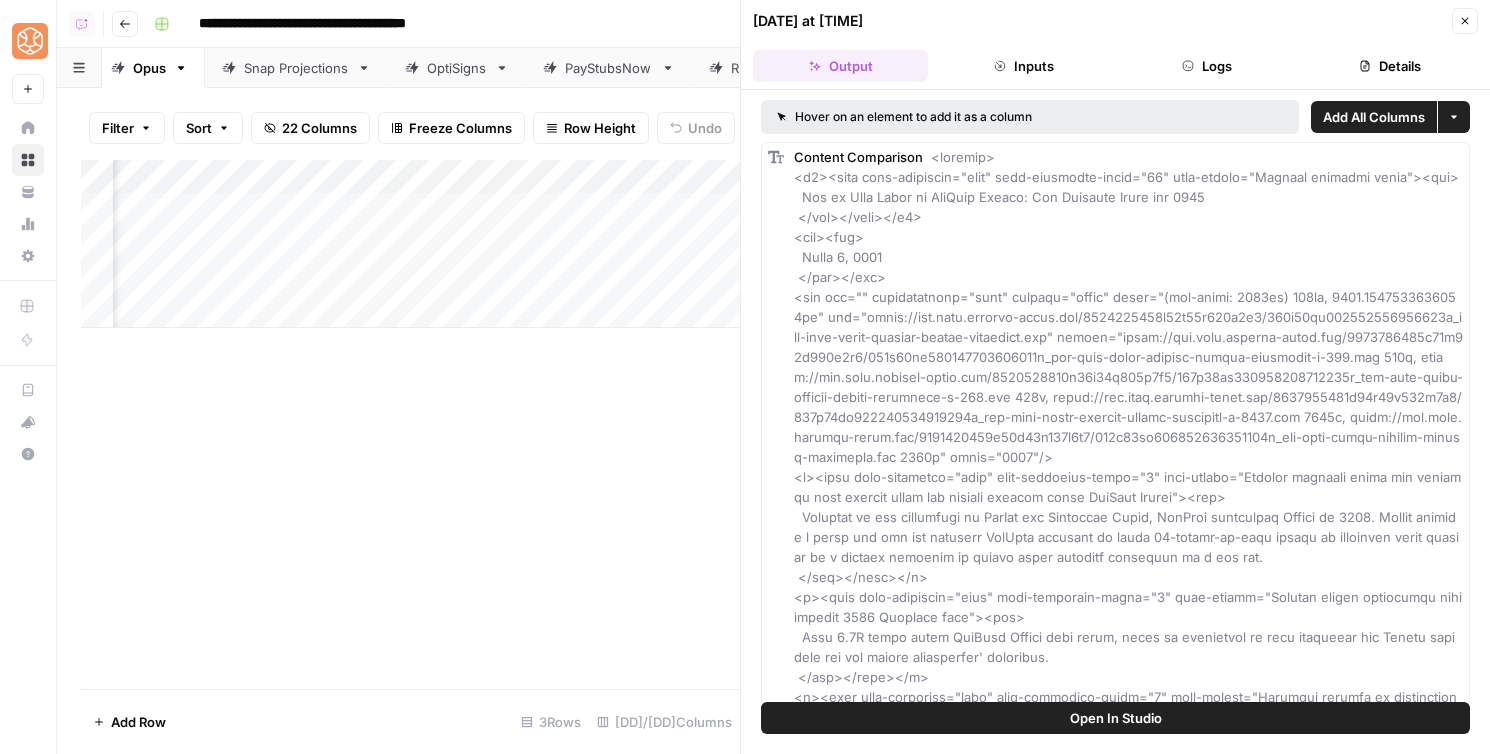 click on "Inputs" at bounding box center (1023, 66) 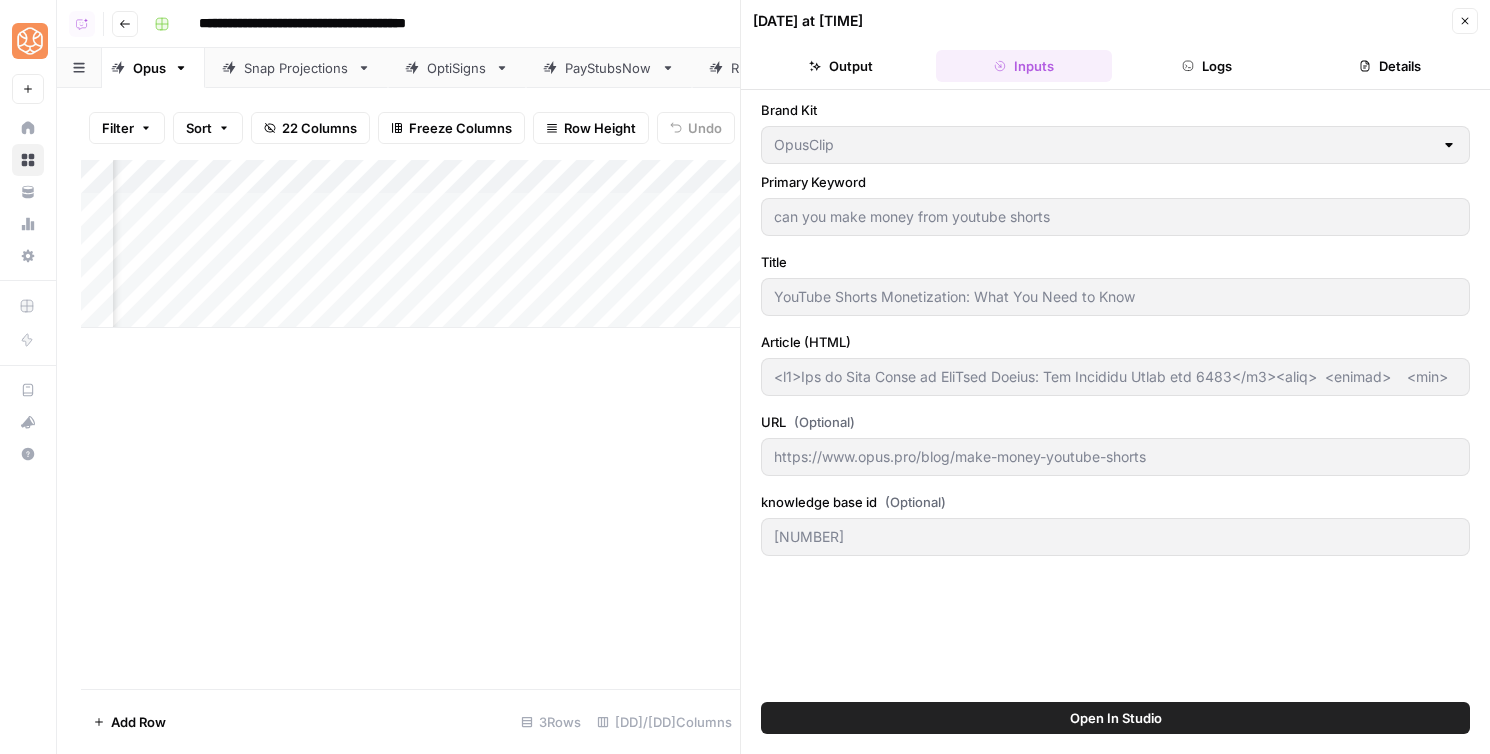 click on "Details" at bounding box center (1390, 66) 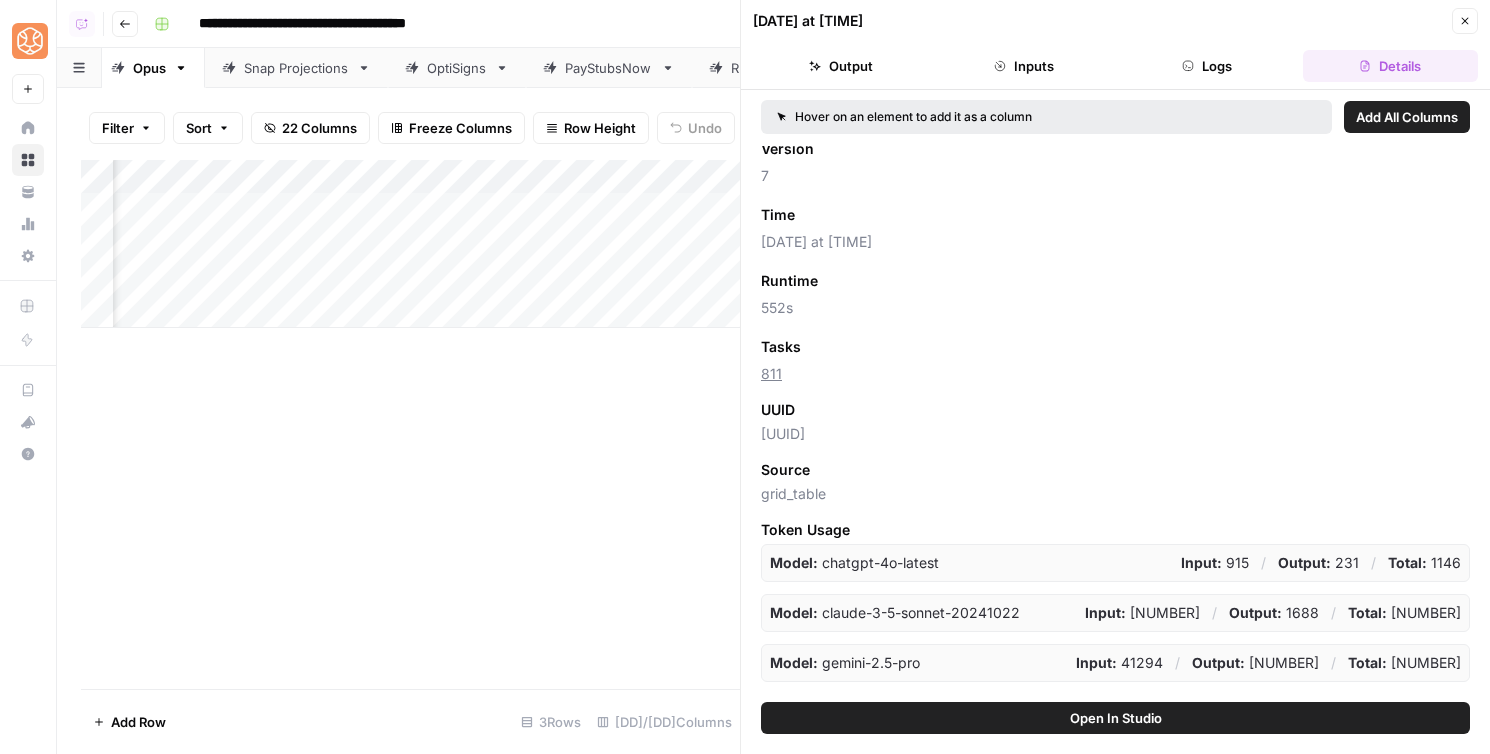 scroll, scrollTop: 72, scrollLeft: 0, axis: vertical 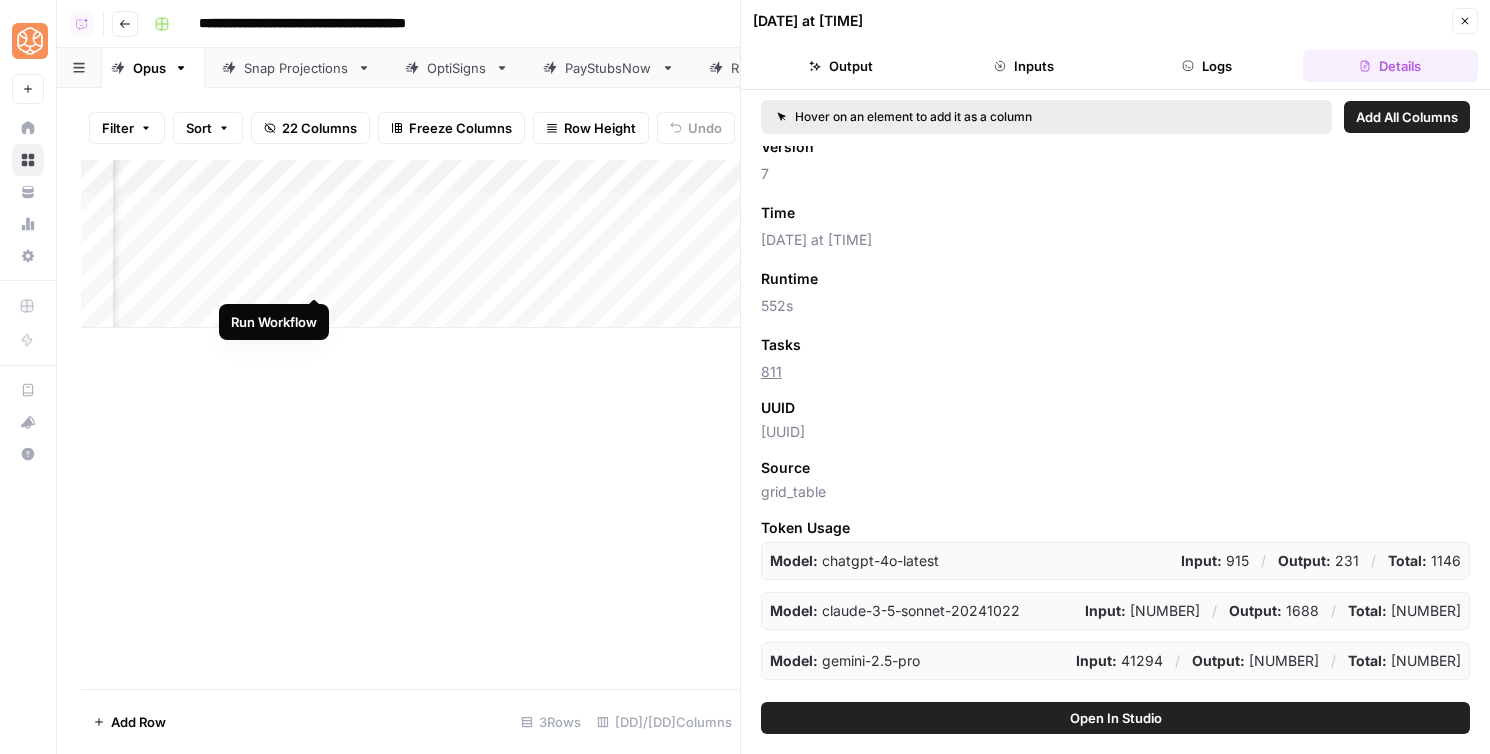 click on "Add Column" at bounding box center (410, 244) 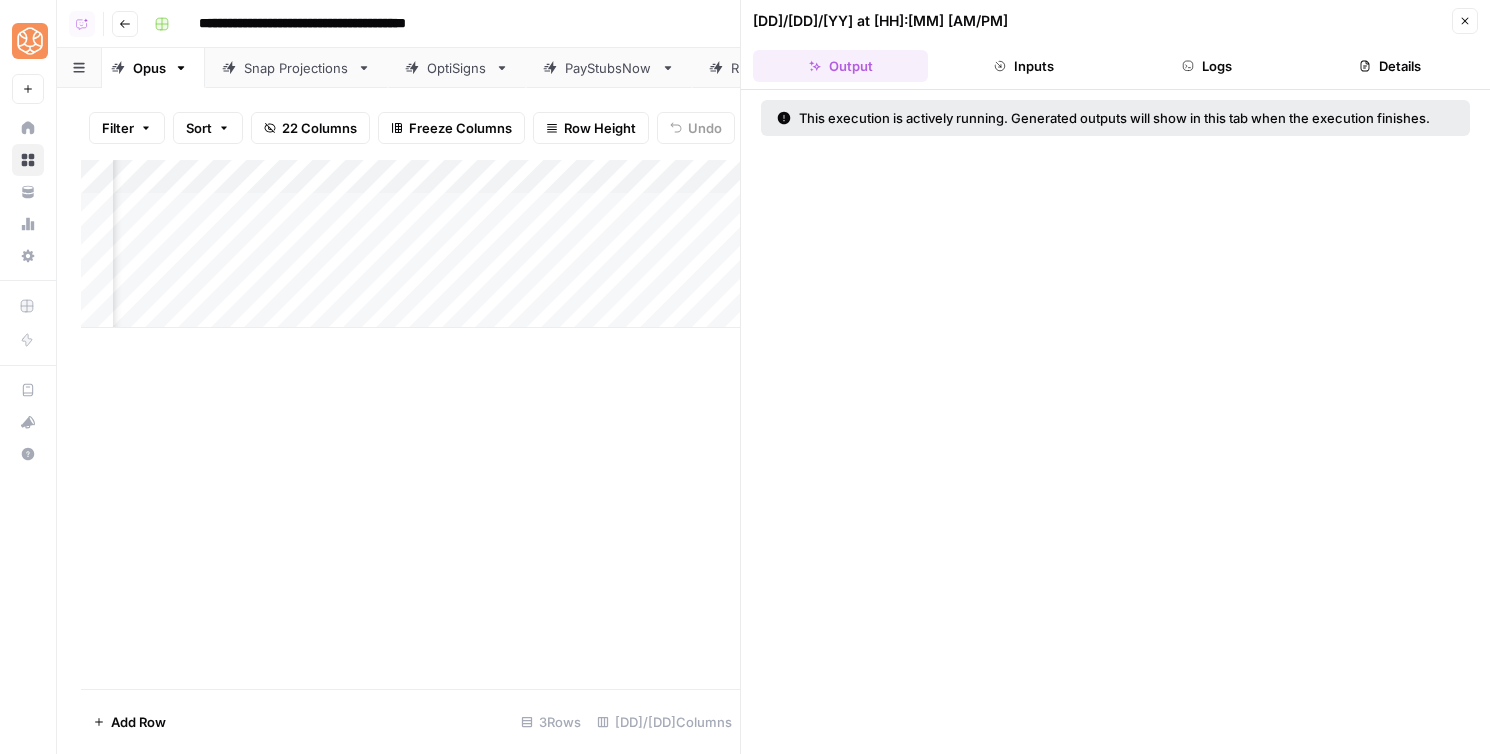 click on "Close" at bounding box center [1465, 21] 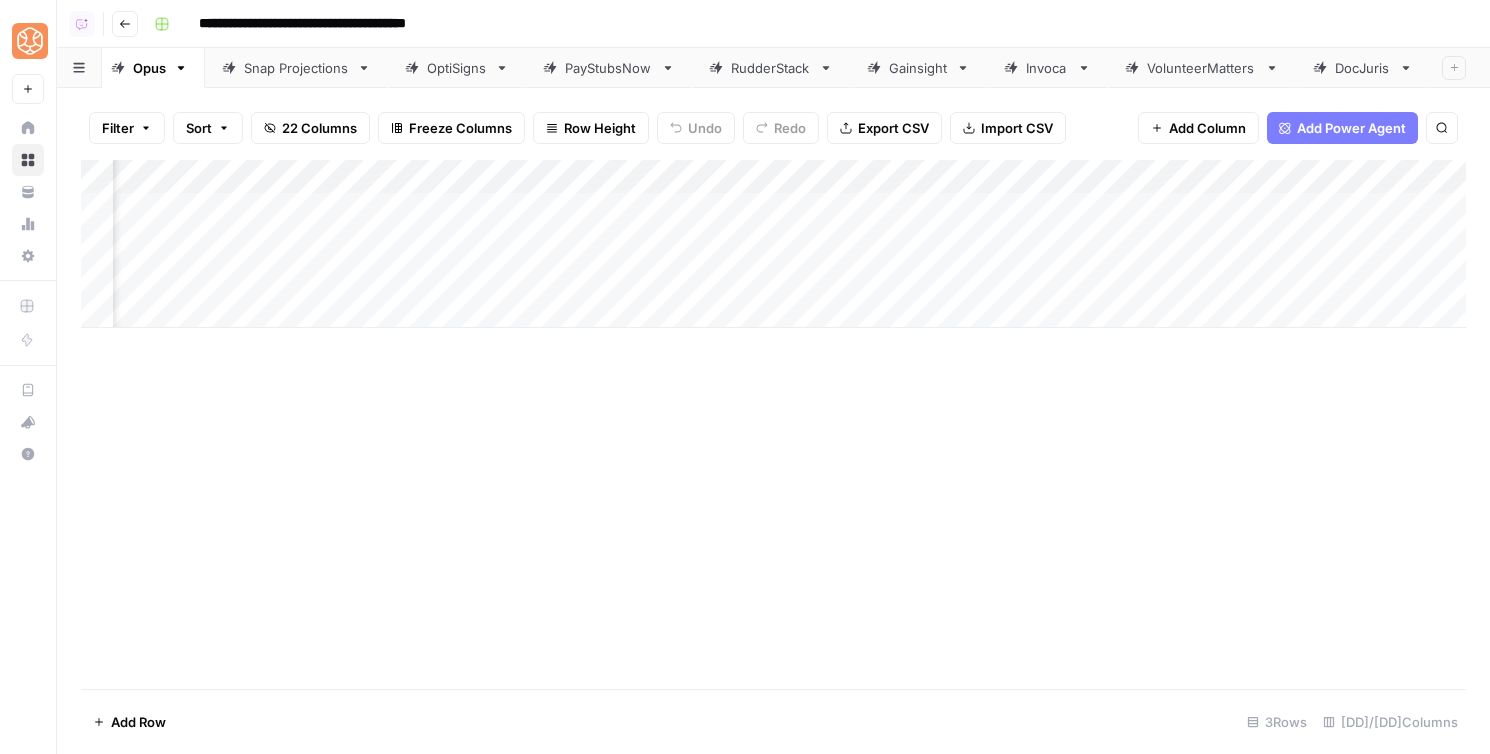 scroll, scrollTop: 0, scrollLeft: 1879, axis: horizontal 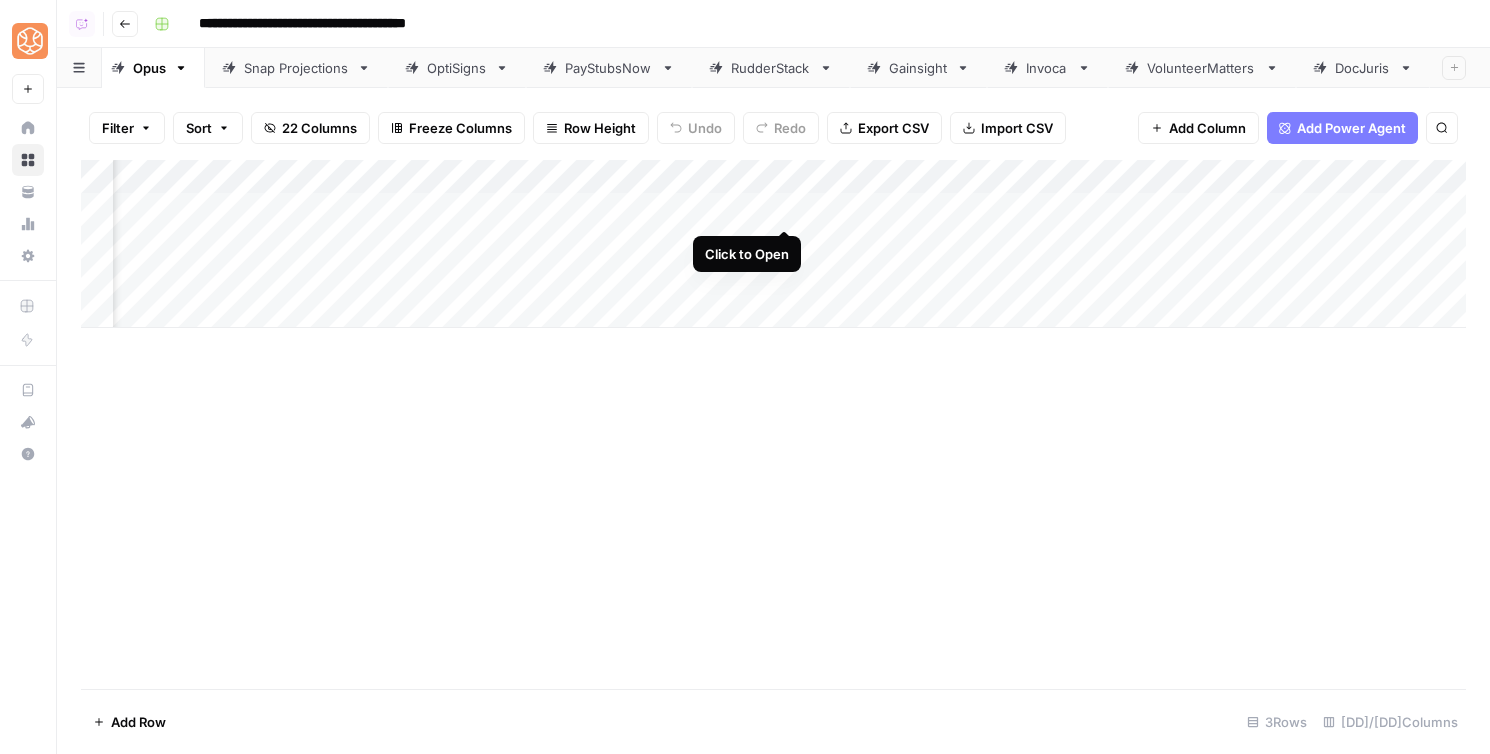 click on "Add Column" at bounding box center (773, 244) 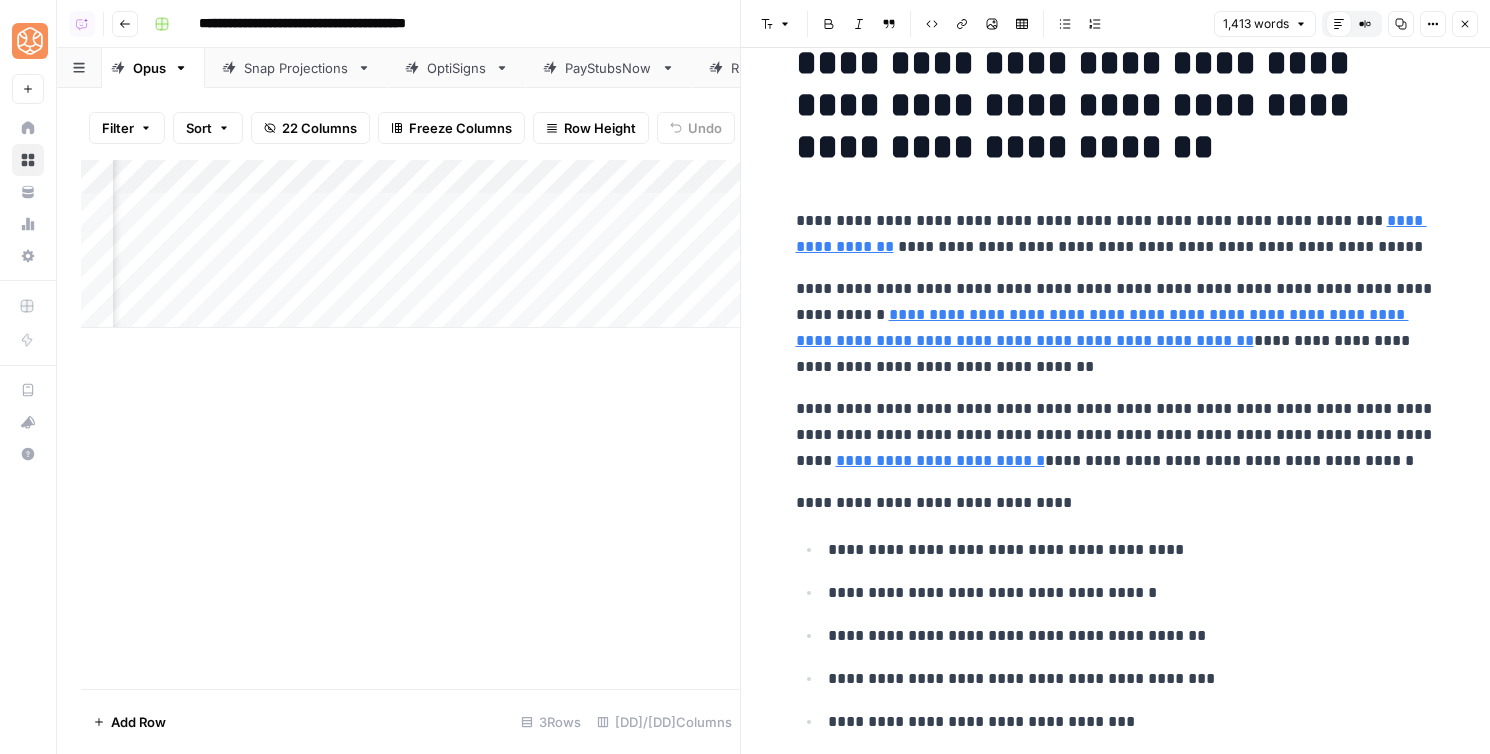 scroll, scrollTop: 64, scrollLeft: 0, axis: vertical 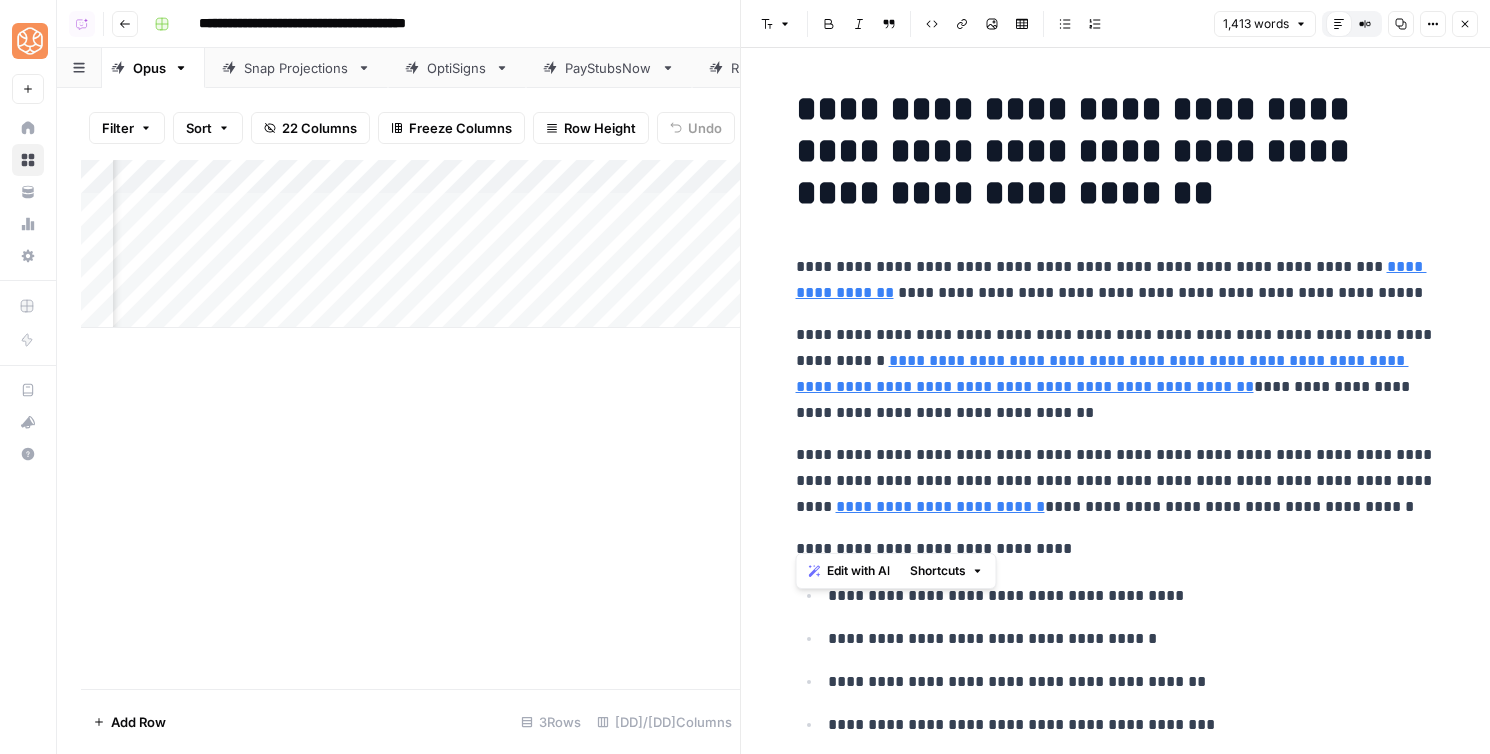 drag, startPoint x: 1387, startPoint y: 457, endPoint x: 770, endPoint y: 50, distance: 739.1468 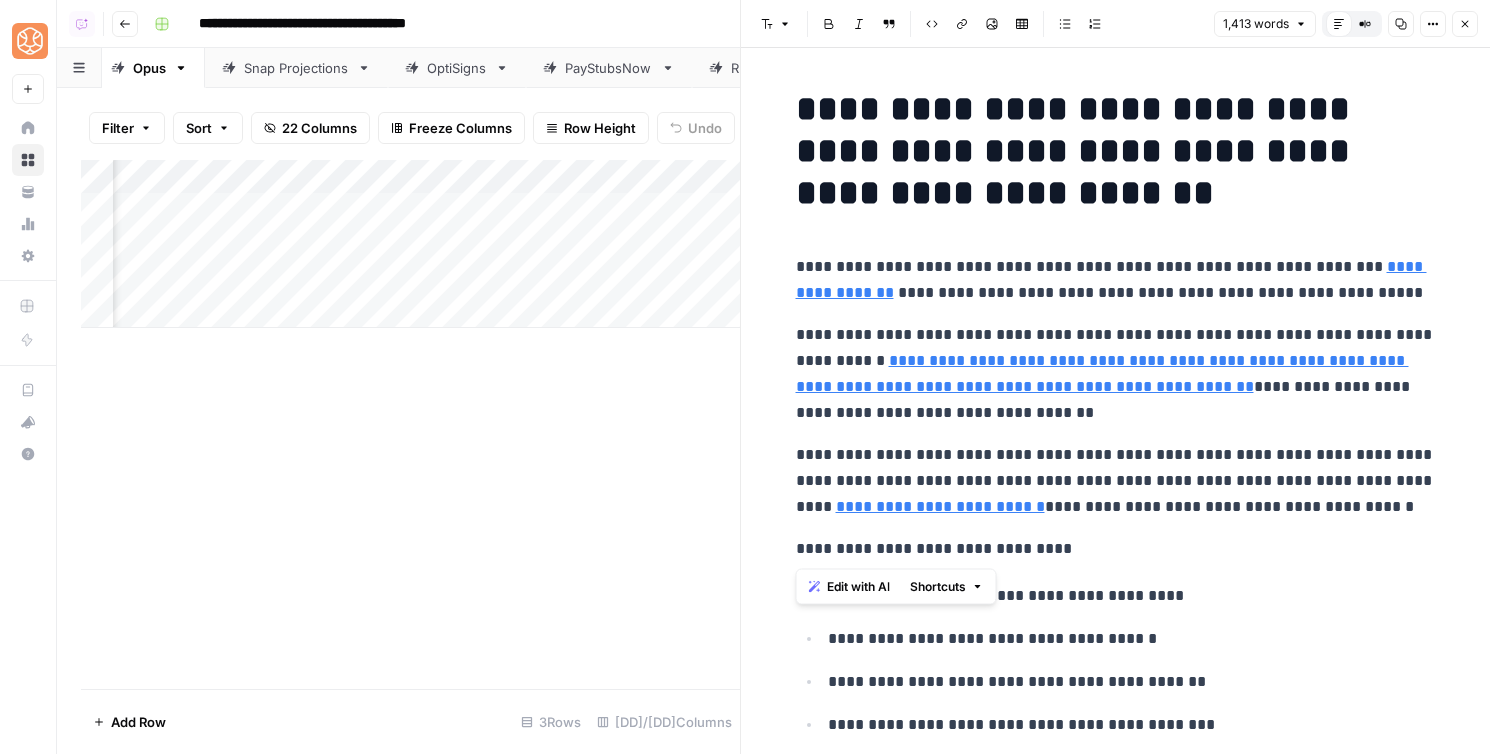 click on "**********" at bounding box center [1116, 481] 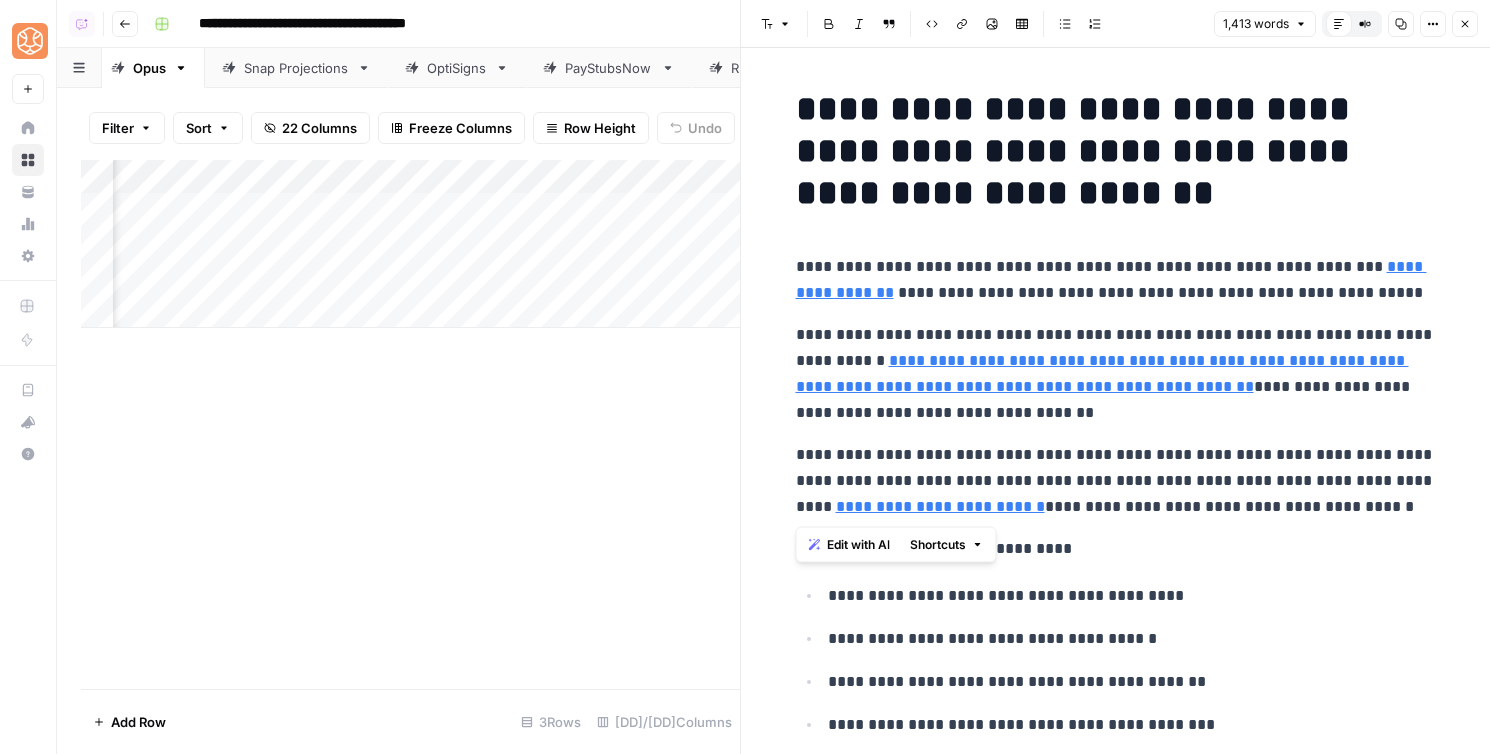 drag, startPoint x: 1157, startPoint y: 514, endPoint x: 738, endPoint y: 449, distance: 424.01178 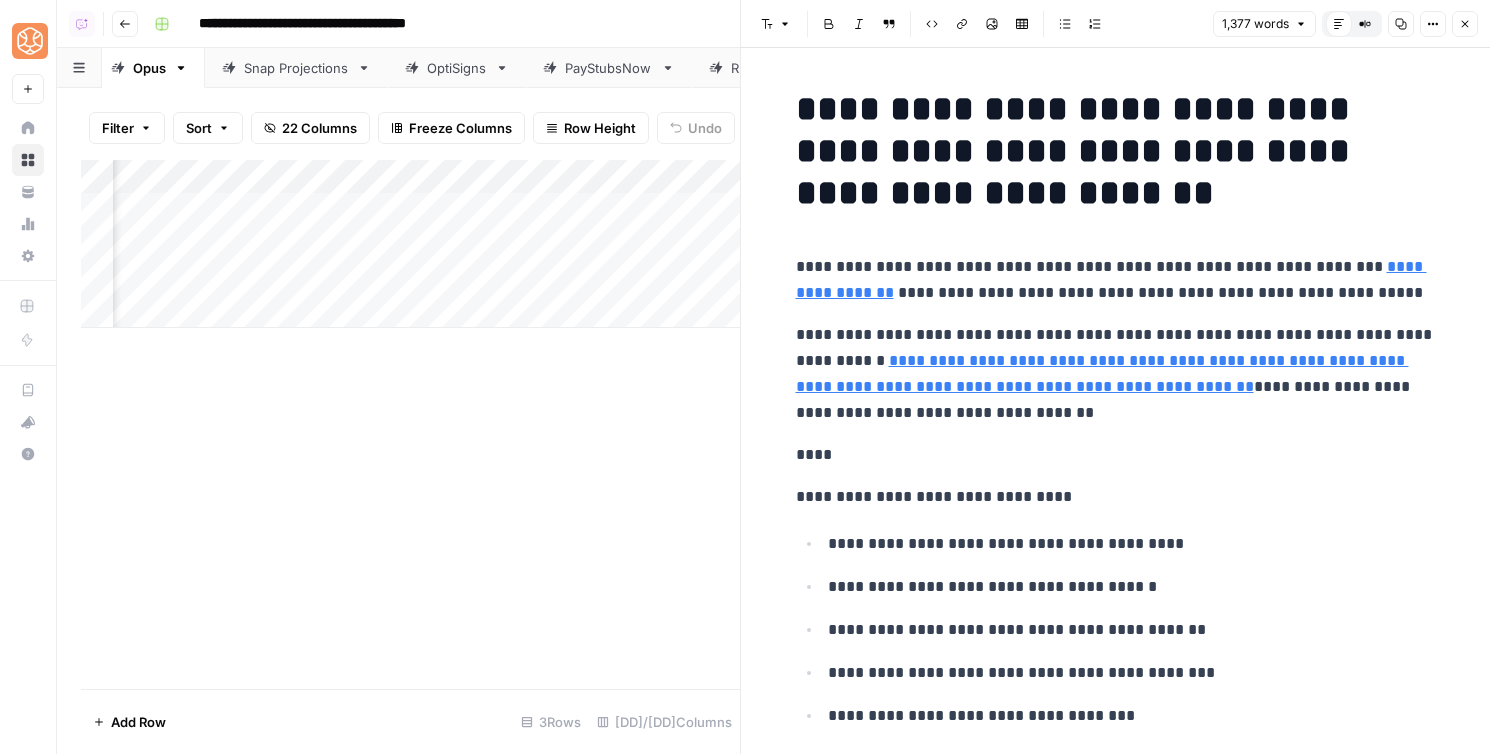 click on "**********" at bounding box center (1116, 497) 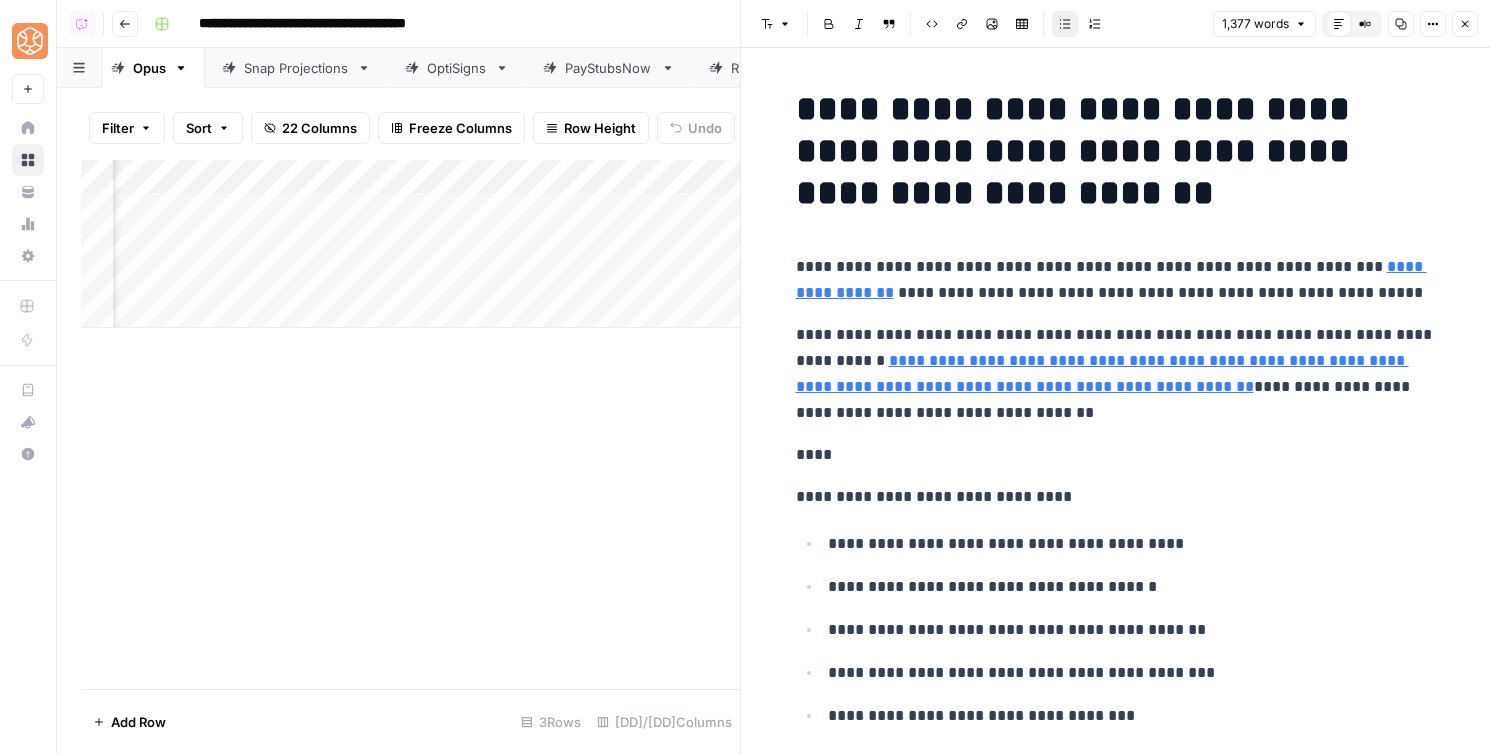 click on "**********" at bounding box center (1116, 629) 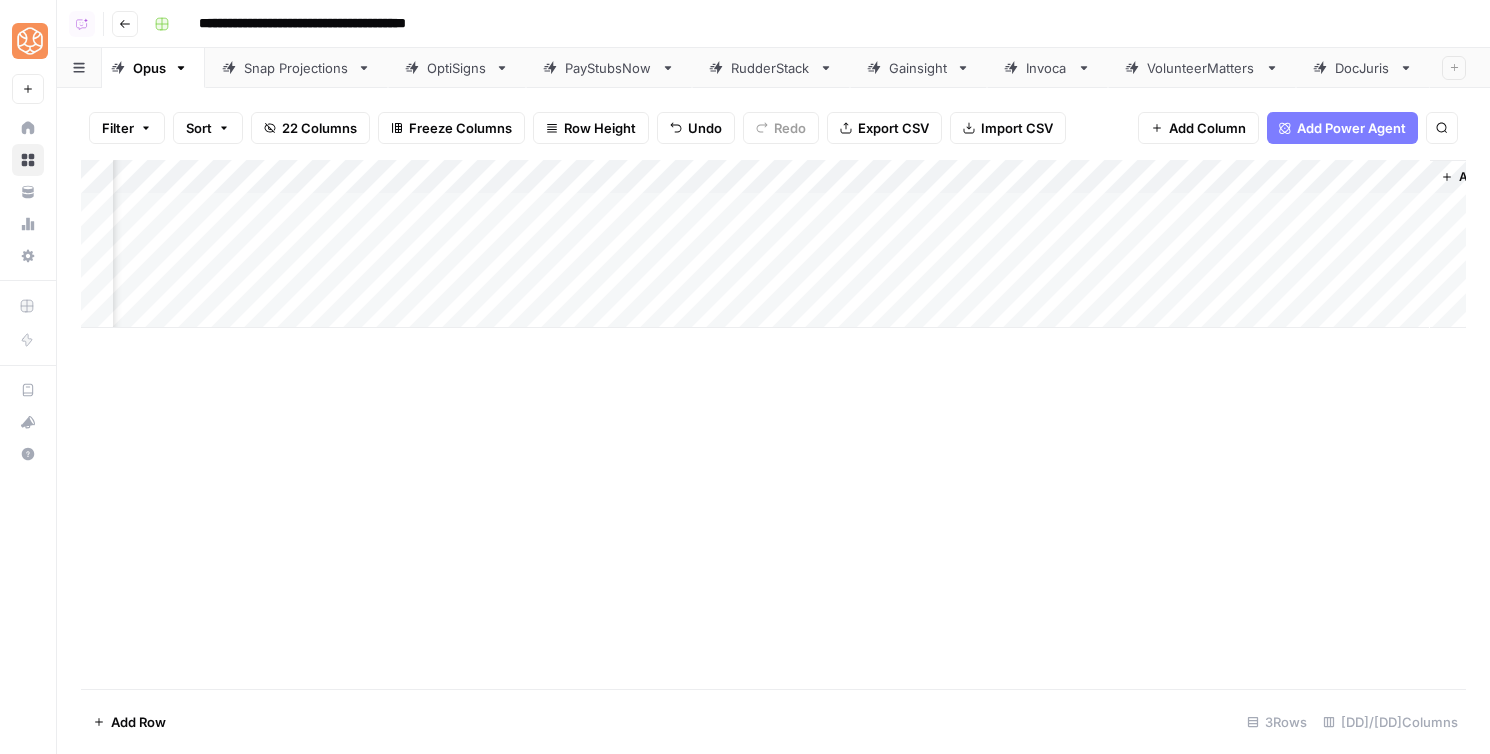 scroll, scrollTop: 0, scrollLeft: 2049, axis: horizontal 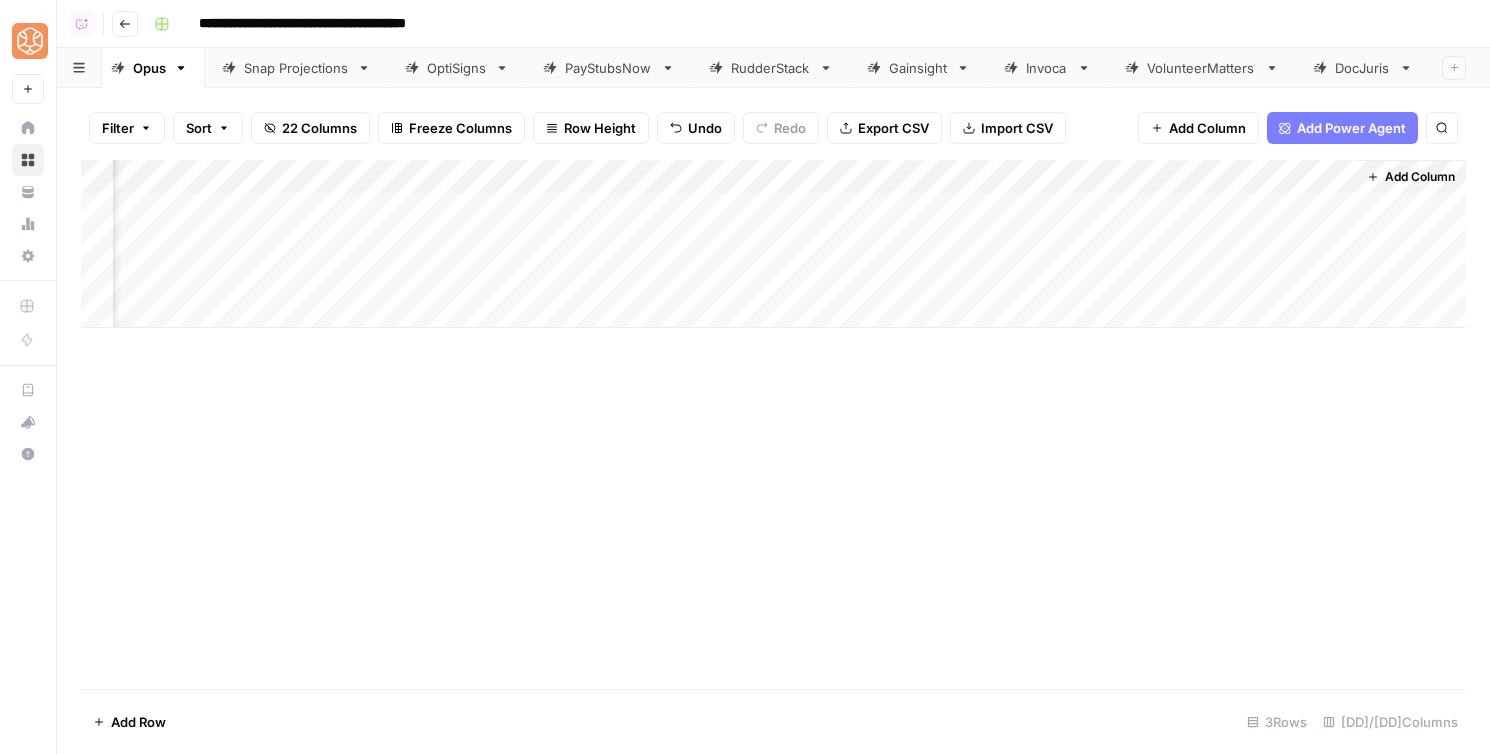 click on "Add Column" at bounding box center [773, 424] 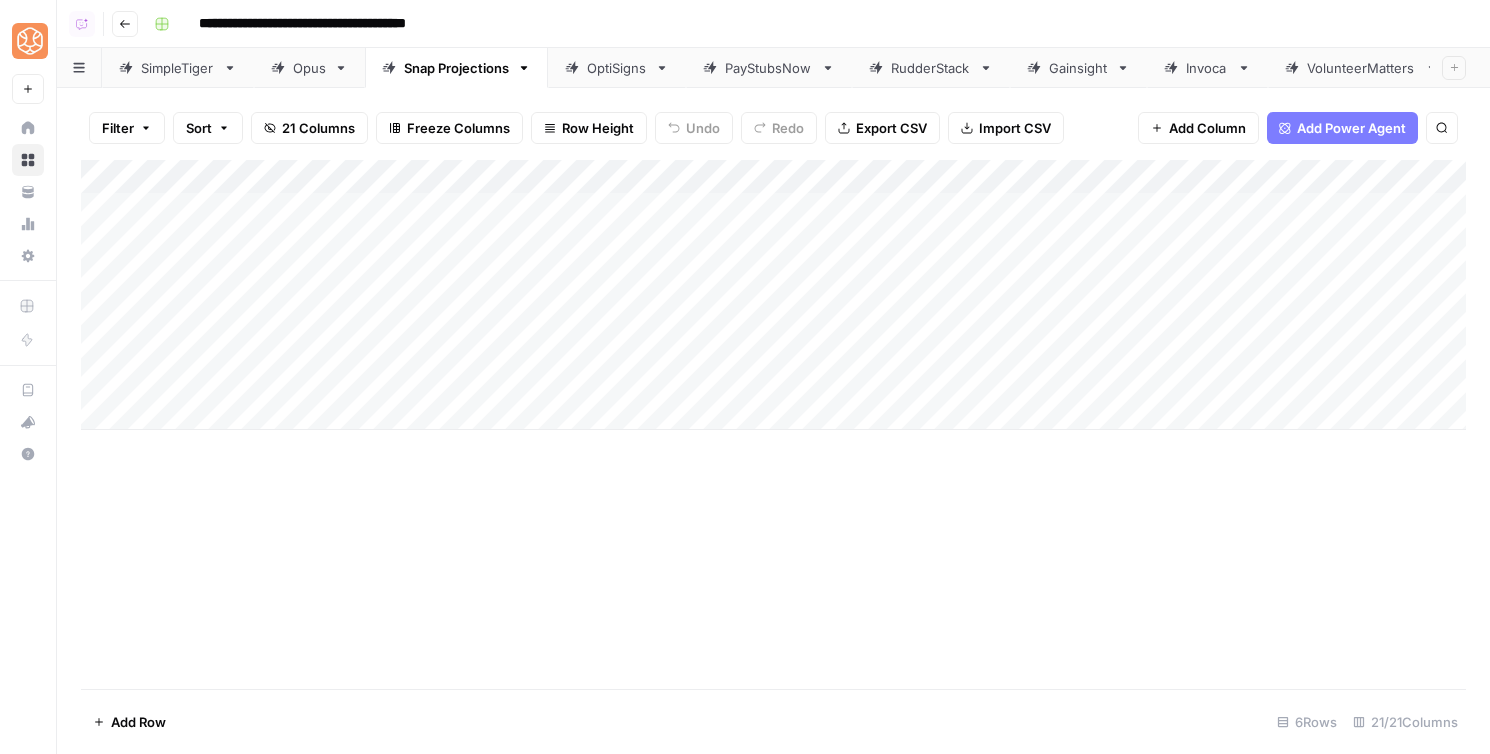 click on "Opus" at bounding box center [309, 68] 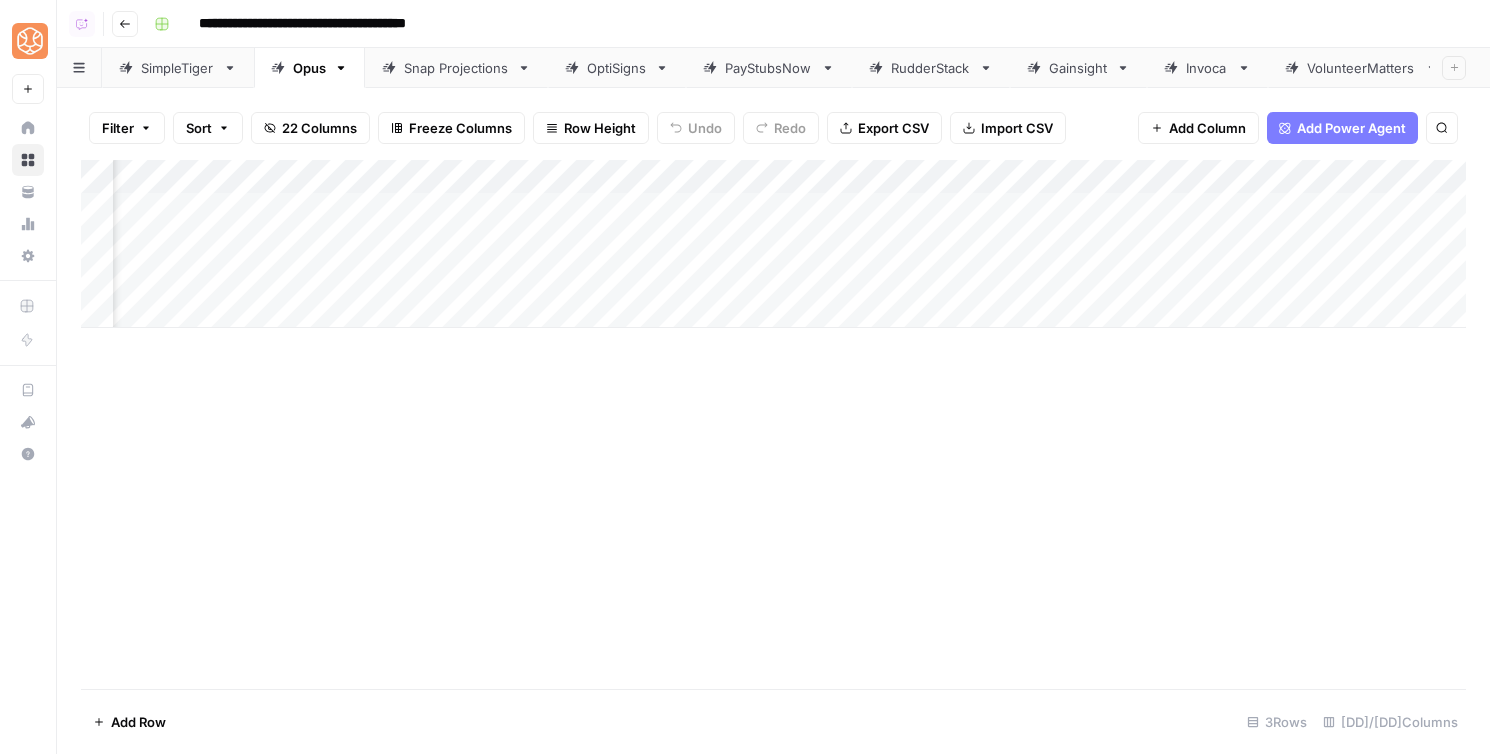 scroll, scrollTop: 0, scrollLeft: 2049, axis: horizontal 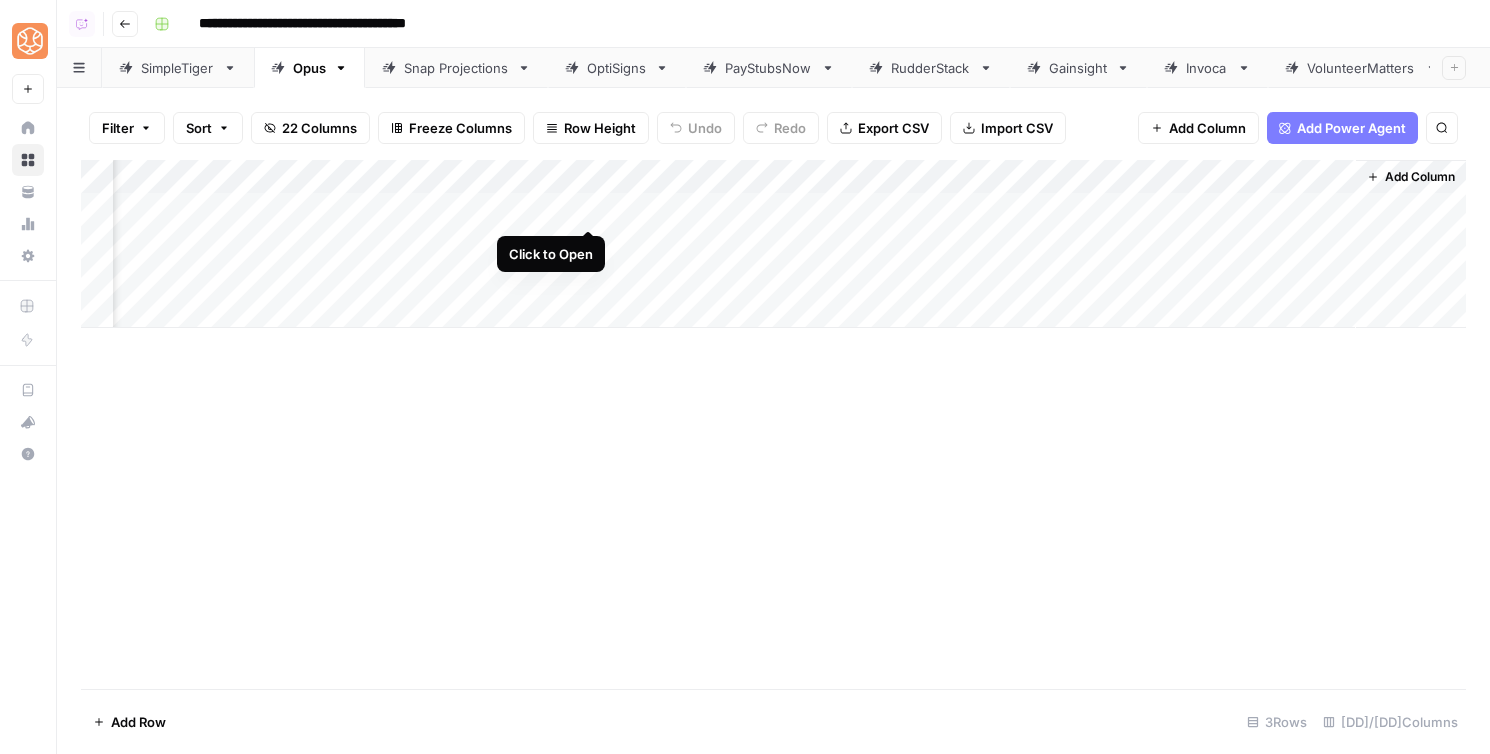 click on "Add Column" at bounding box center [773, 244] 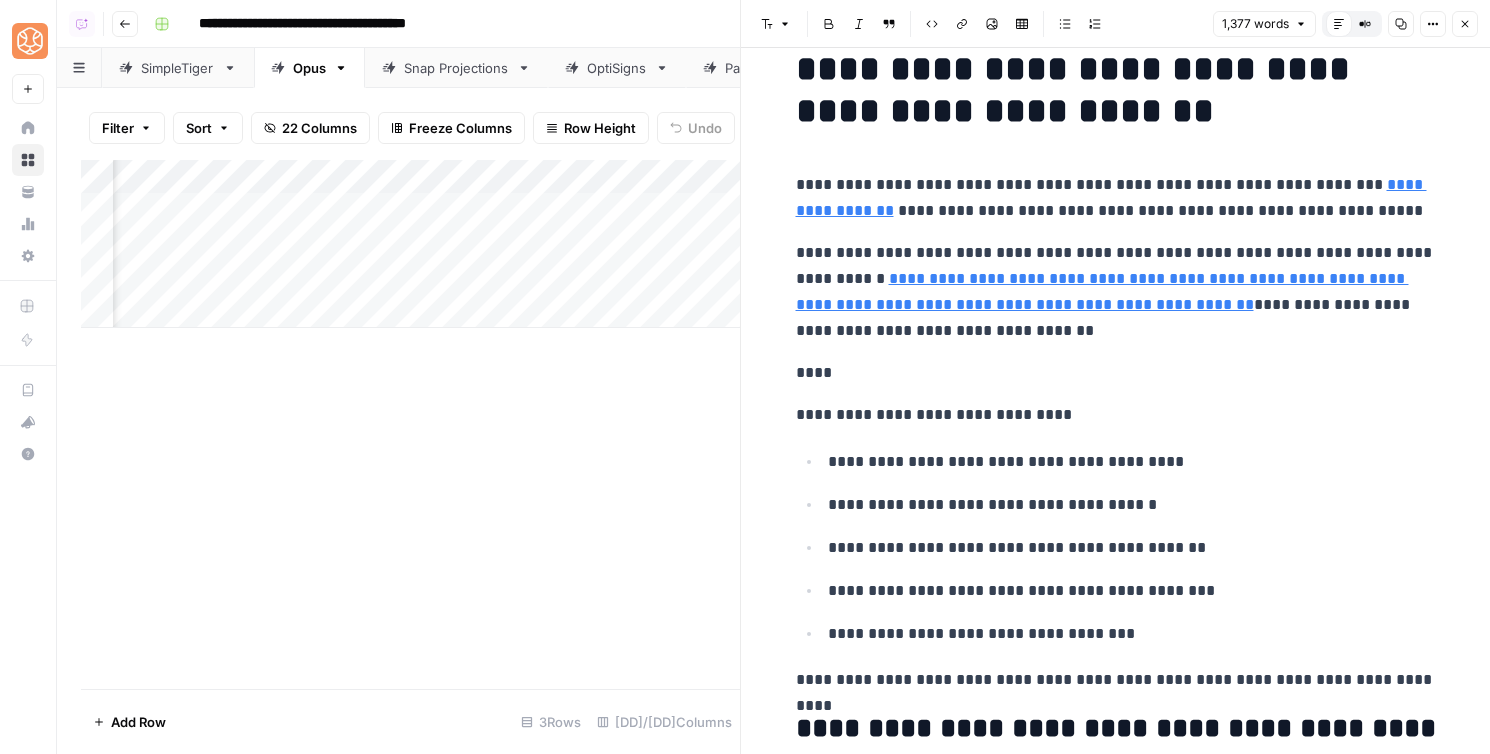 scroll, scrollTop: 112, scrollLeft: 0, axis: vertical 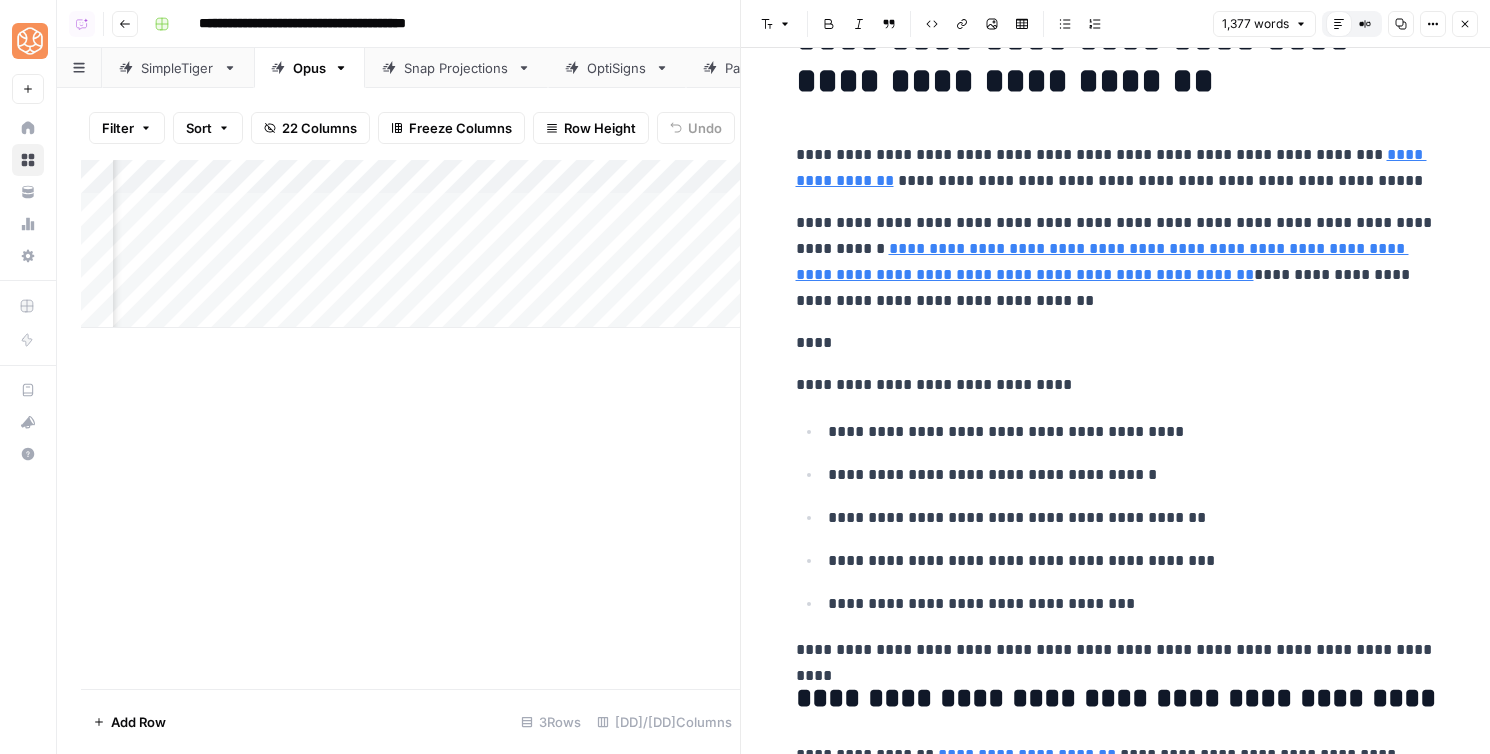 click on "Close" at bounding box center [1465, 24] 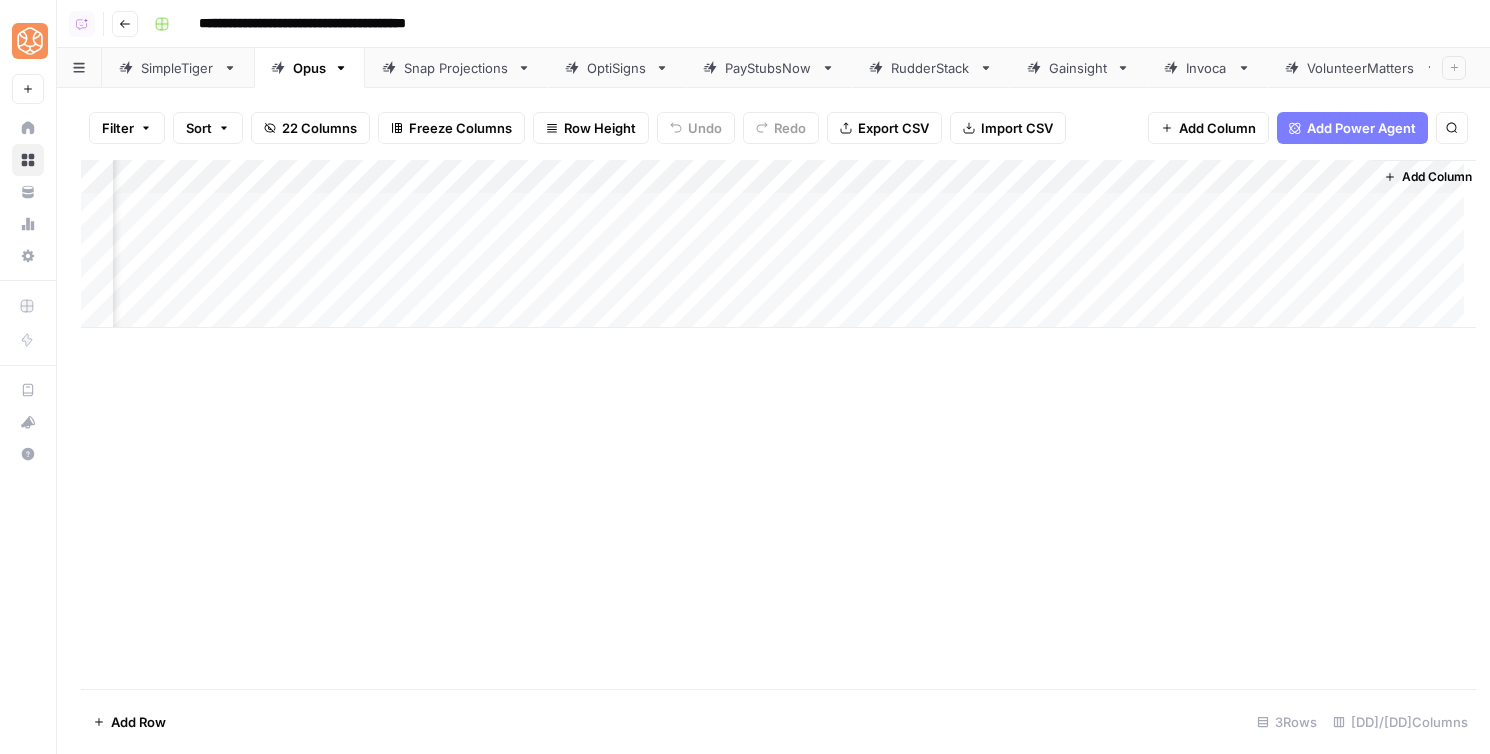 scroll, scrollTop: 0, scrollLeft: 2025, axis: horizontal 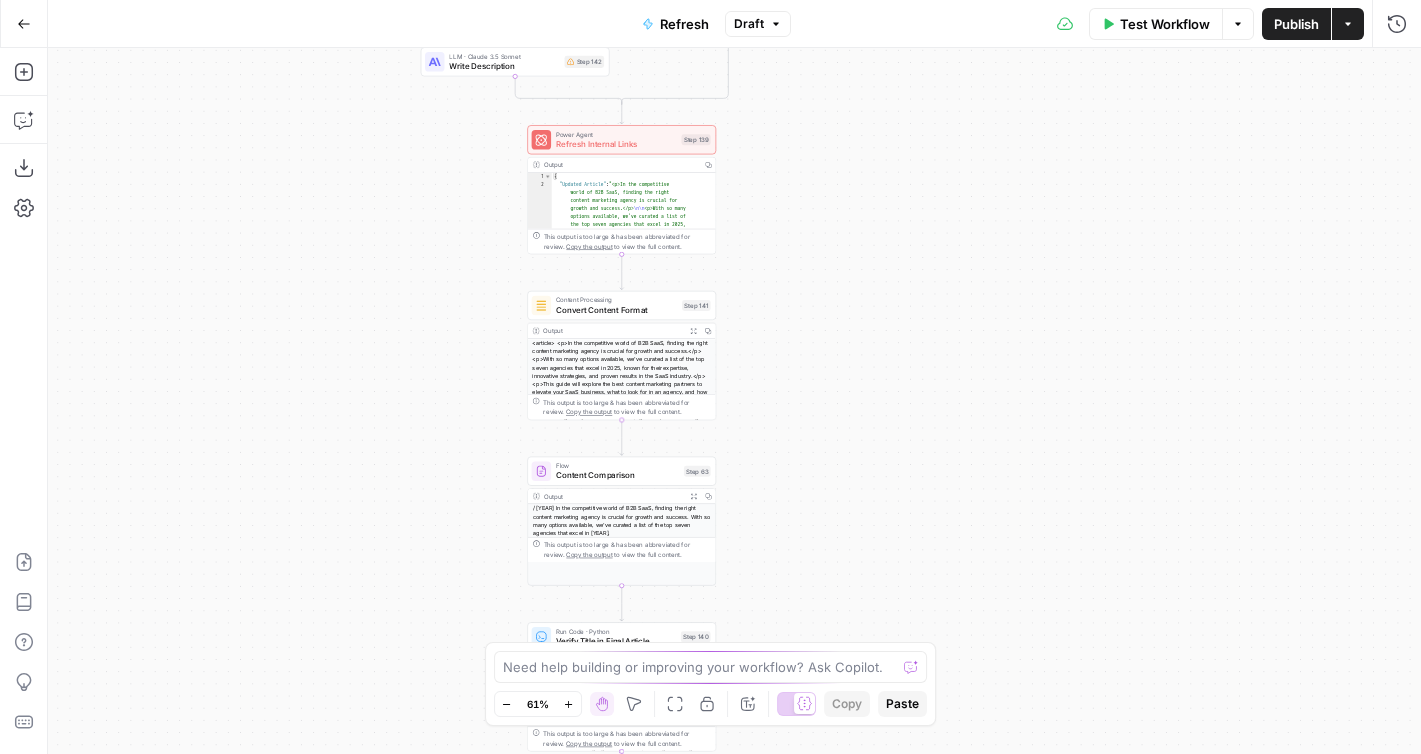click on "Convert Content Format" at bounding box center (616, 310) 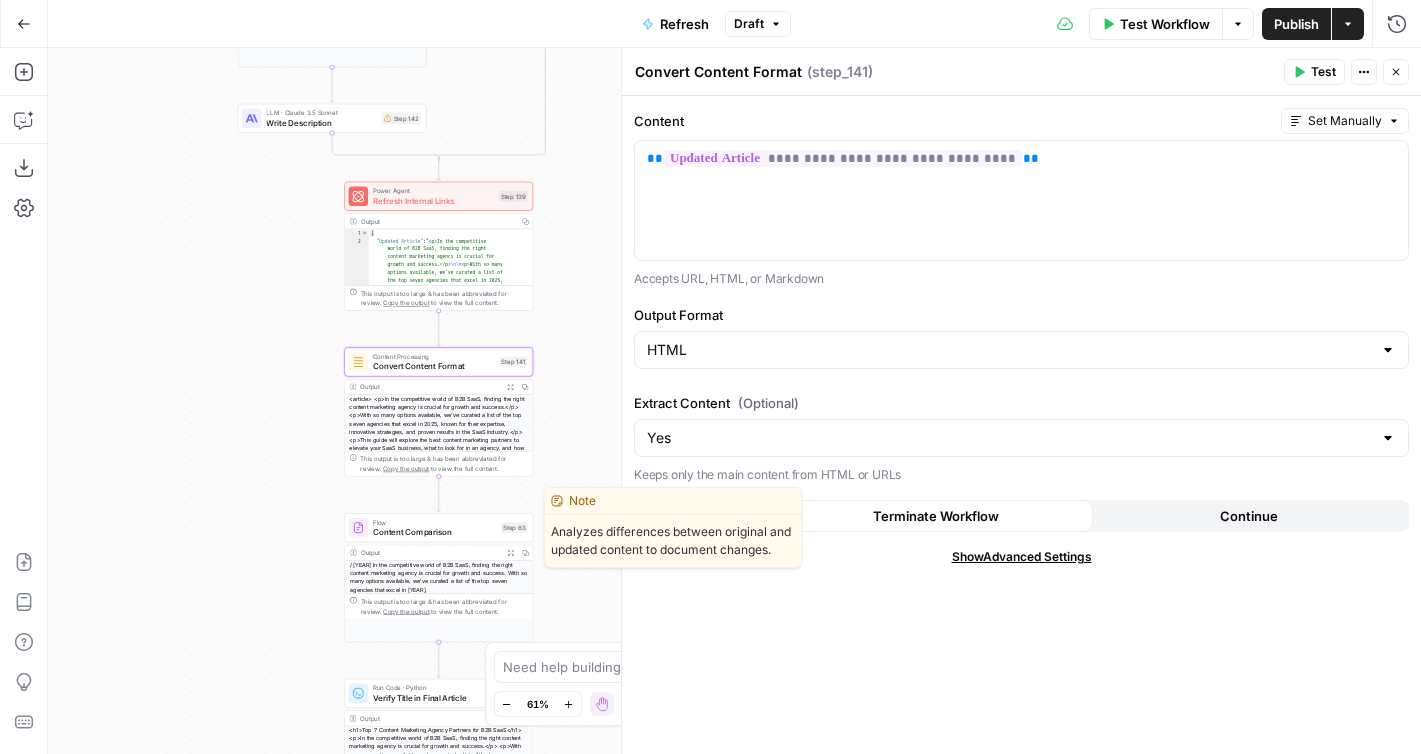 click on "Content Comparison" at bounding box center [434, 532] 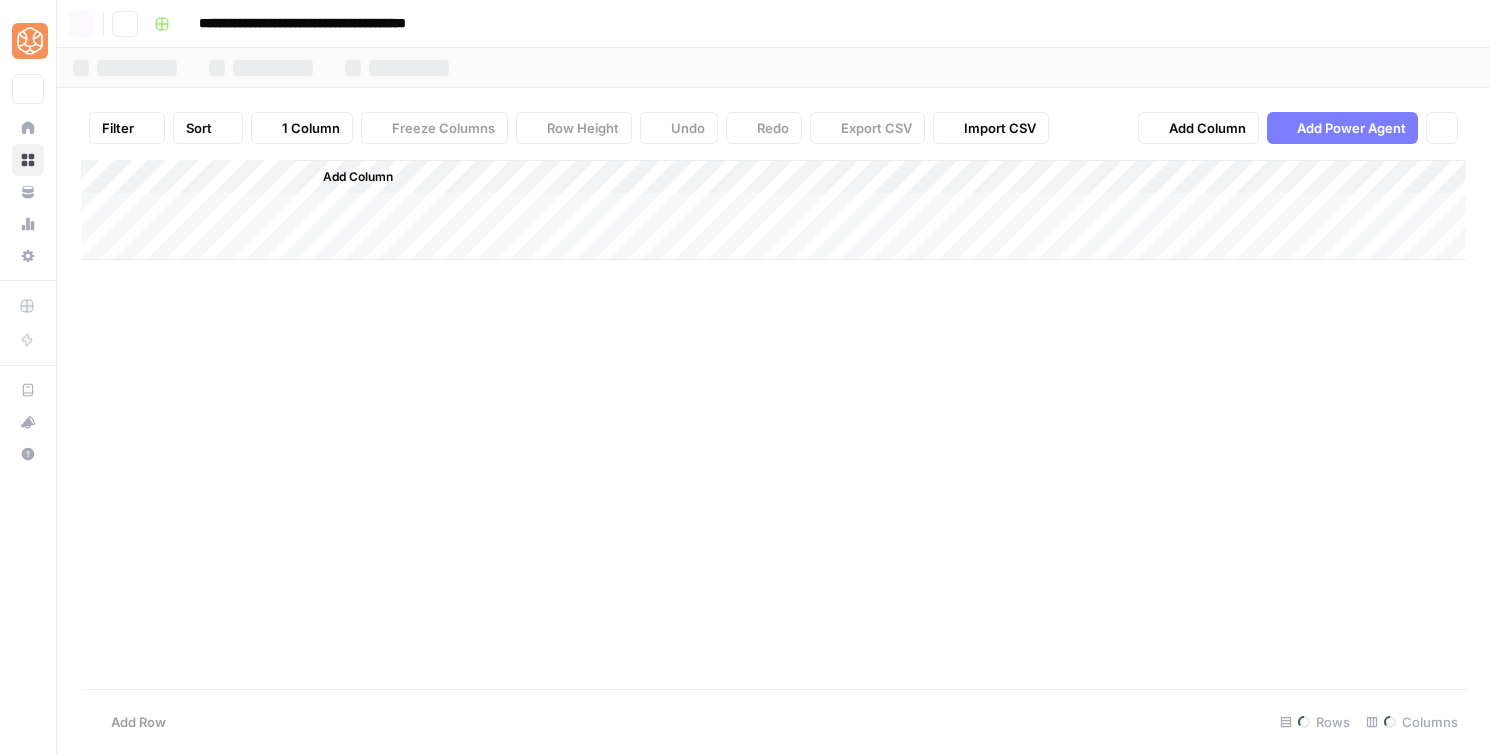 scroll, scrollTop: 0, scrollLeft: 0, axis: both 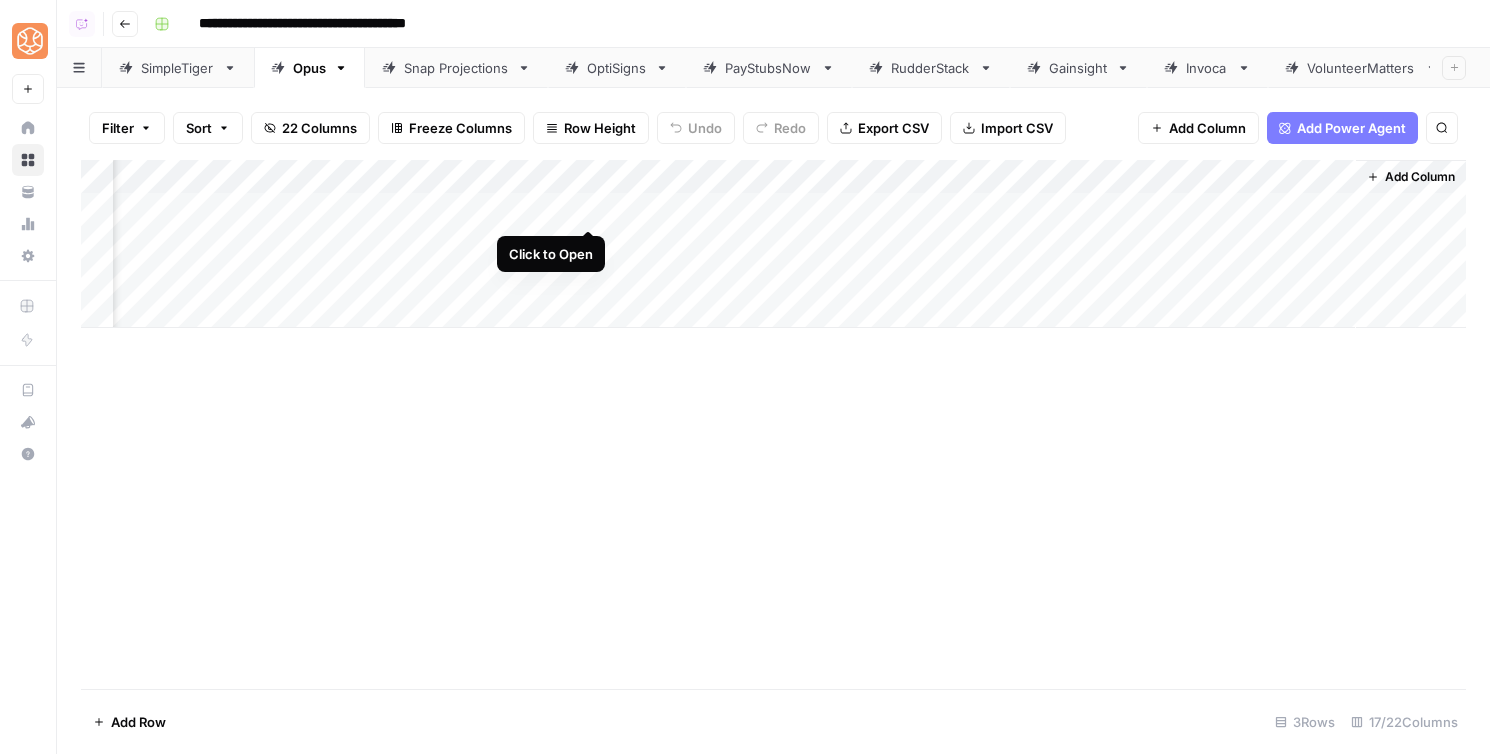 click on "Add Column" at bounding box center [773, 244] 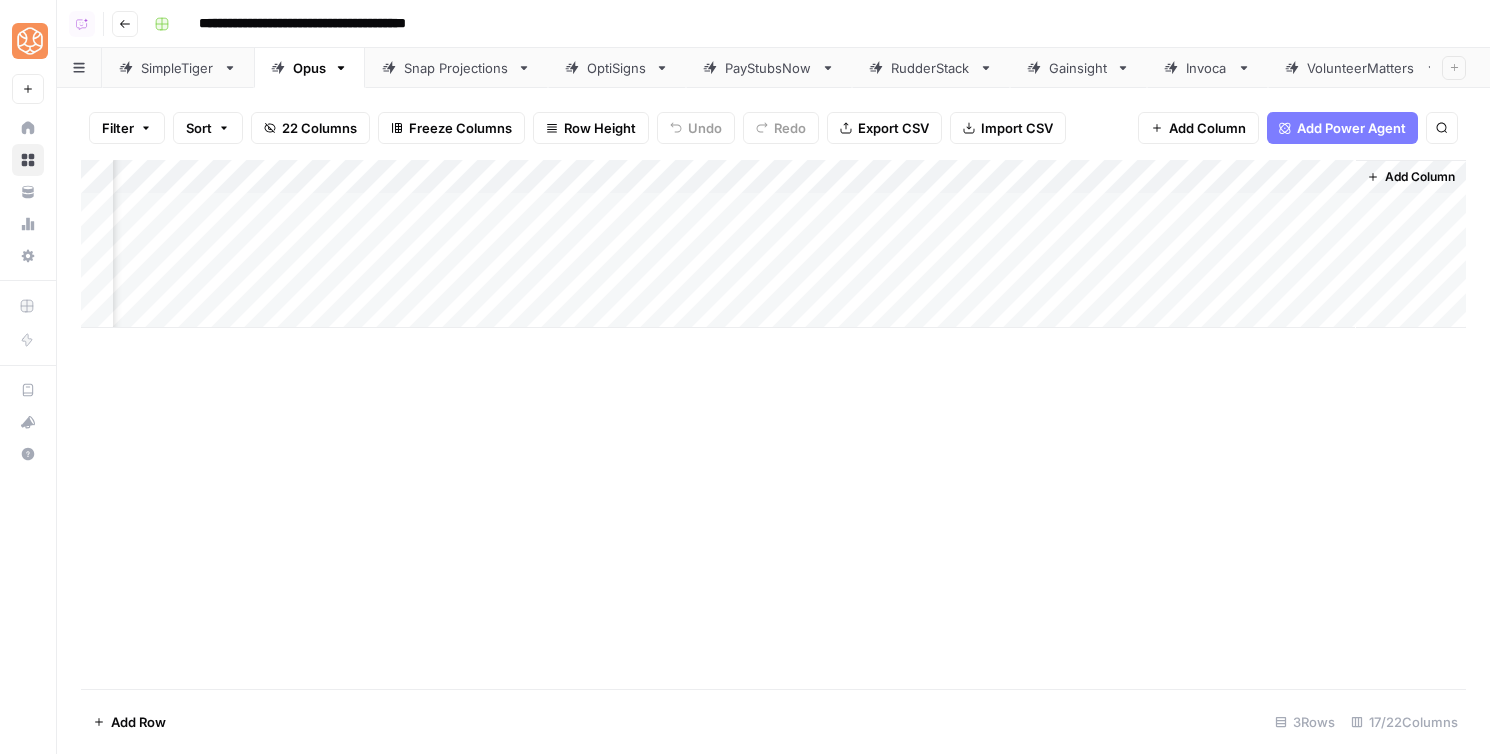 scroll, scrollTop: 0, scrollLeft: 2033, axis: horizontal 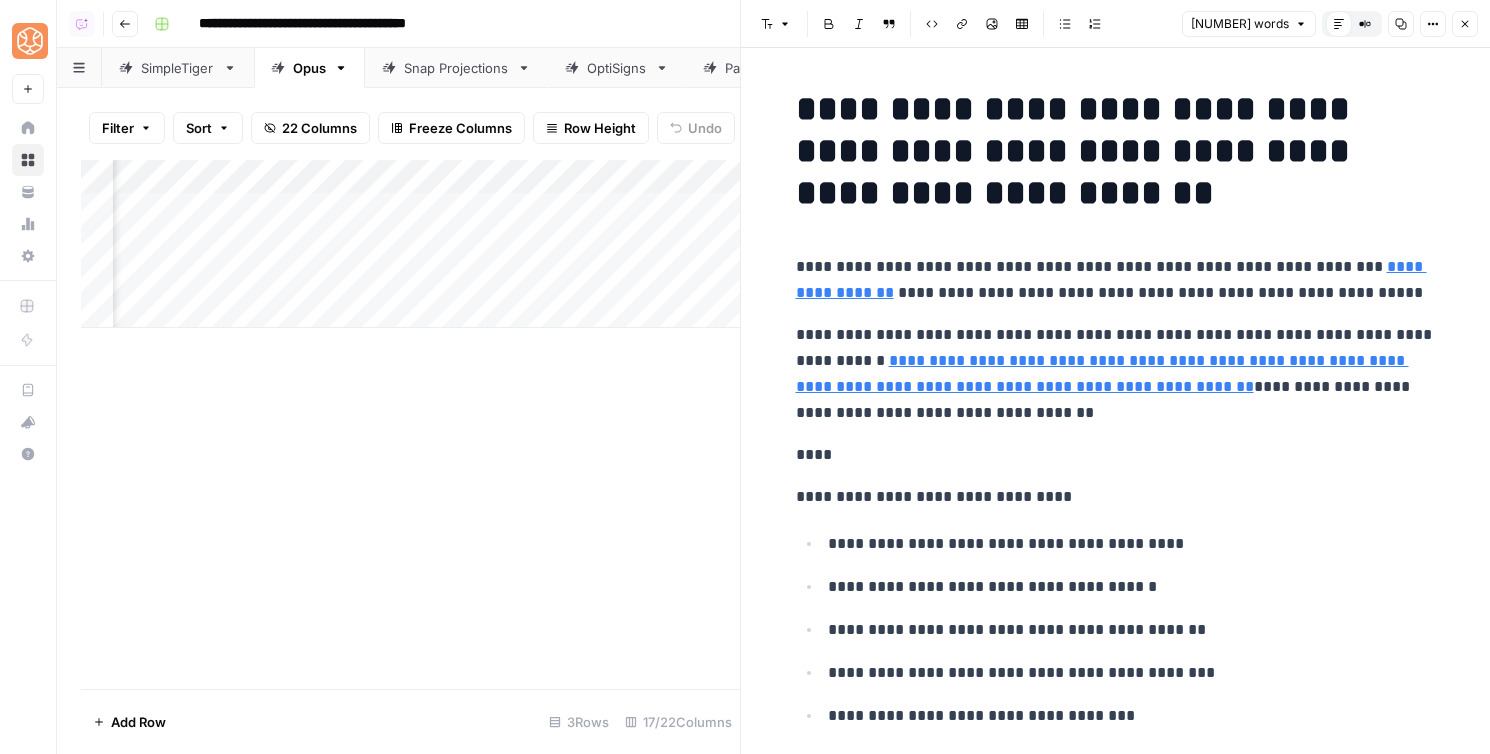 click 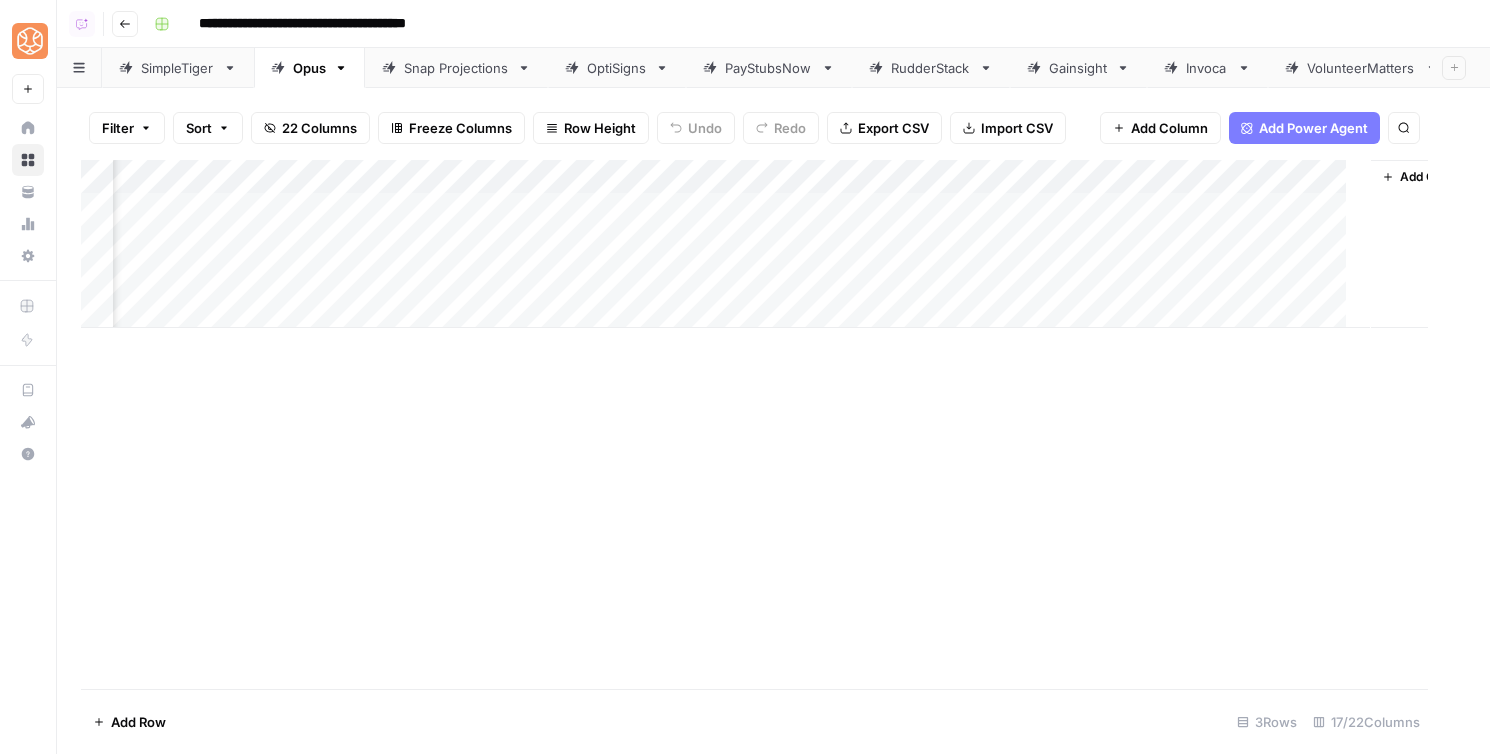 scroll, scrollTop: 0, scrollLeft: 2025, axis: horizontal 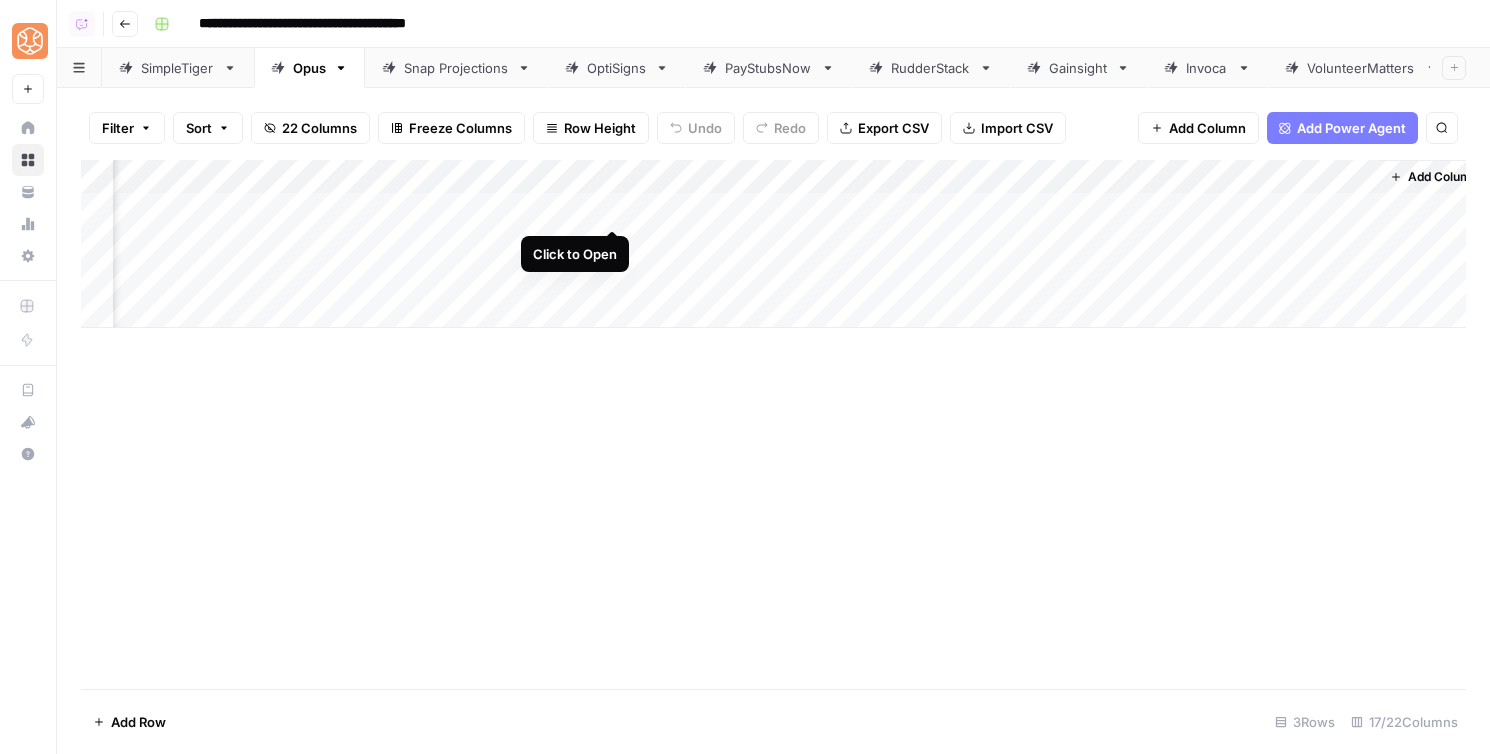 click on "Add Column" at bounding box center (773, 244) 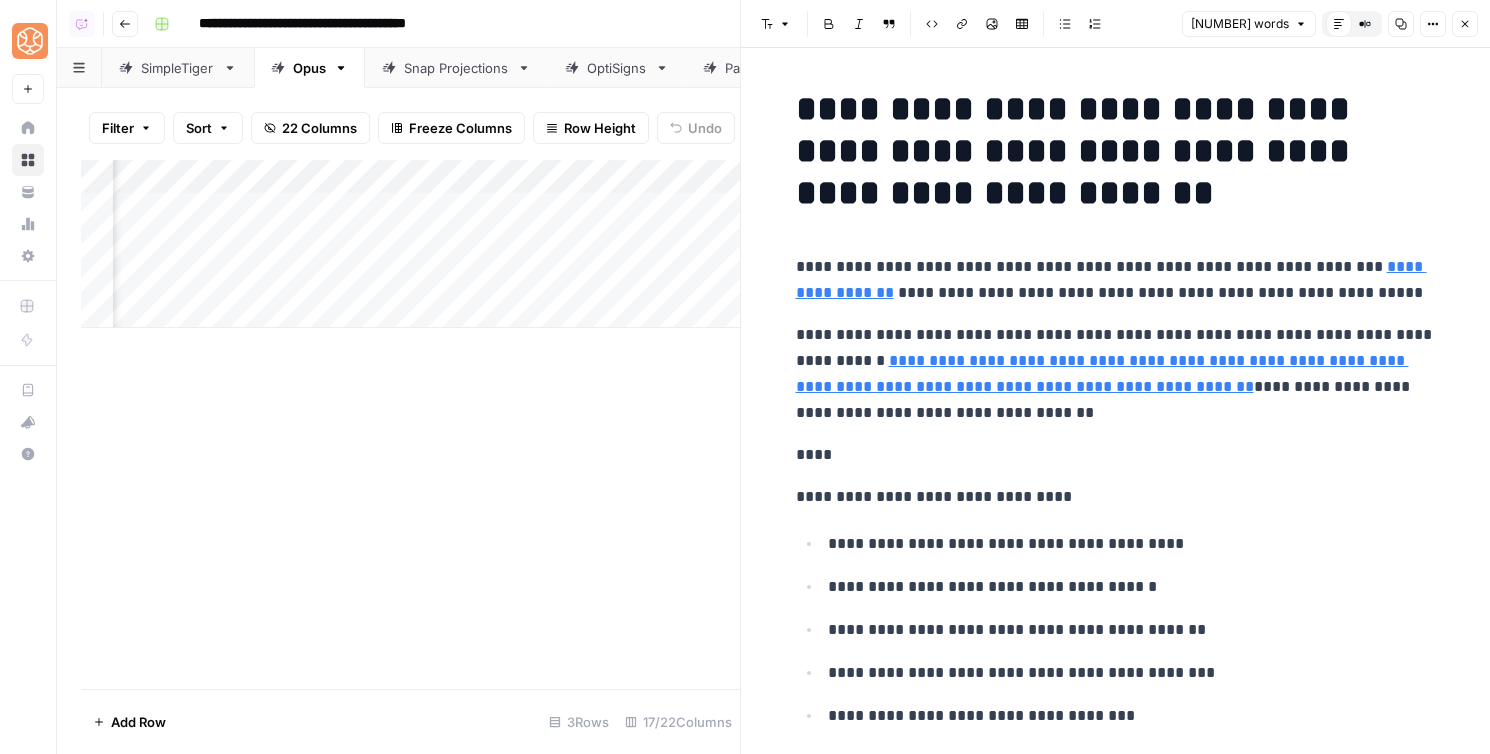 scroll, scrollTop: 2, scrollLeft: 0, axis: vertical 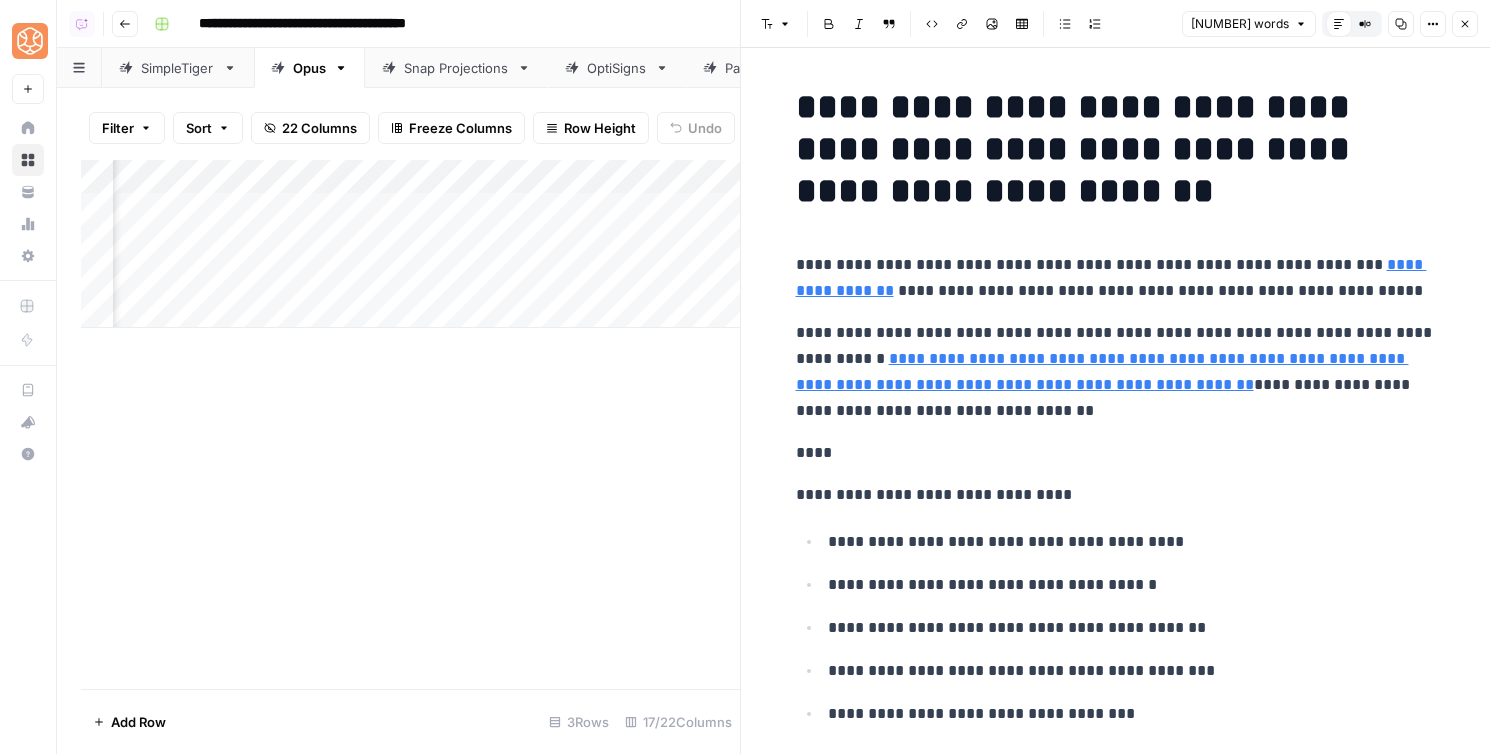 click on "Close" at bounding box center (1465, 24) 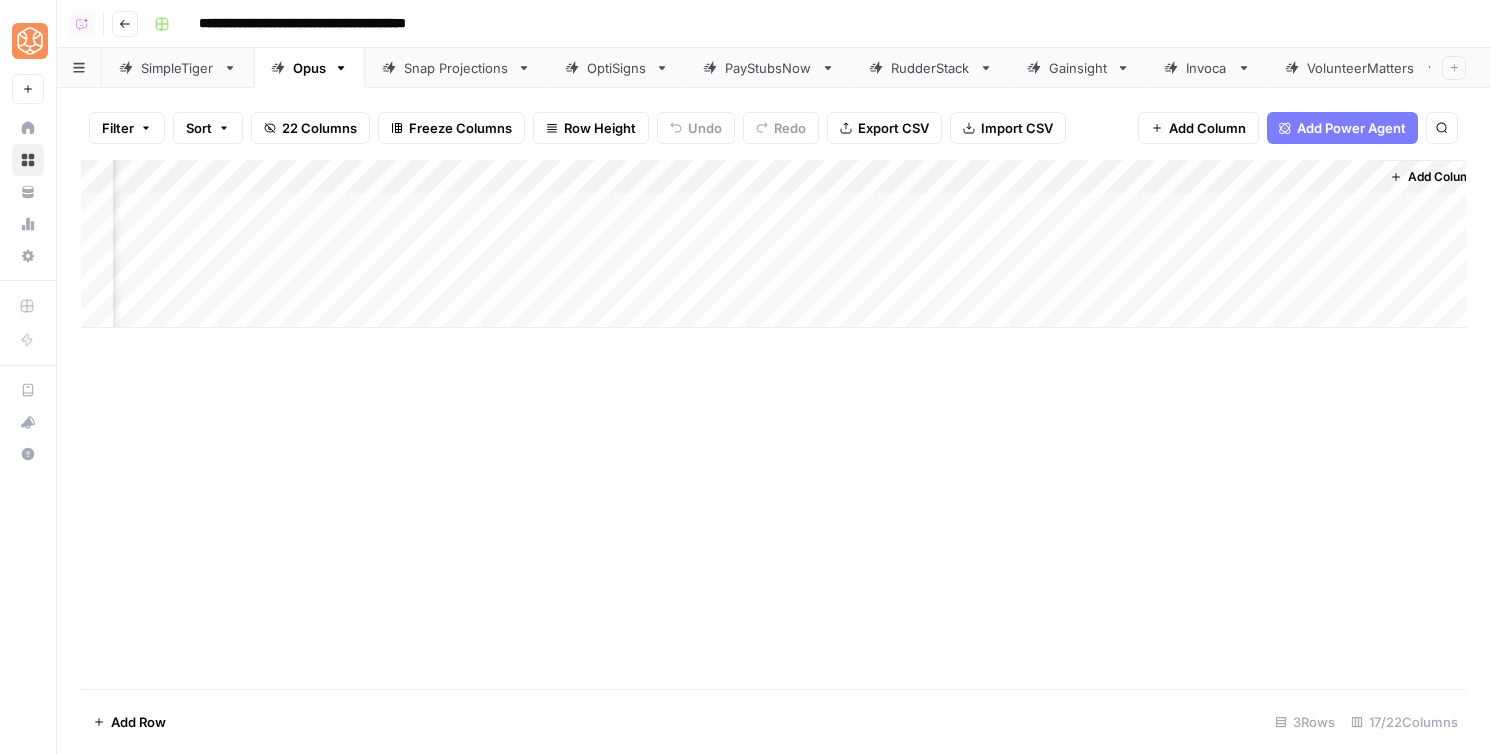 click on "Go back" at bounding box center [125, 24] 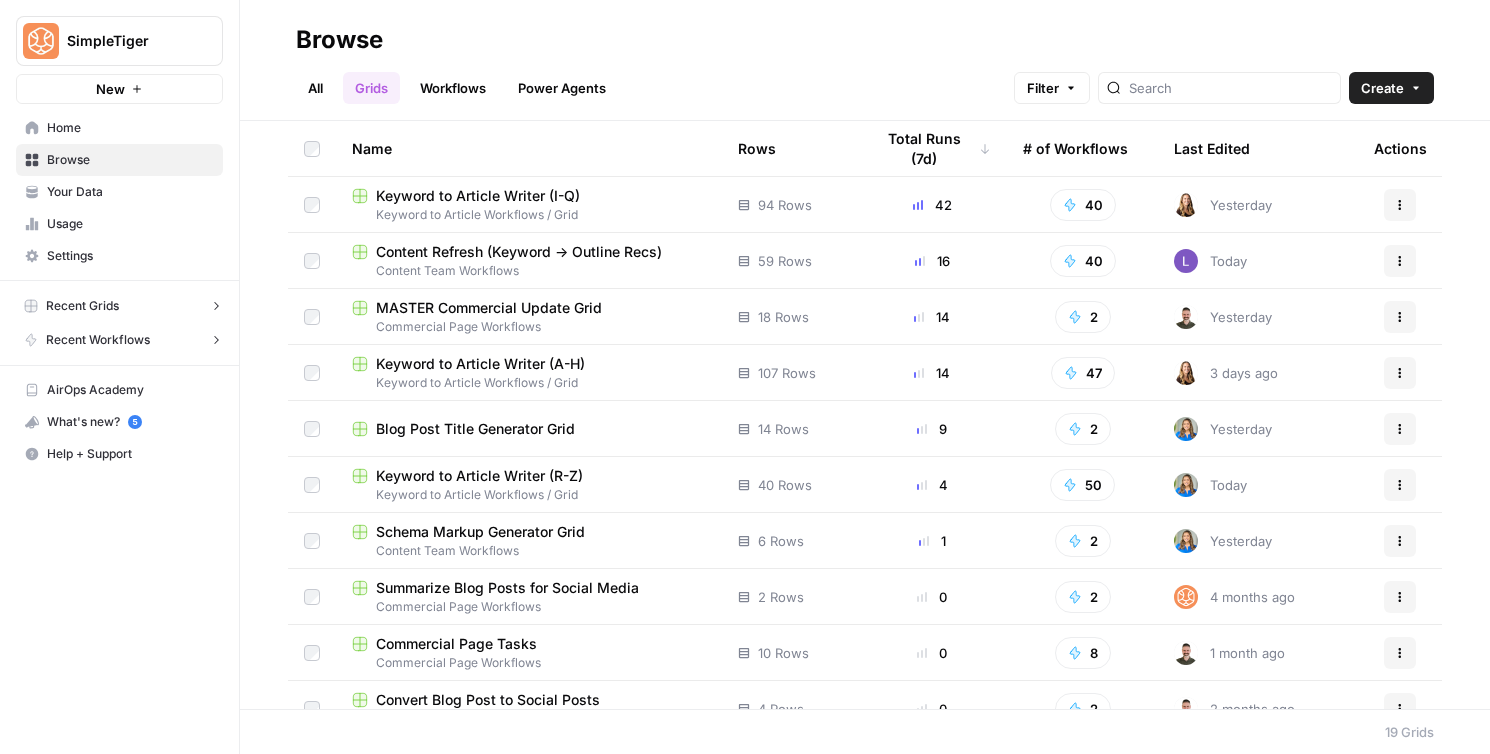 click on "Keyword to Article Writer (I-Q)" at bounding box center (478, 196) 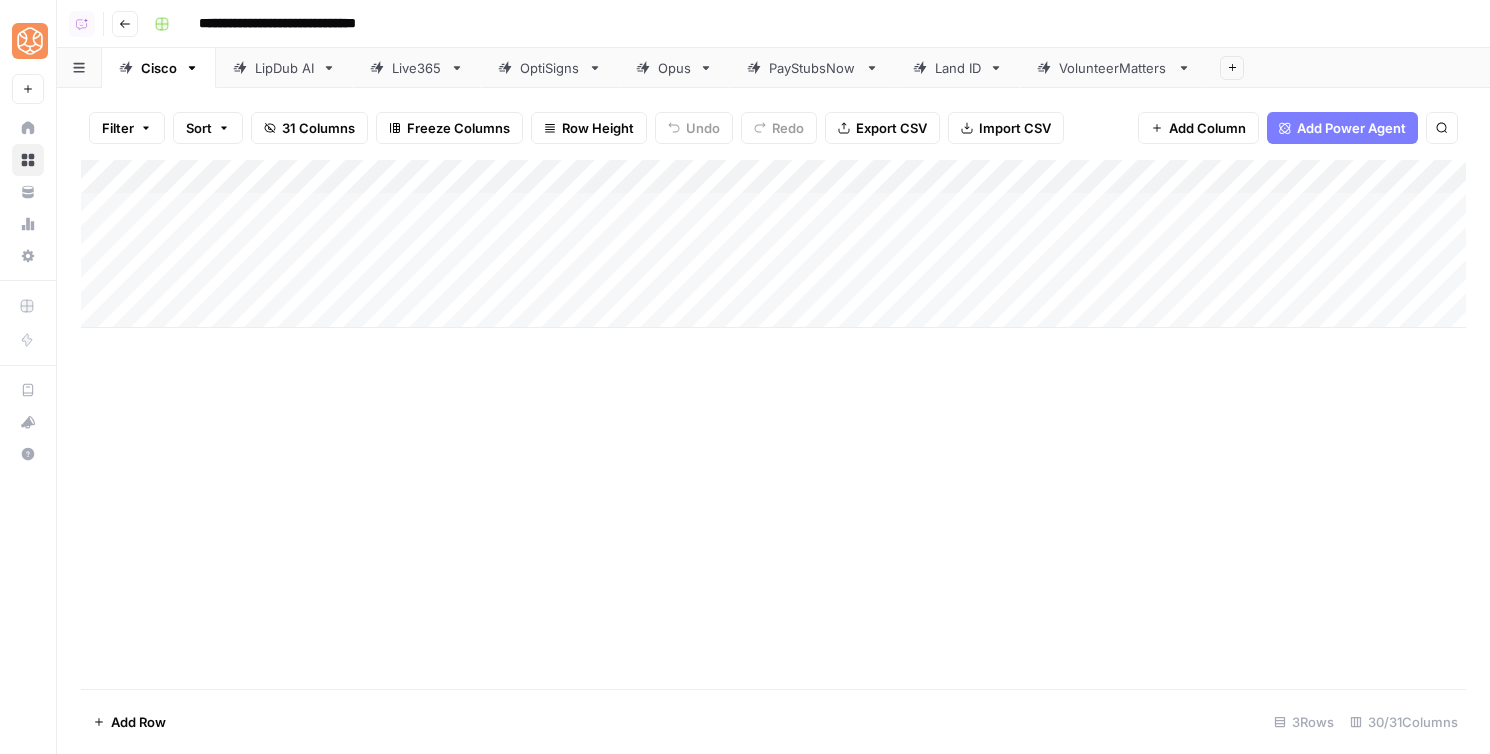 click 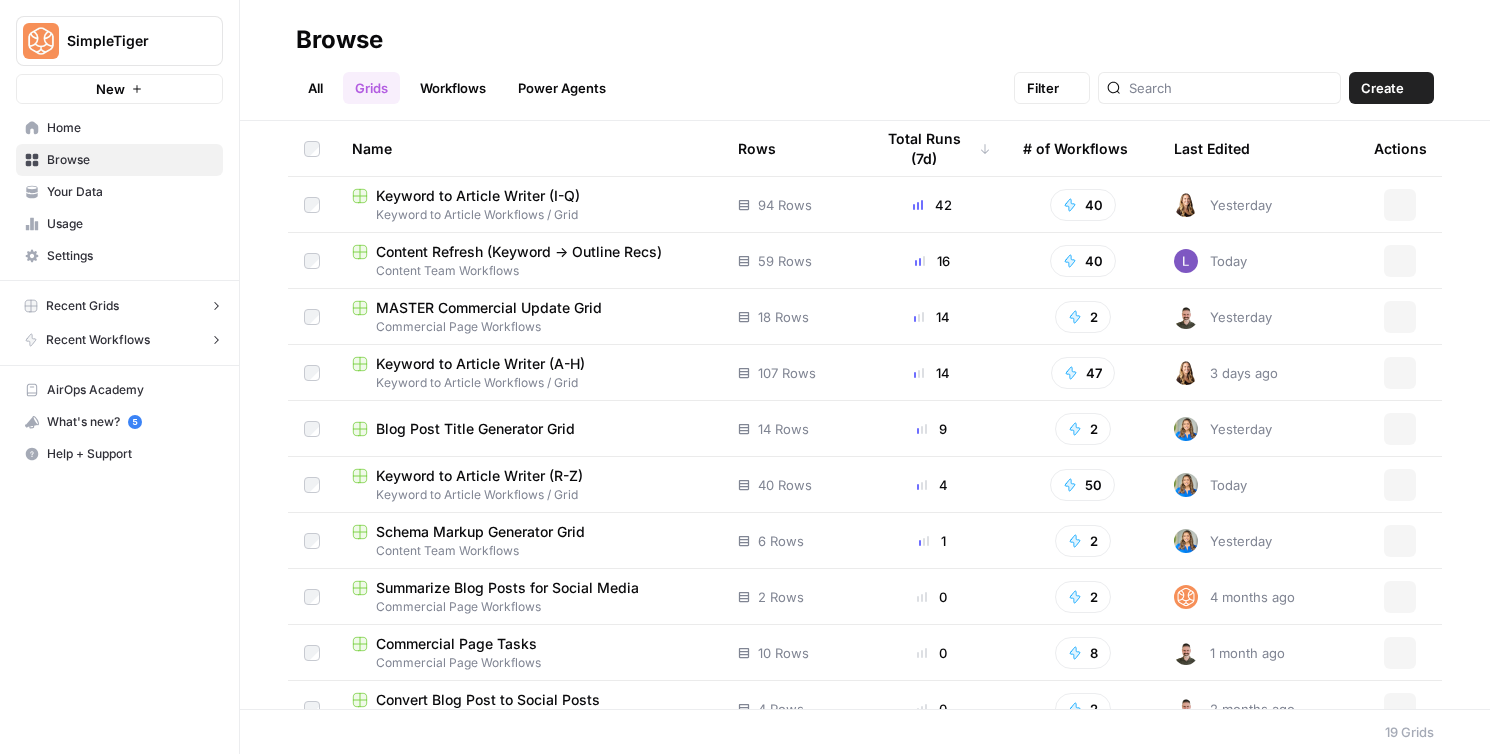 click on "Content Refresh (Keyword -> Outline Recs)" at bounding box center (519, 252) 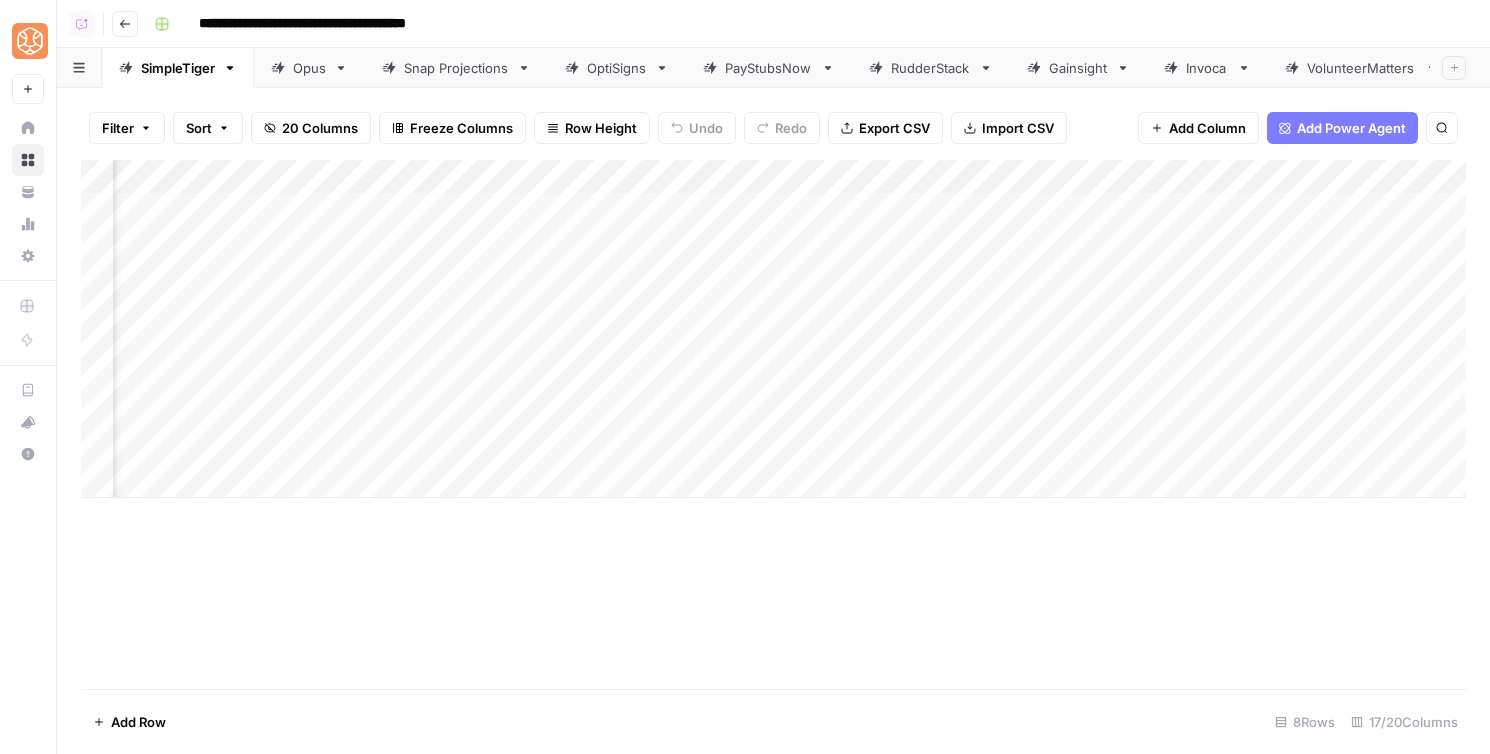scroll, scrollTop: 0, scrollLeft: 2049, axis: horizontal 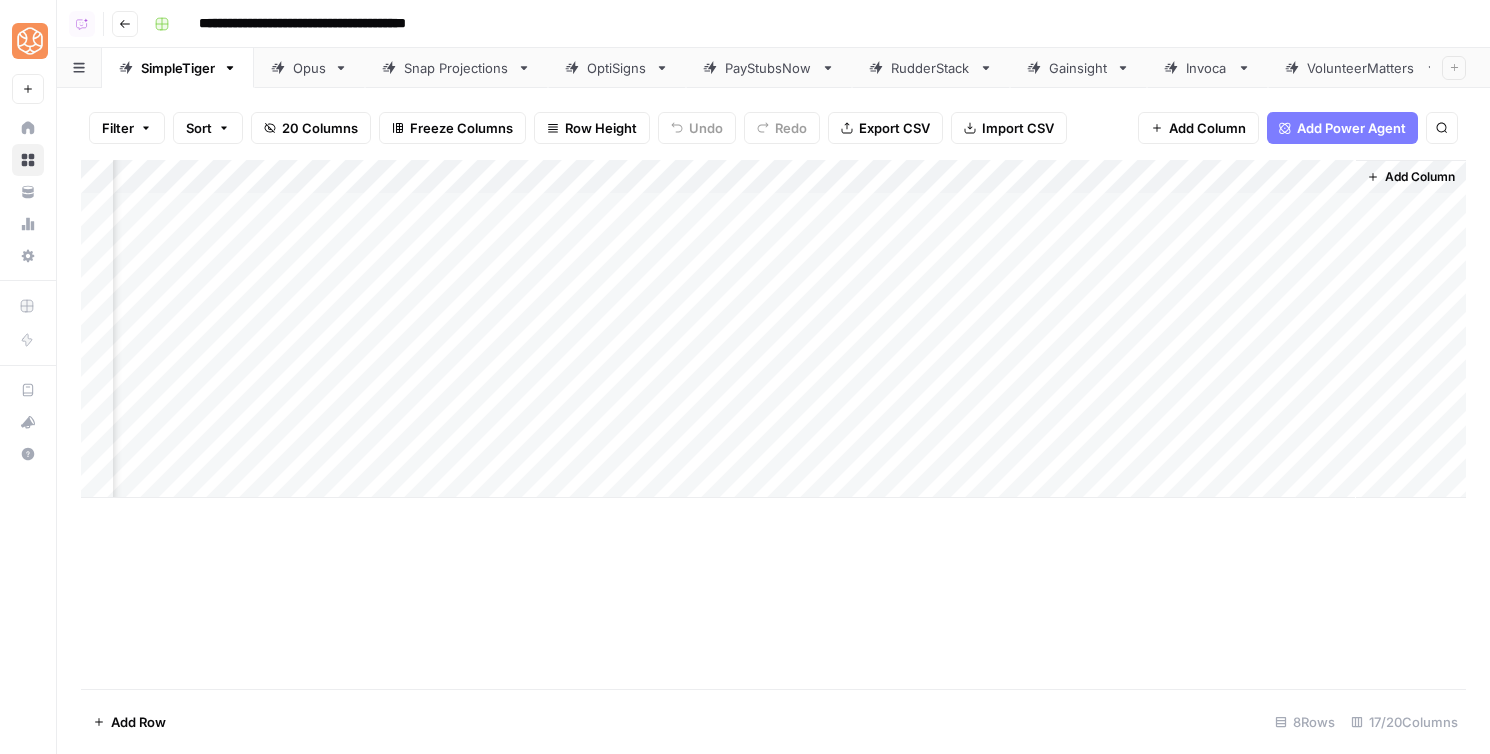 click on "Opus" at bounding box center [309, 68] 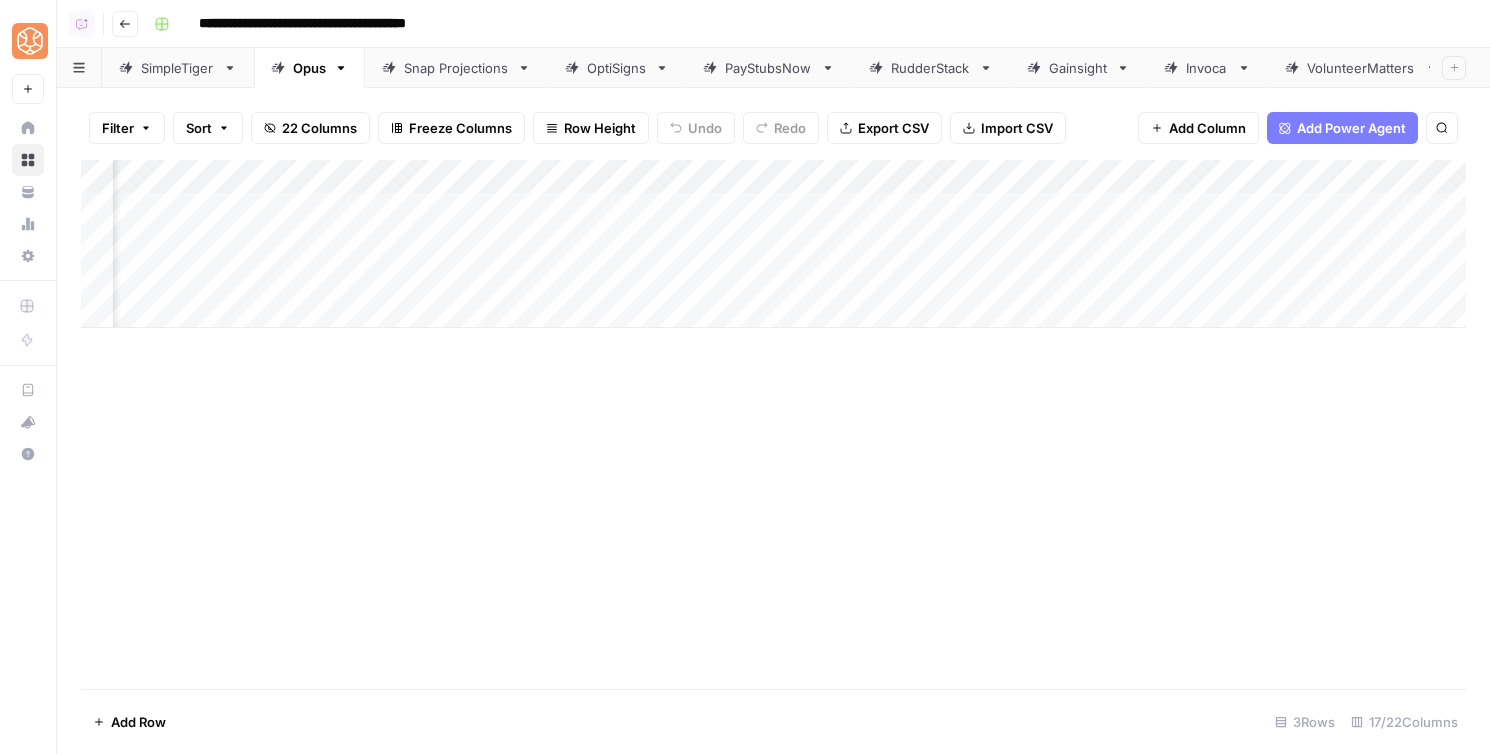 scroll, scrollTop: 0, scrollLeft: 1957, axis: horizontal 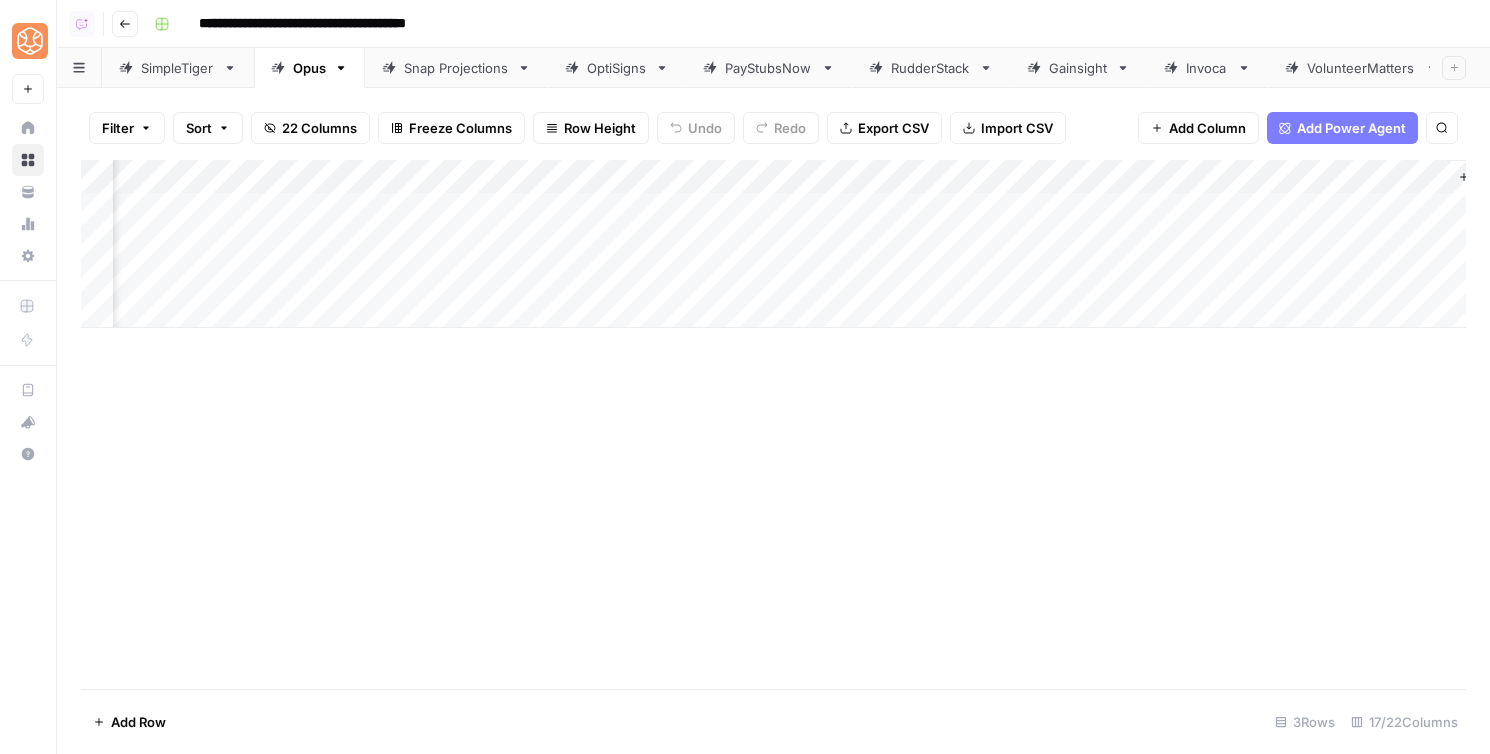 click on "Add Column" at bounding box center [773, 244] 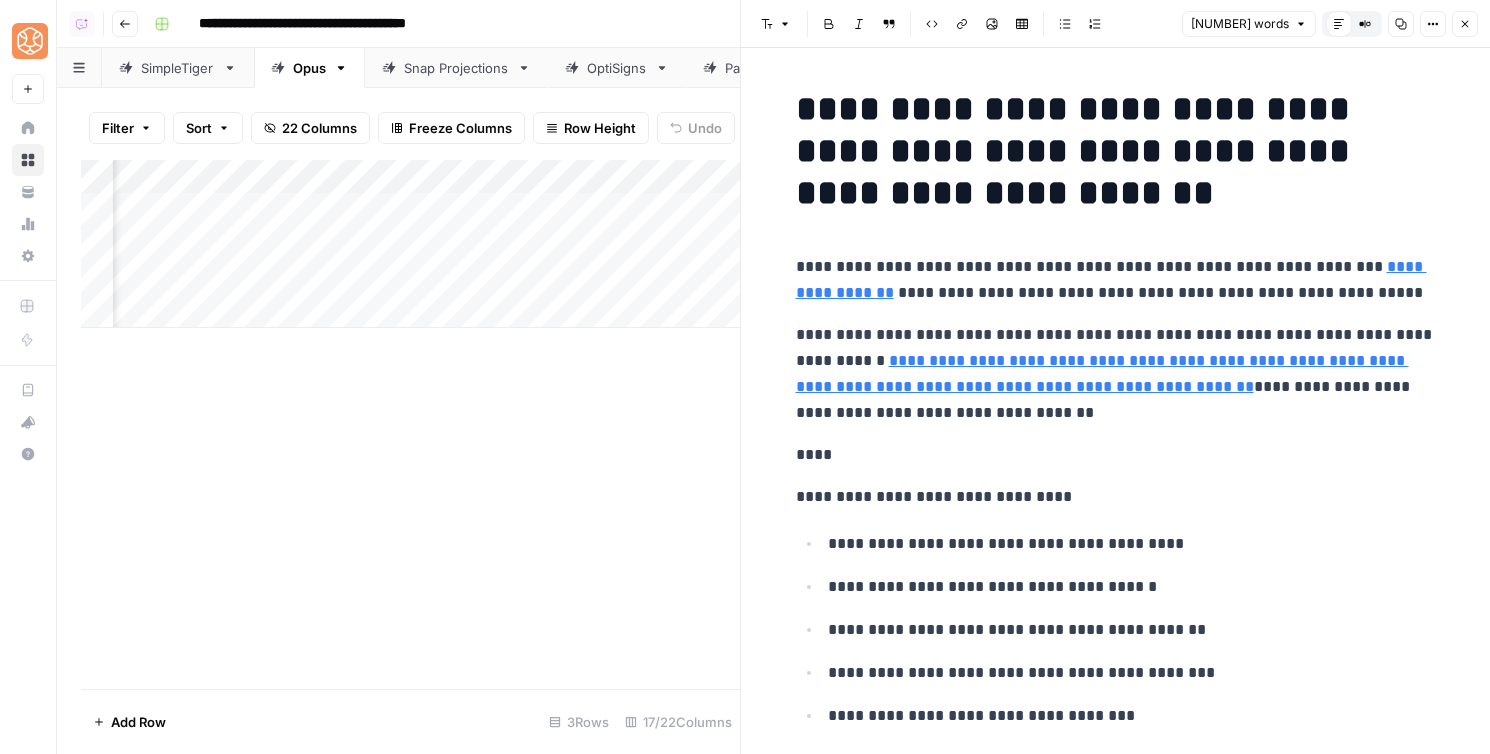 click on "**********" at bounding box center [1116, 3010] 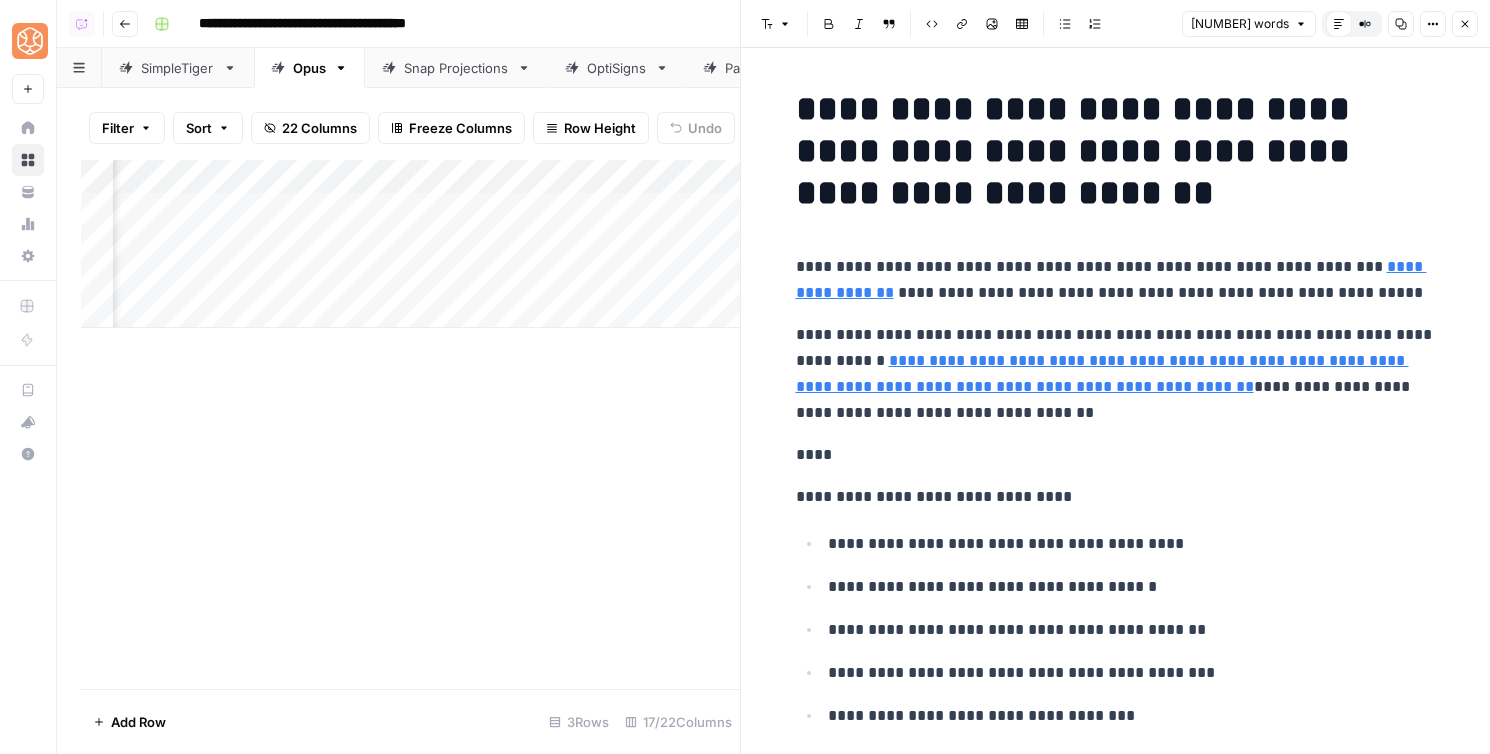 drag, startPoint x: 921, startPoint y: 456, endPoint x: 709, endPoint y: 444, distance: 212.33936 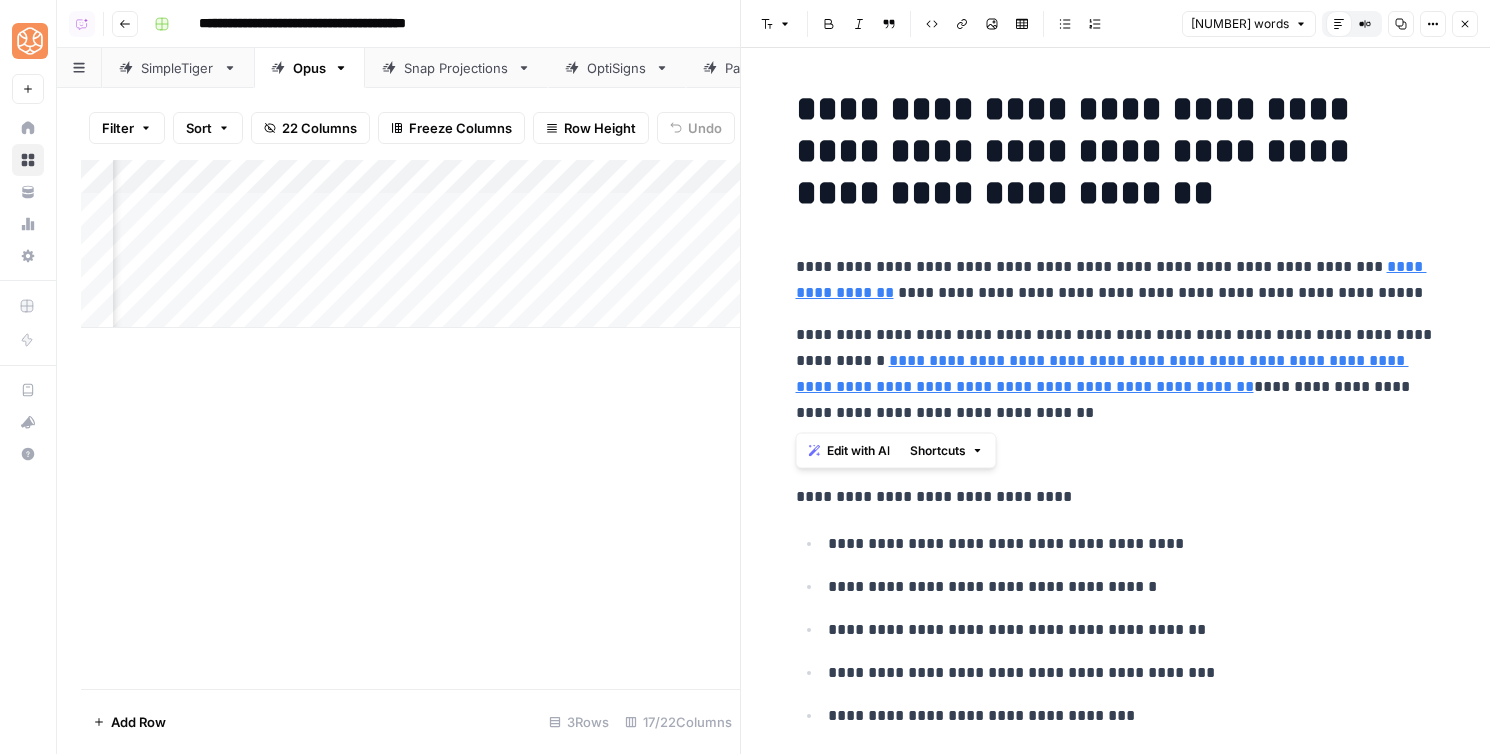 drag, startPoint x: 1011, startPoint y: 423, endPoint x: 796, endPoint y: 336, distance: 231.93533 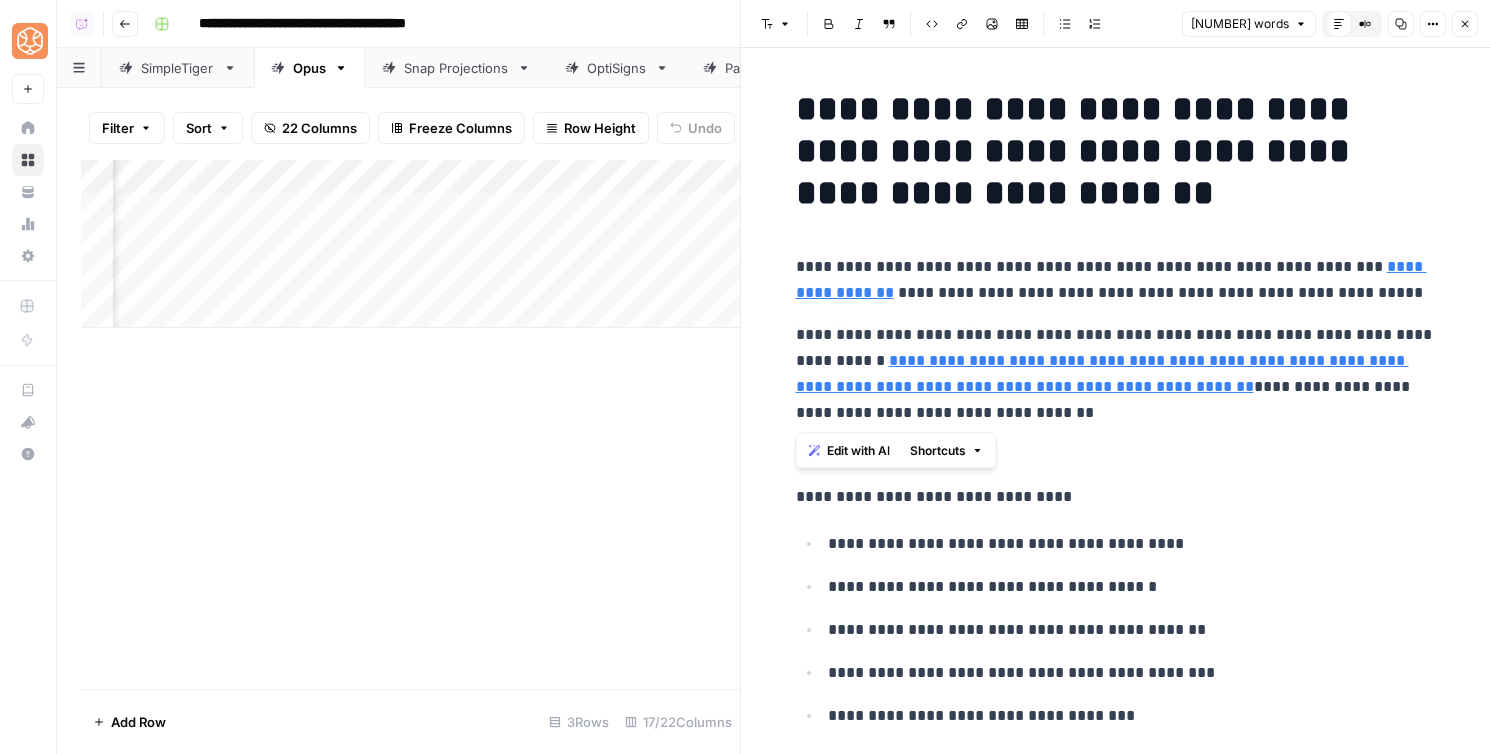 click on "Edit with AI" at bounding box center [858, 451] 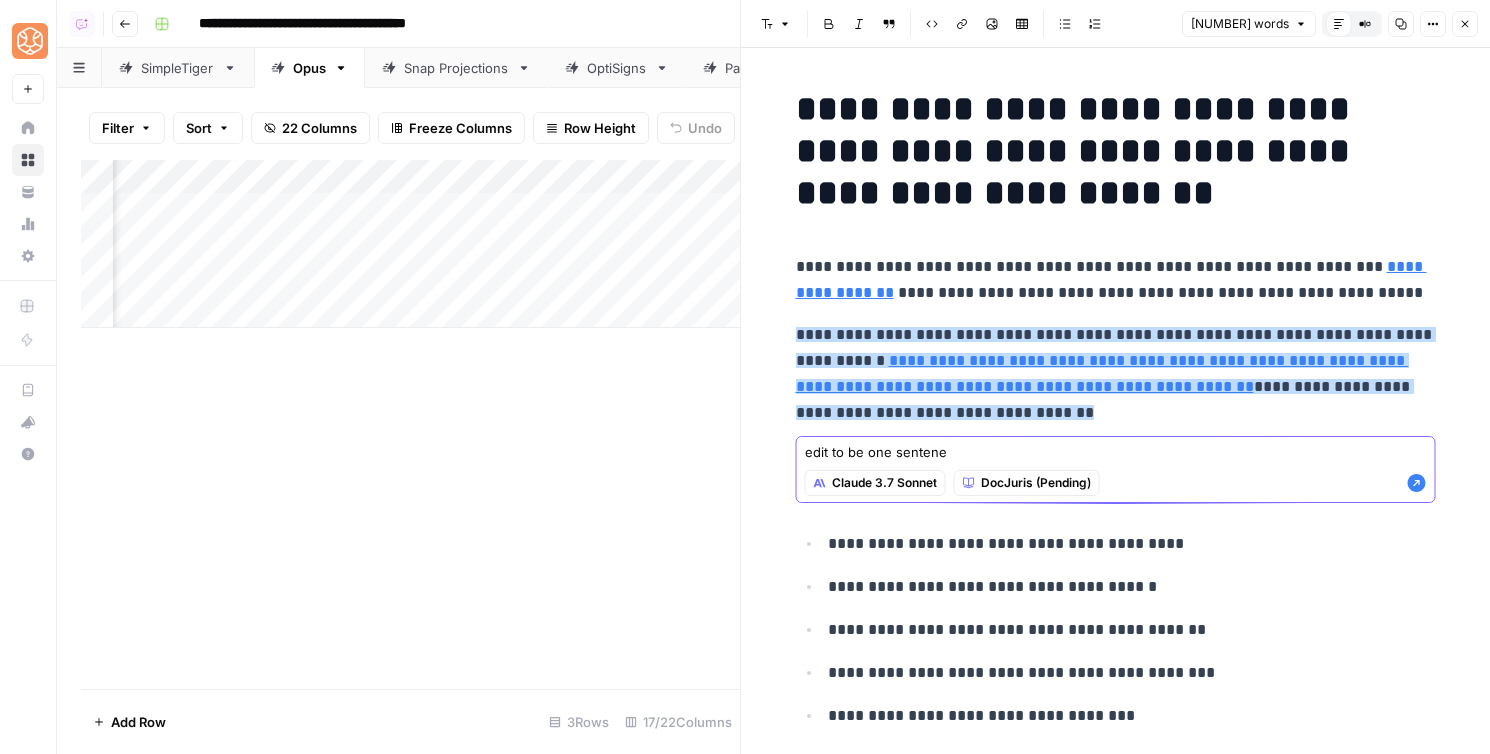 click on "edit to be one sentene" at bounding box center [1116, 452] 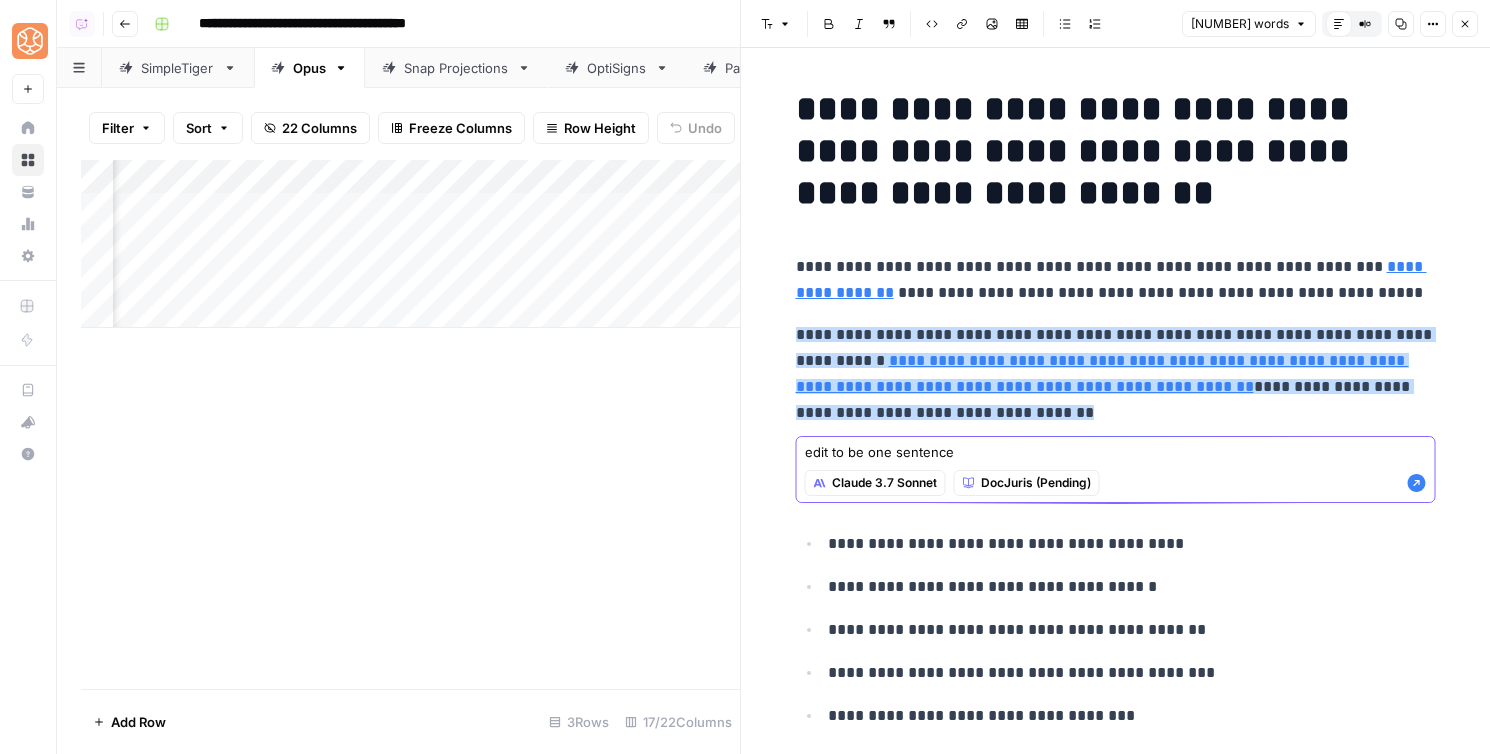 type on "edit to be one sentence" 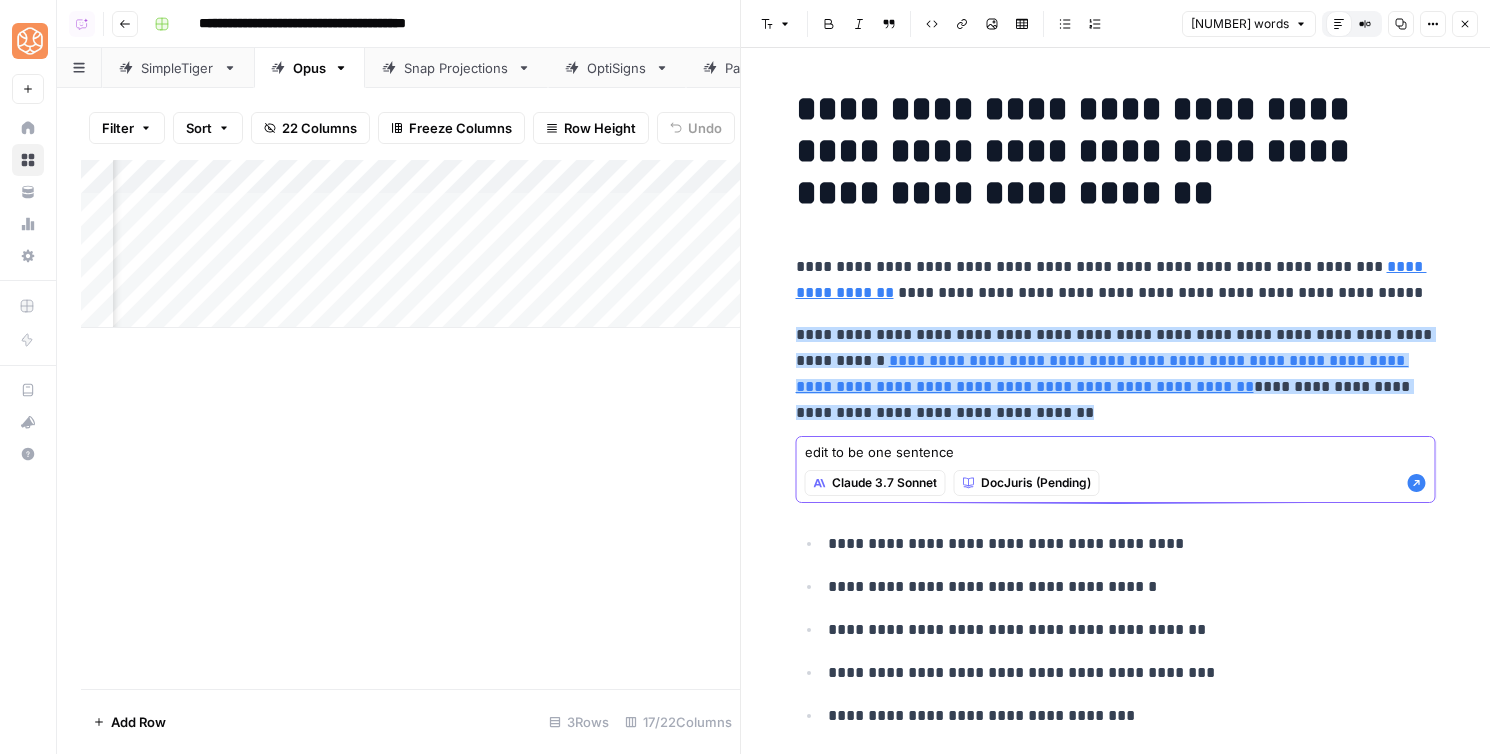 click 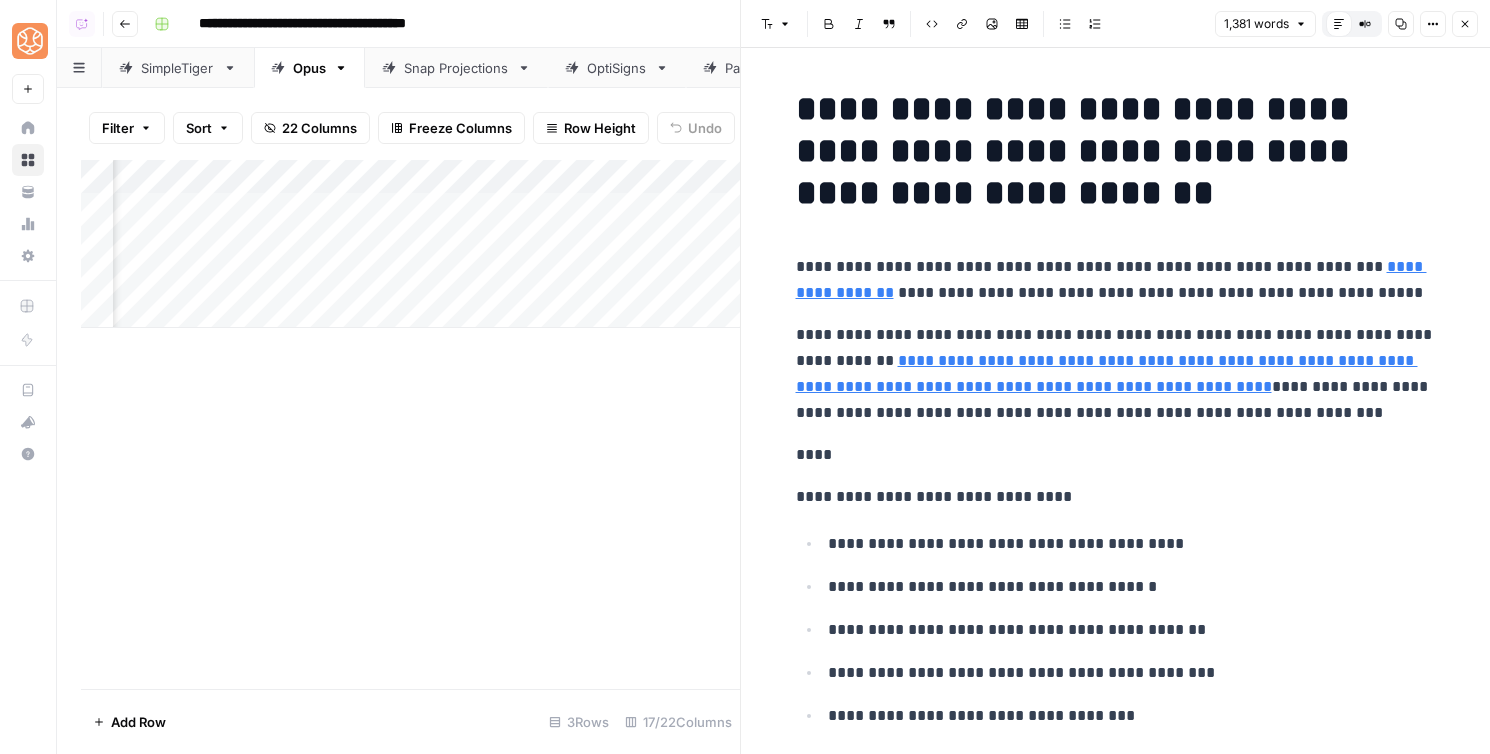 click on "**********" at bounding box center [1116, 497] 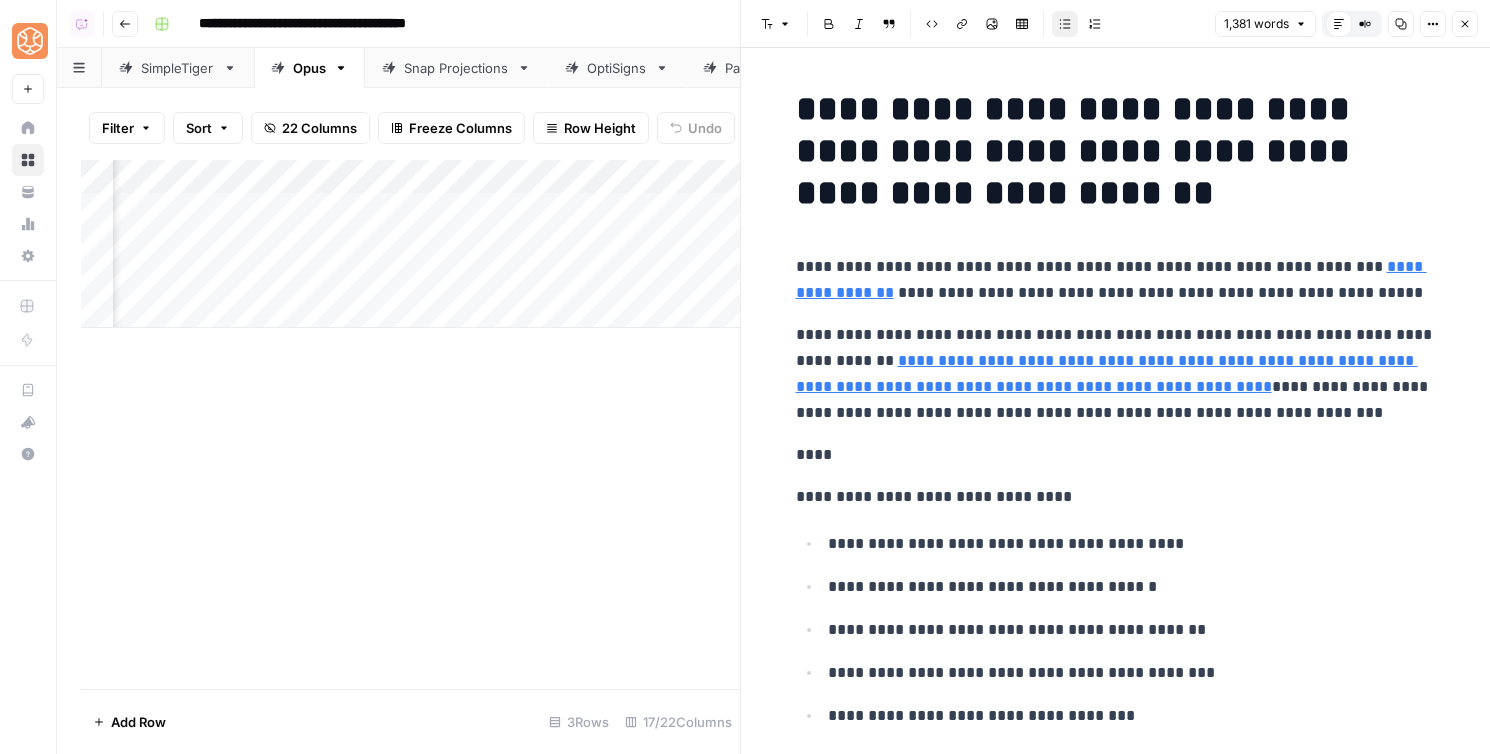 click on "**********" at bounding box center (1132, 544) 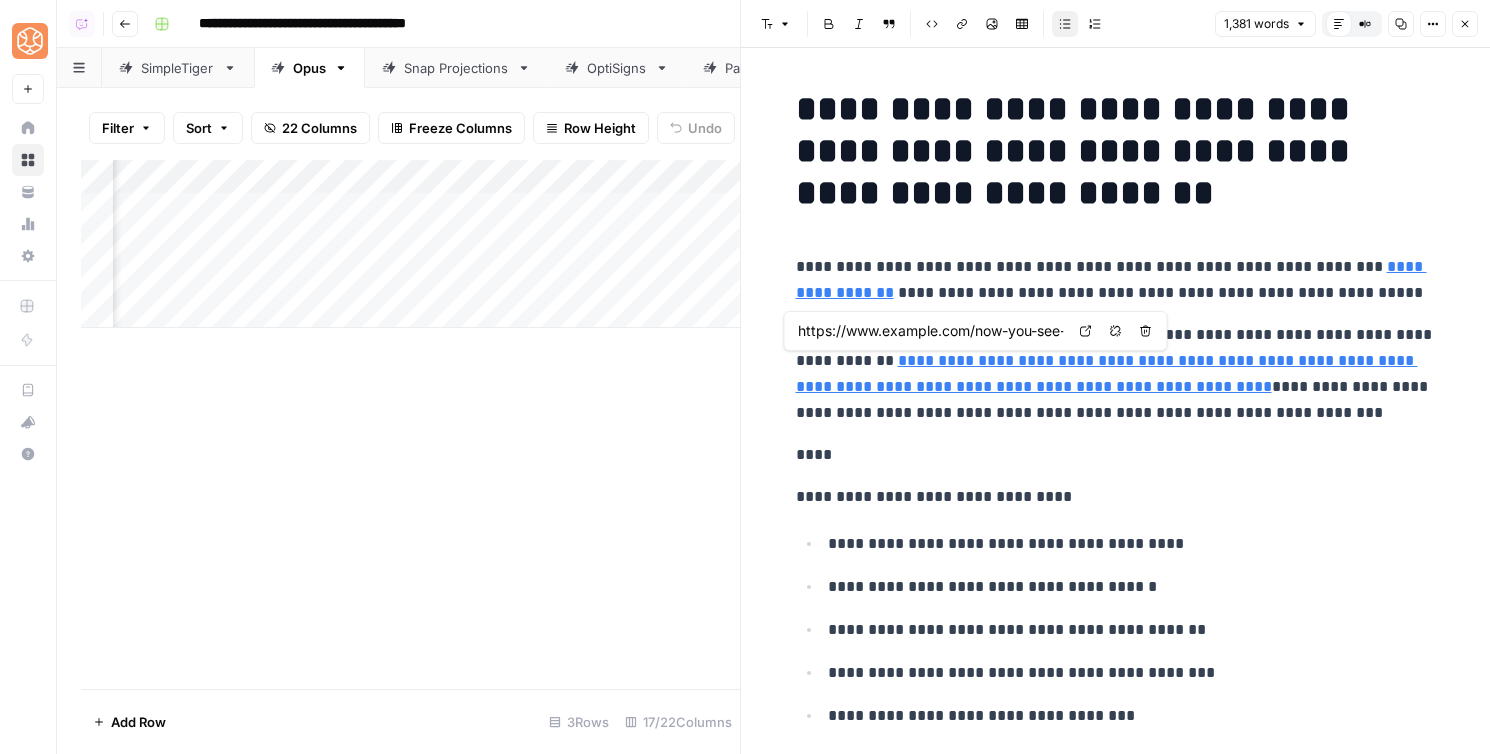 click on "Close" at bounding box center (1465, 24) 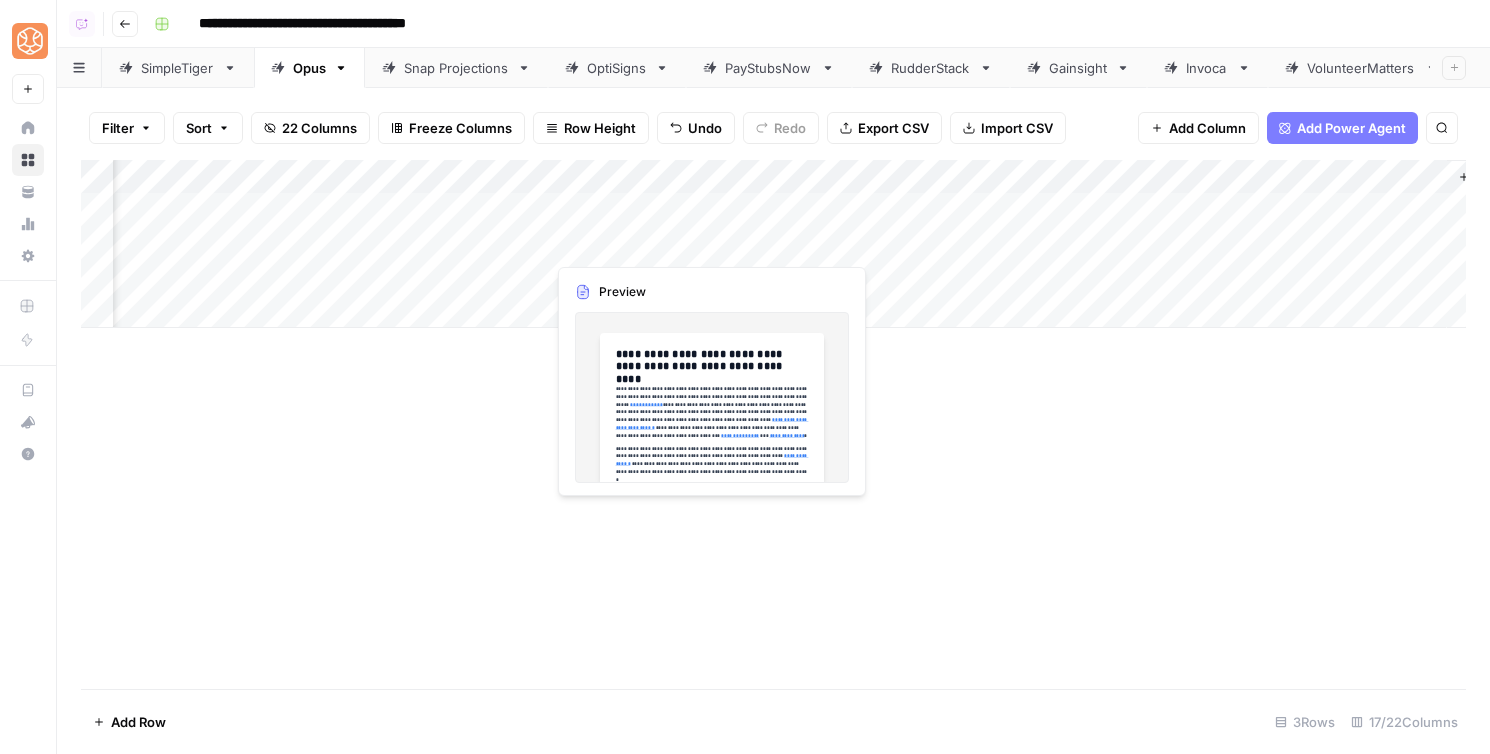 click on "Add Column" at bounding box center (773, 244) 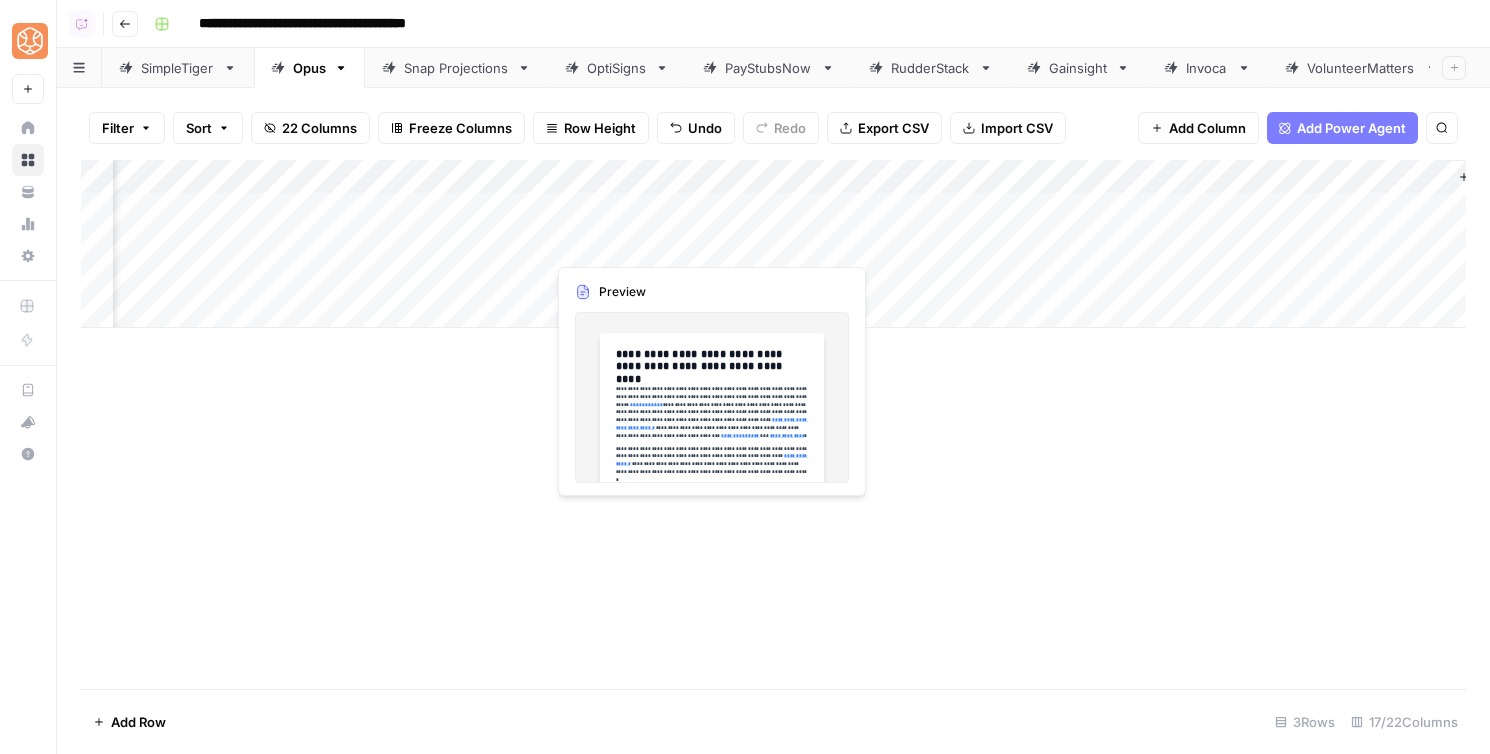 click on "Add Column" at bounding box center (773, 244) 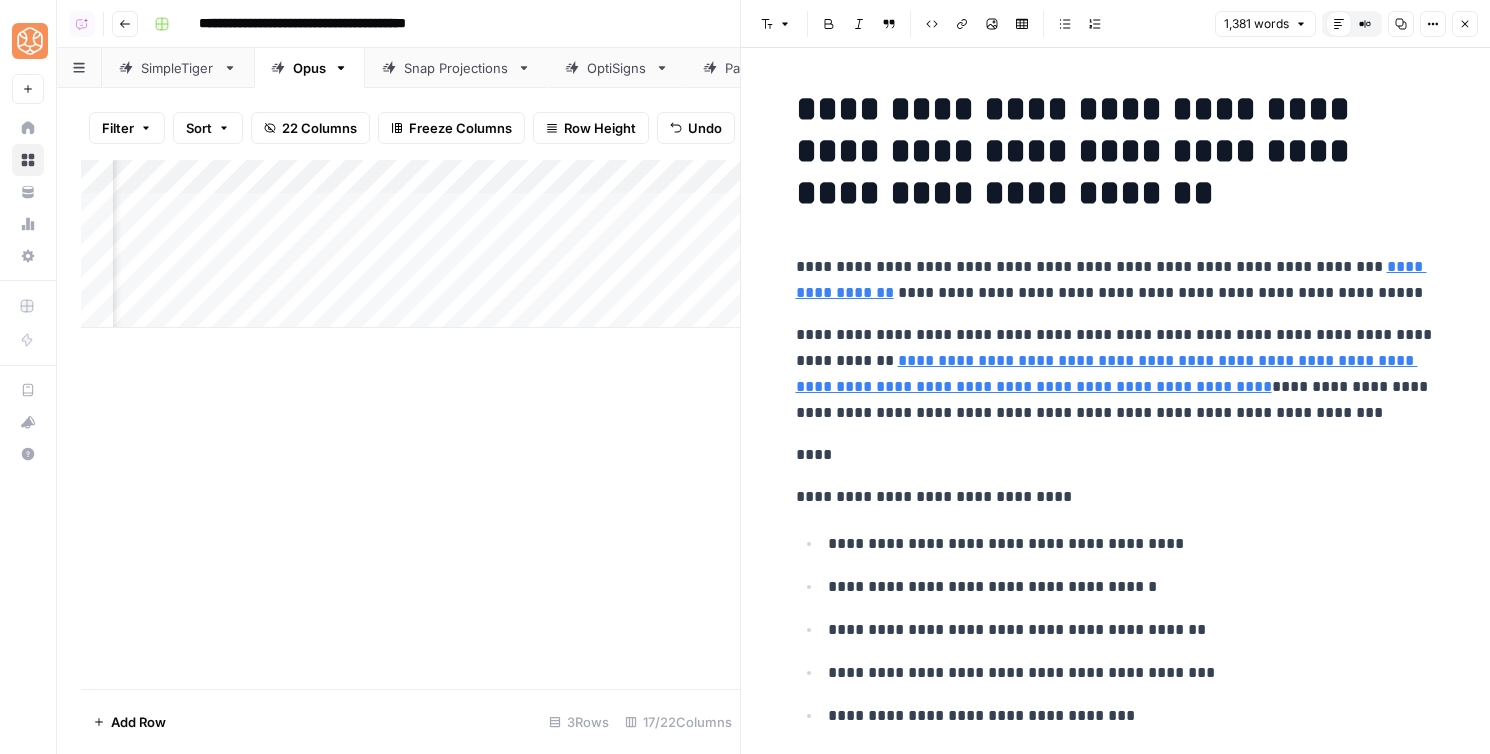 scroll, scrollTop: 59, scrollLeft: 0, axis: vertical 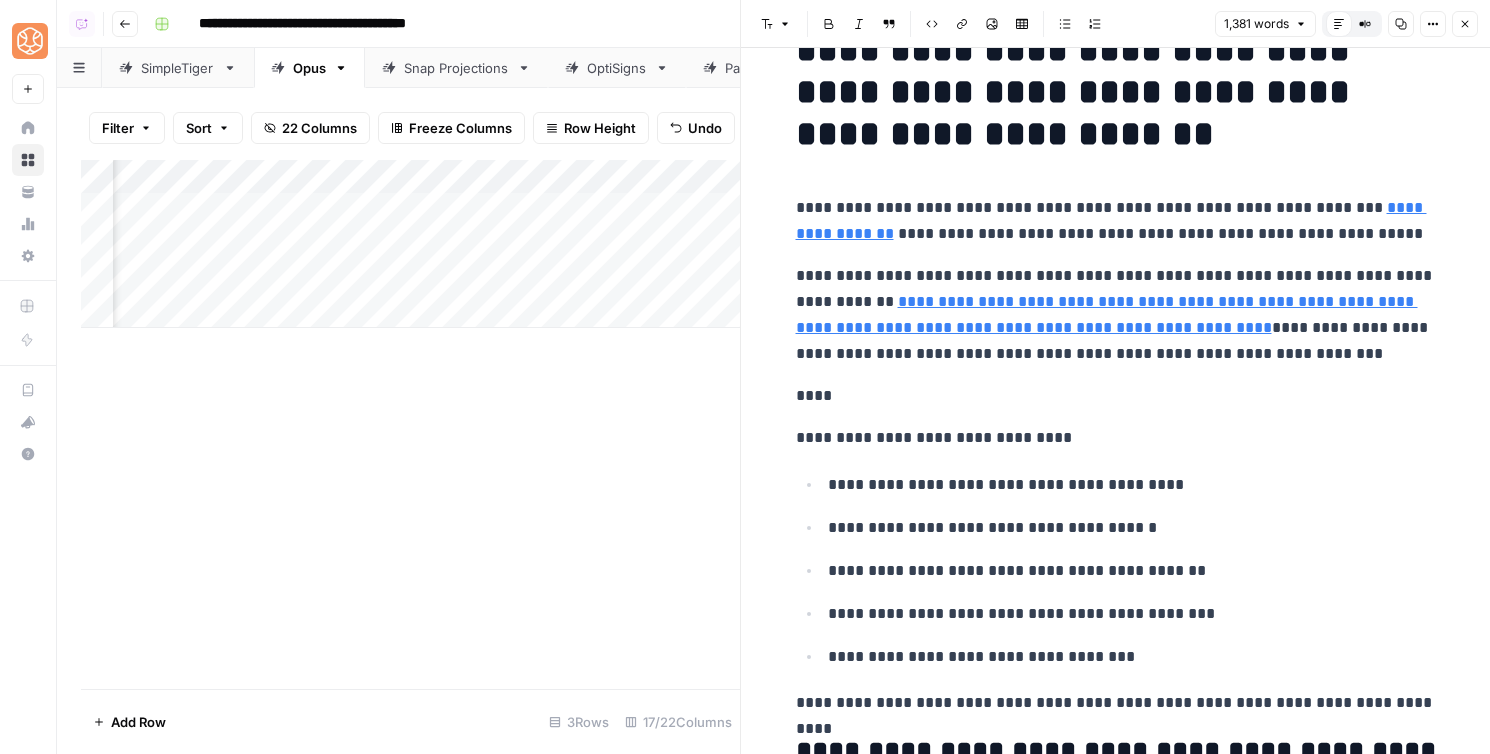 click at bounding box center (741, 377) 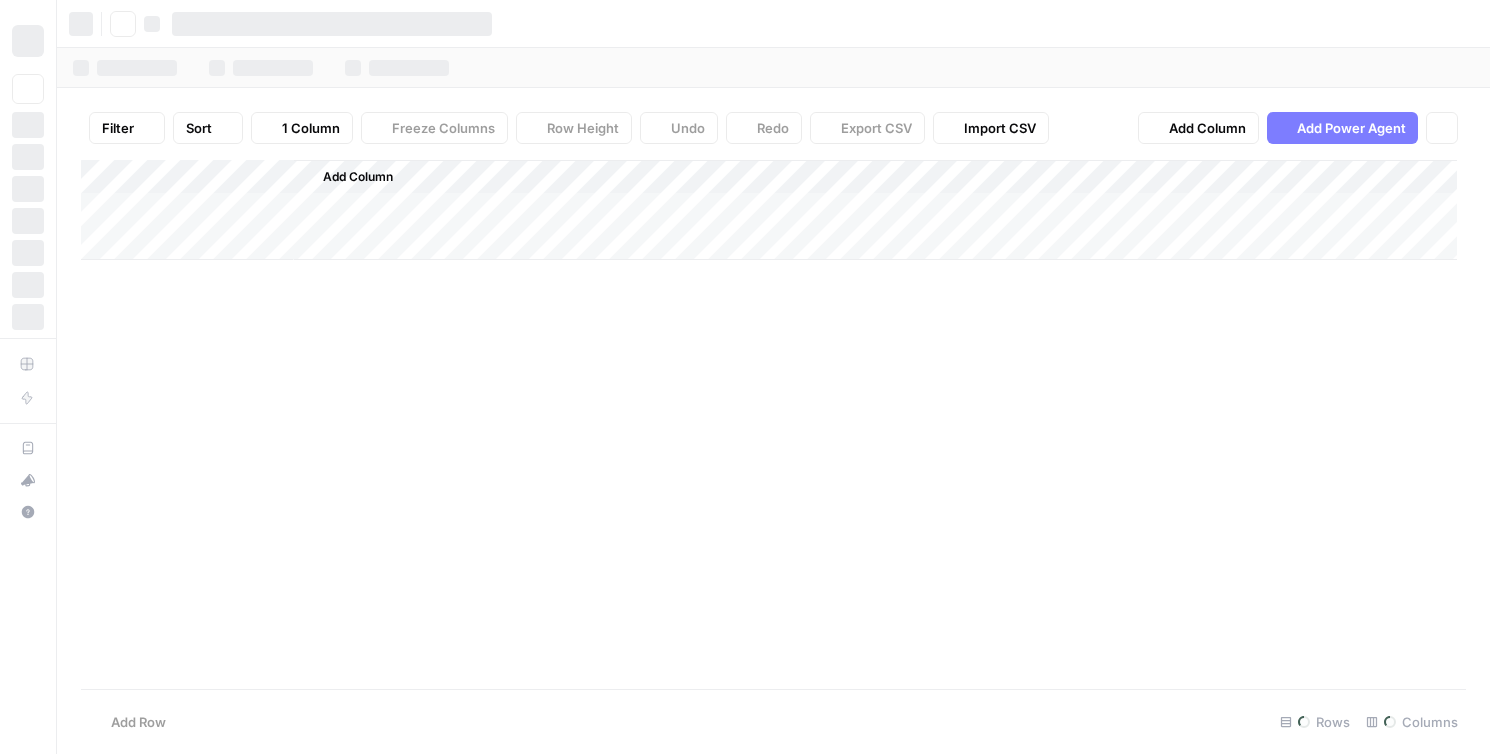 scroll, scrollTop: 0, scrollLeft: 0, axis: both 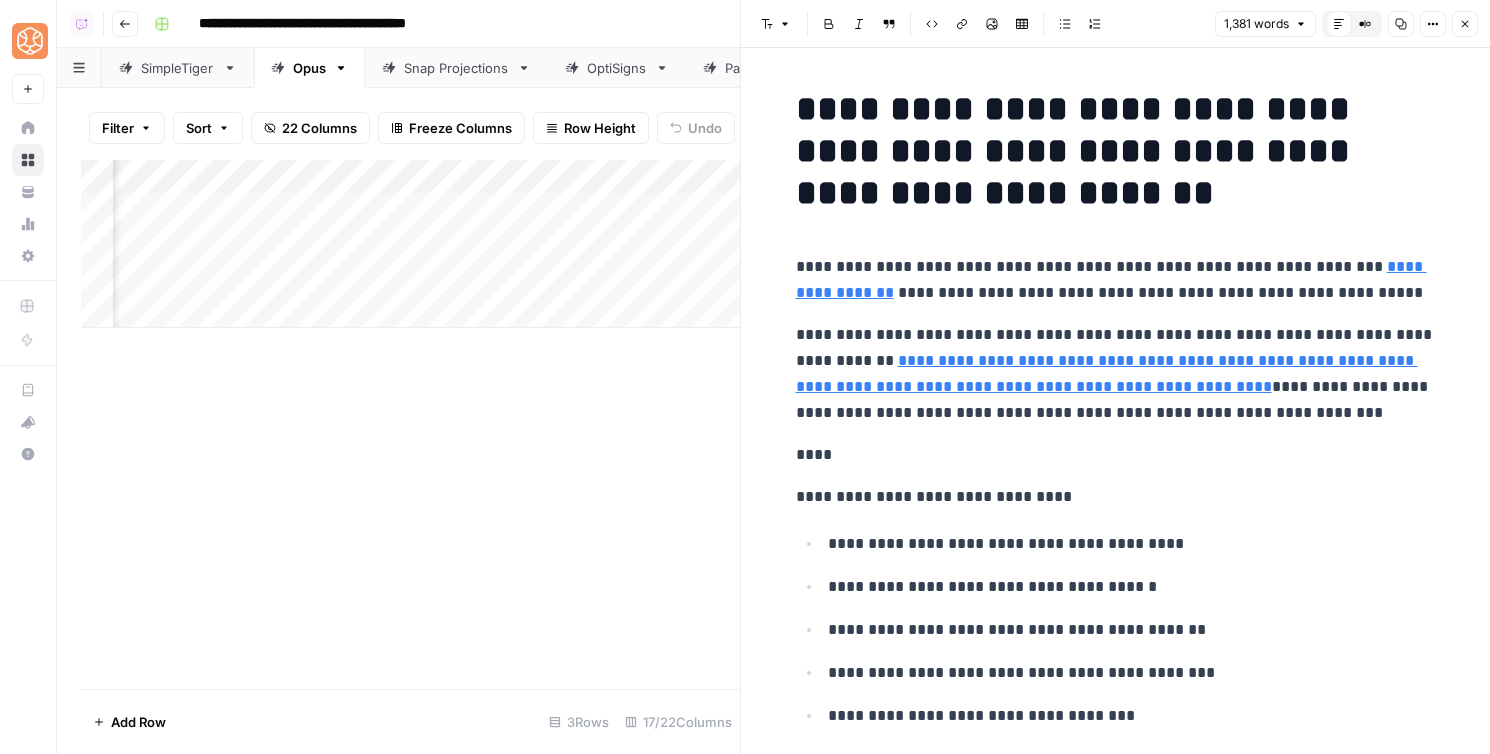click on "Add Column" at bounding box center (410, 244) 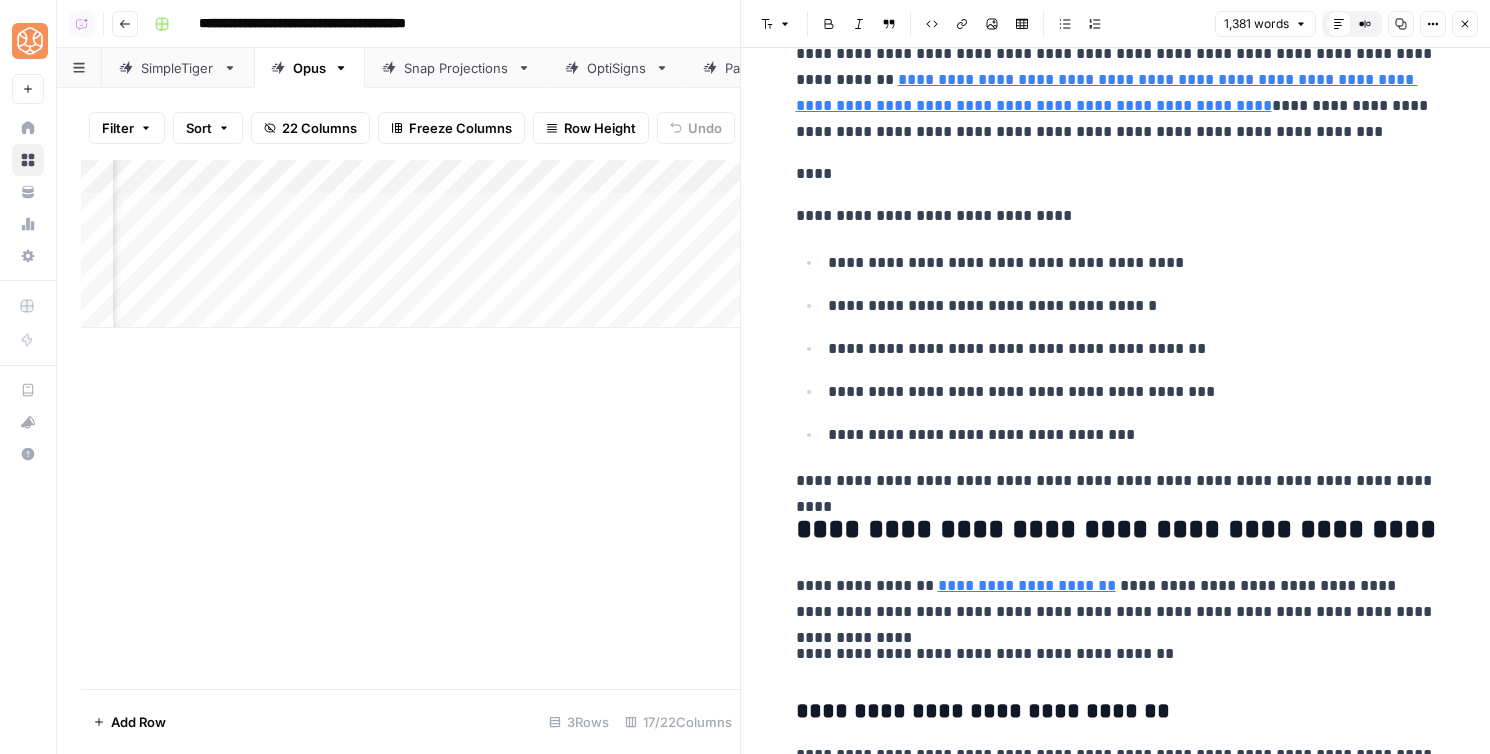 scroll, scrollTop: 979, scrollLeft: 0, axis: vertical 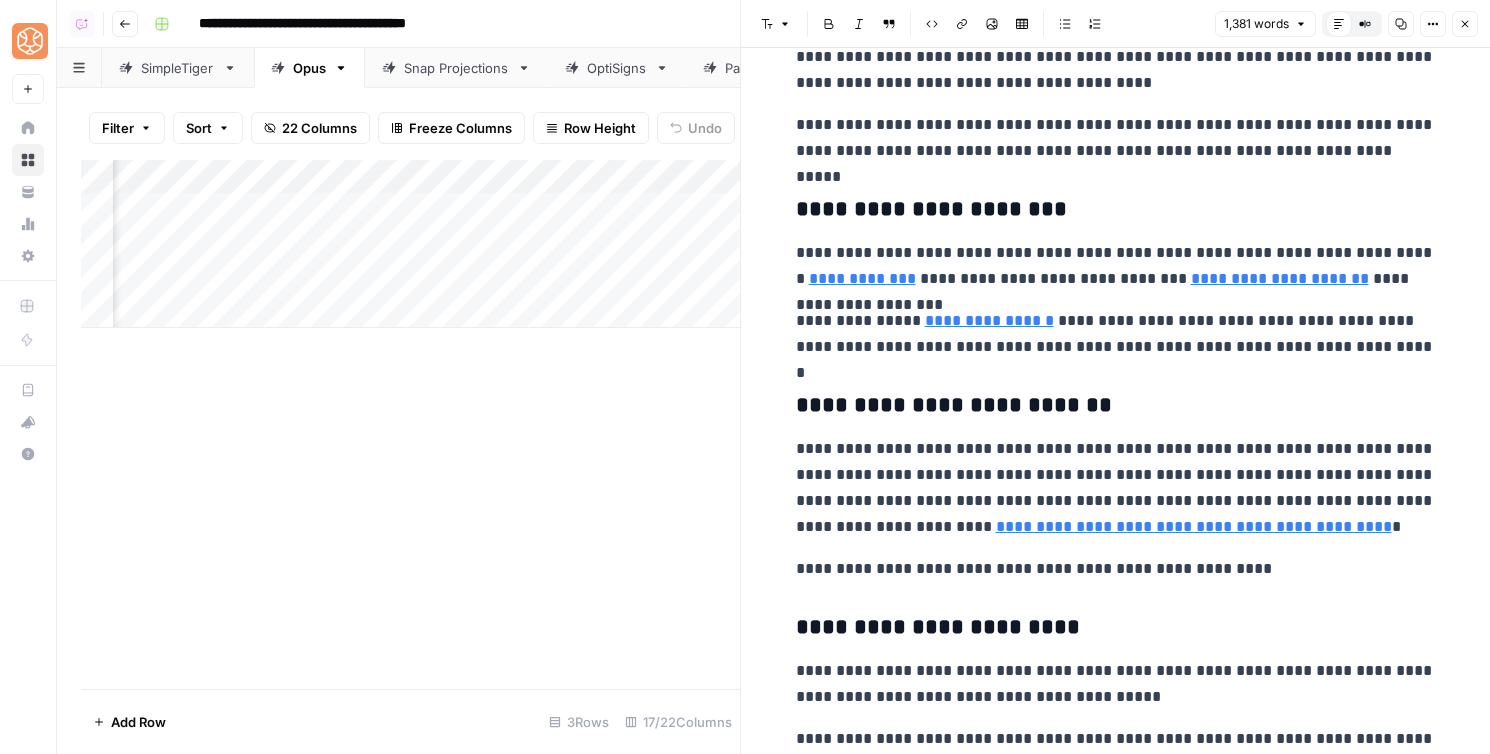 click 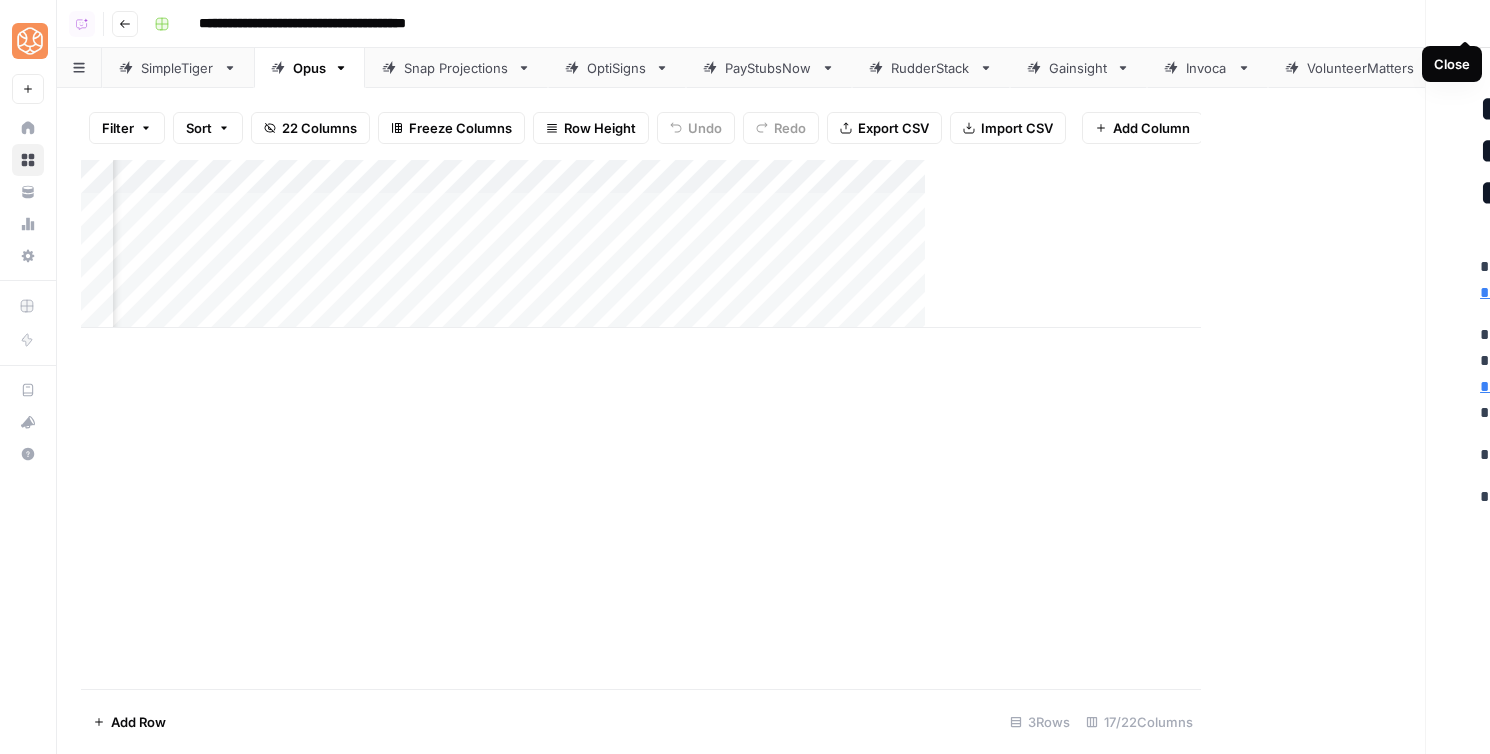 scroll, scrollTop: 0, scrollLeft: 2025, axis: horizontal 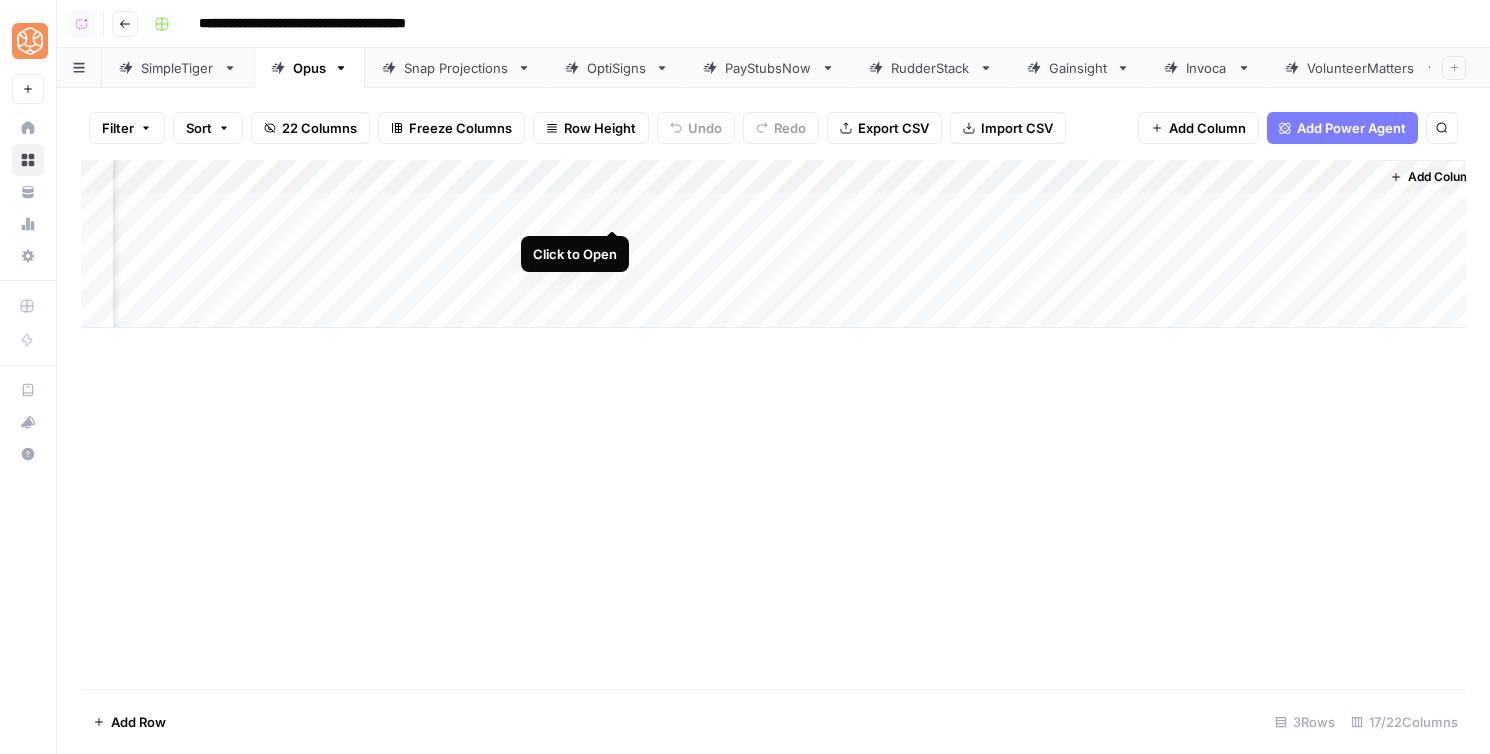 click on "Add Column" at bounding box center (773, 244) 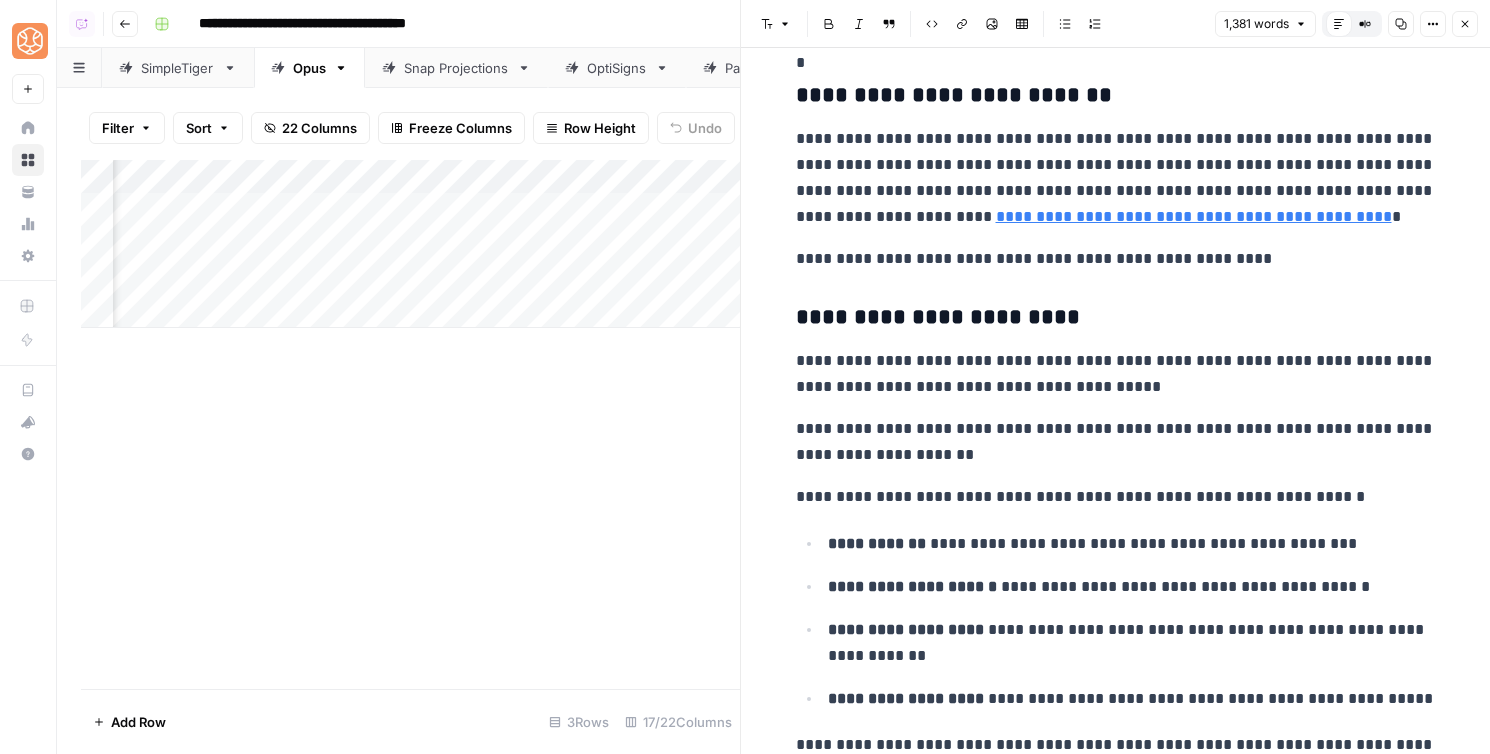 scroll, scrollTop: 0, scrollLeft: 0, axis: both 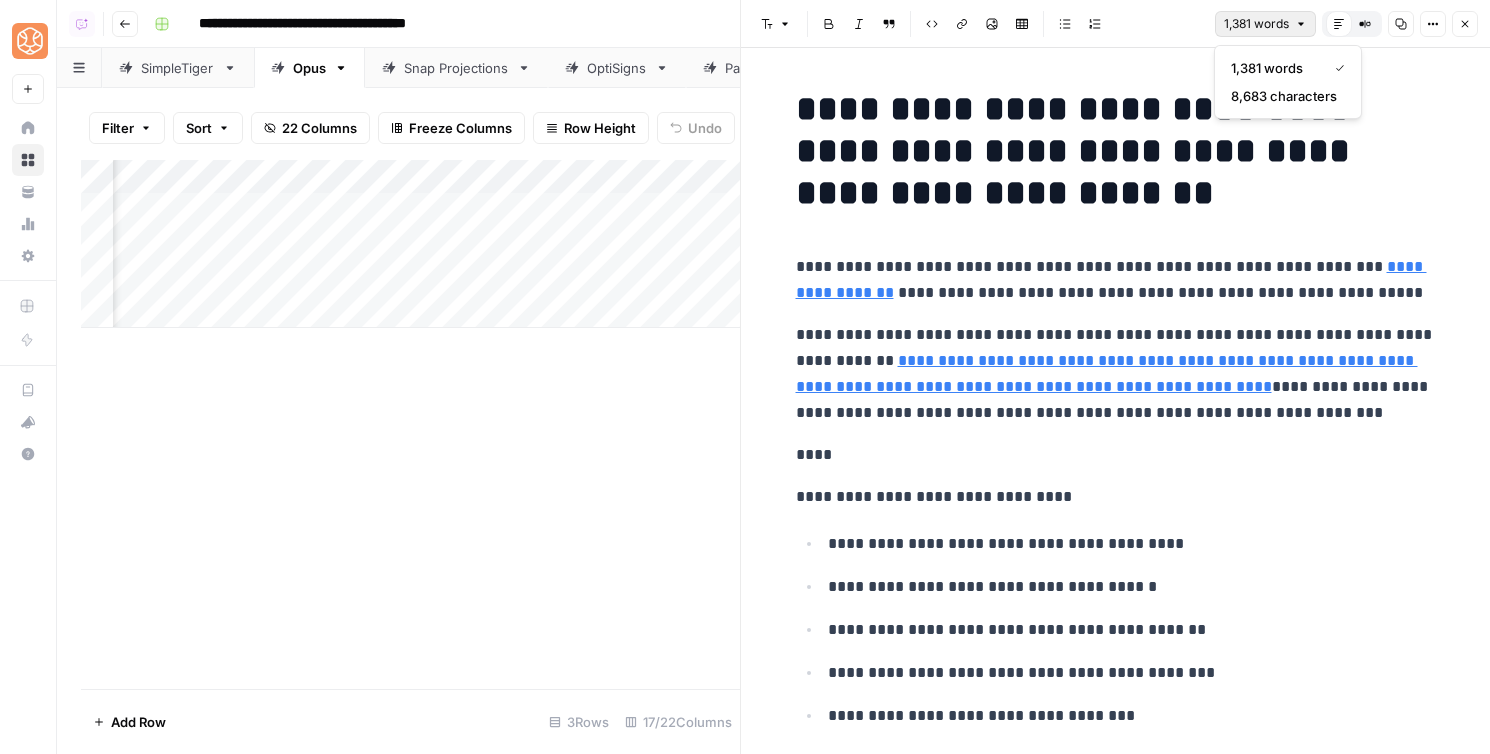 click on "1,381 words" at bounding box center (1256, 24) 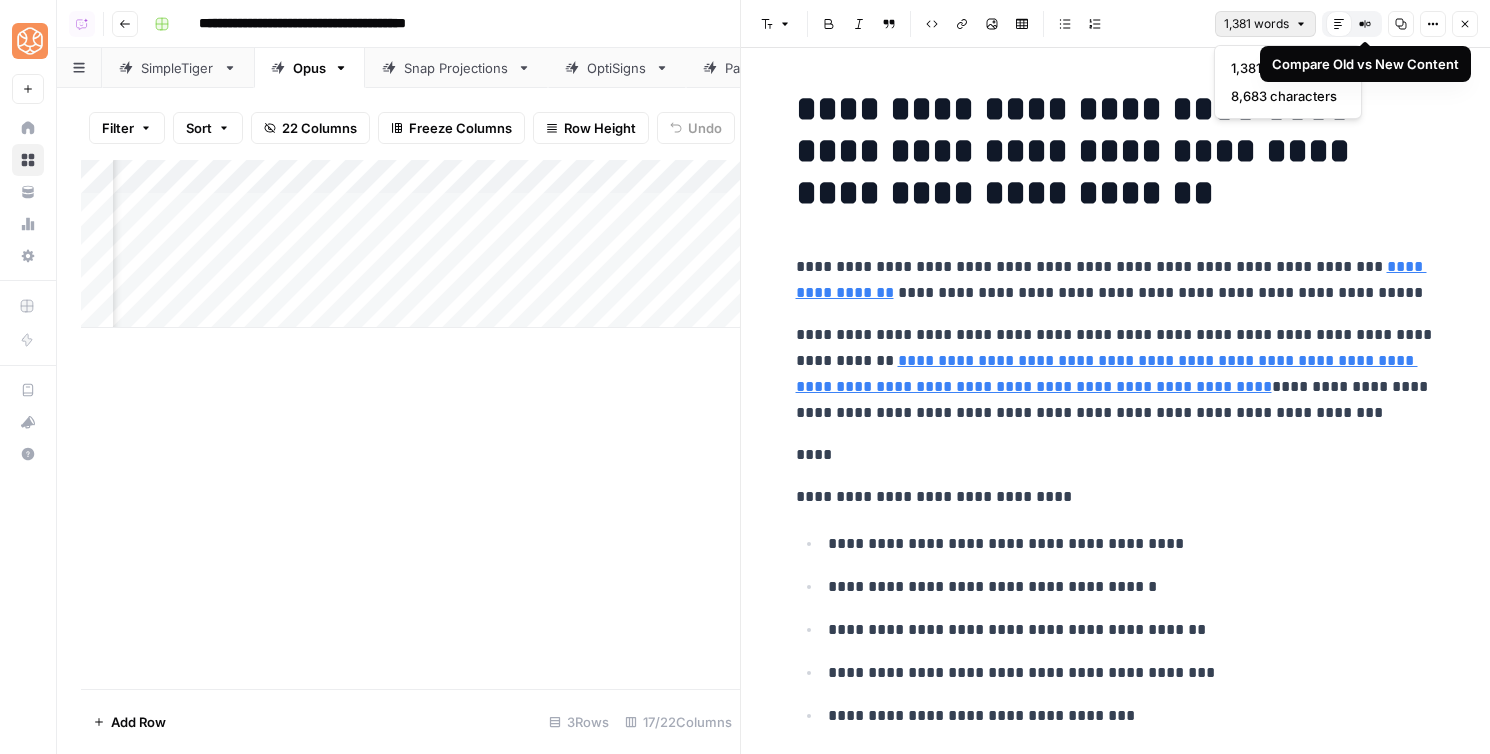 click 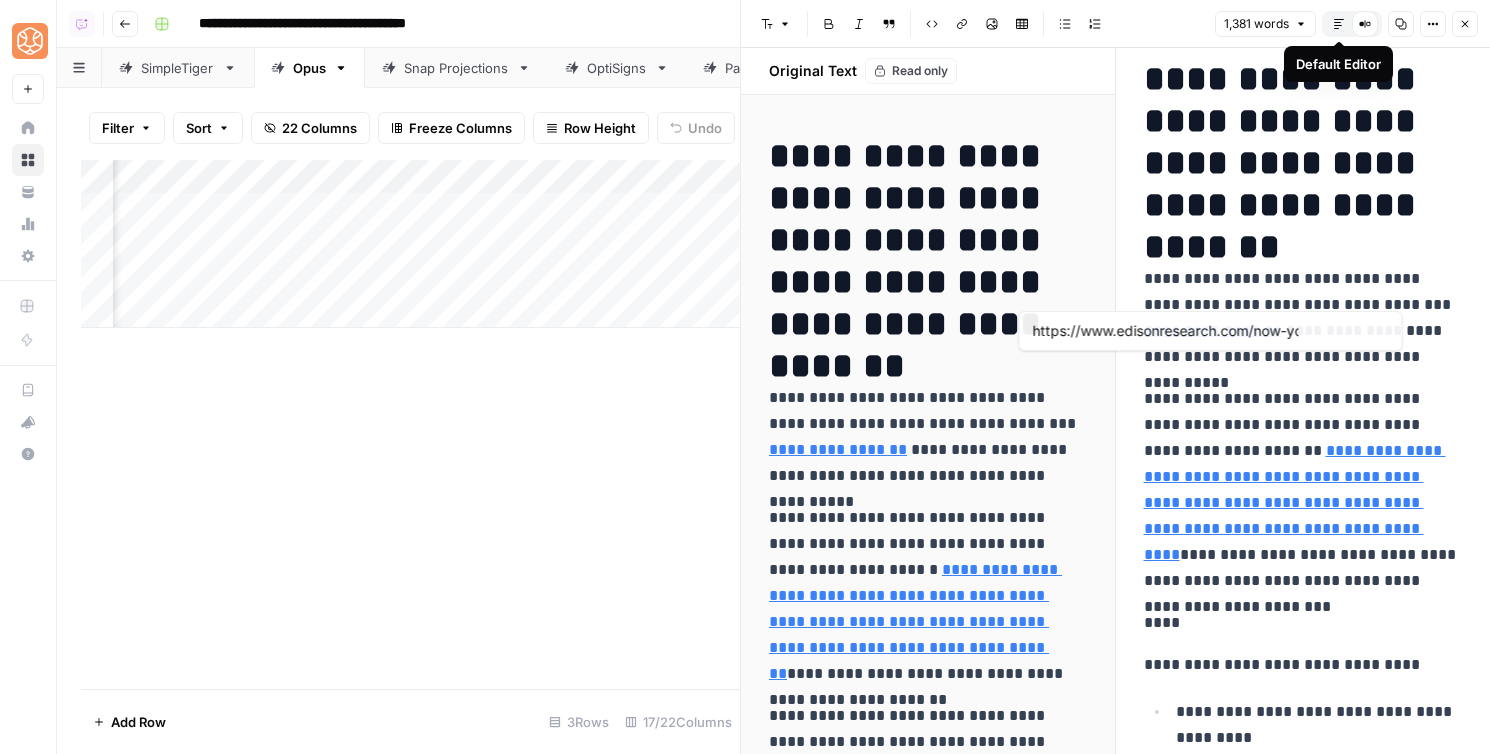 scroll, scrollTop: 92, scrollLeft: 0, axis: vertical 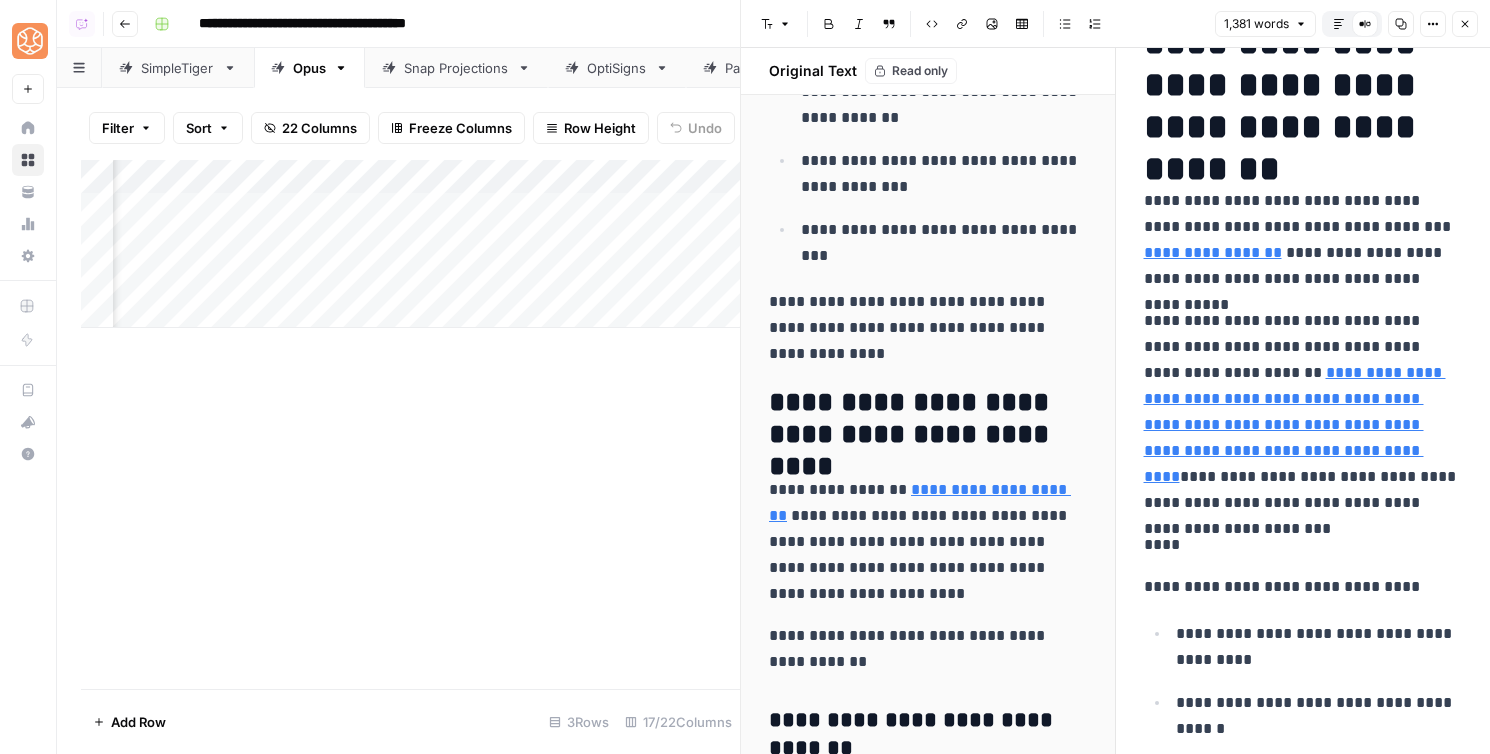 click on "Add Column" at bounding box center [410, 244] 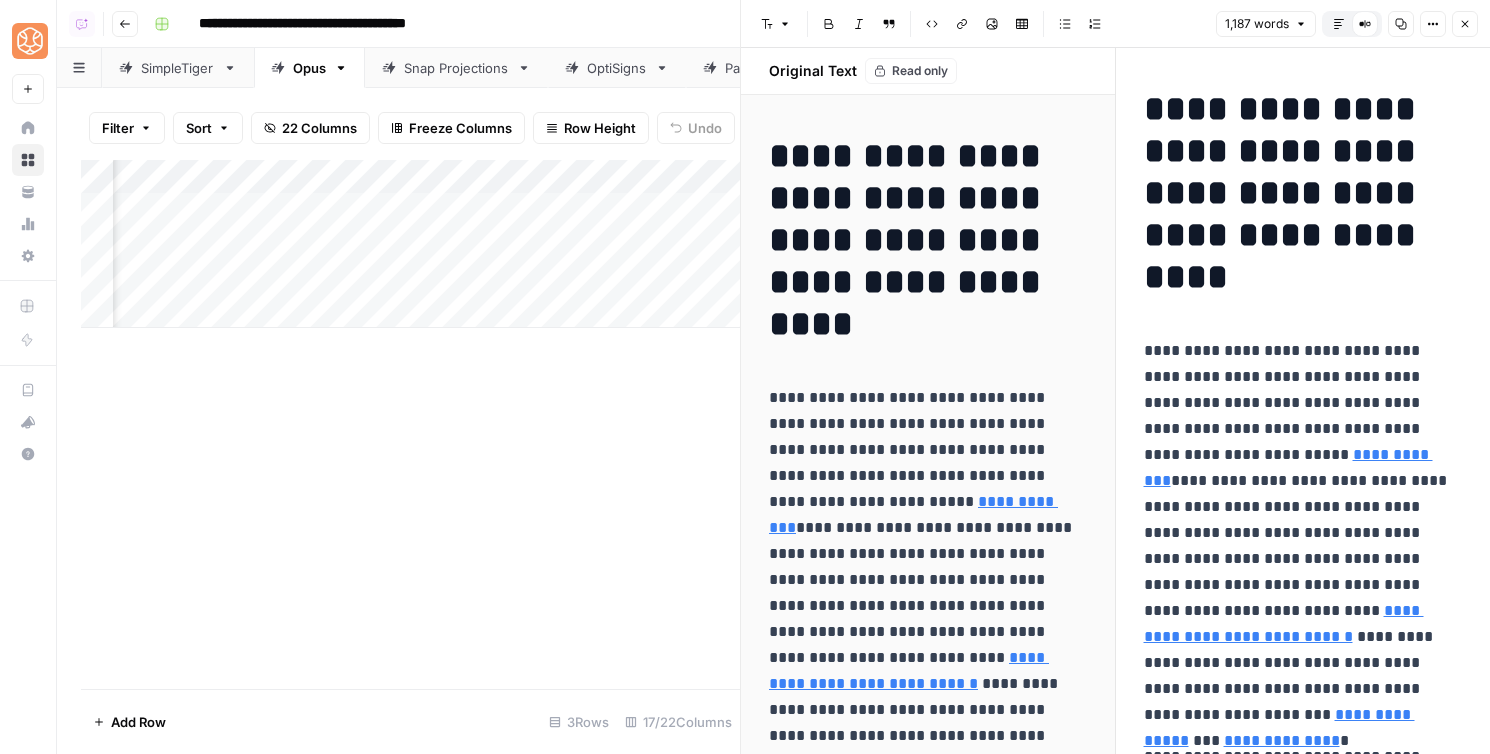 click 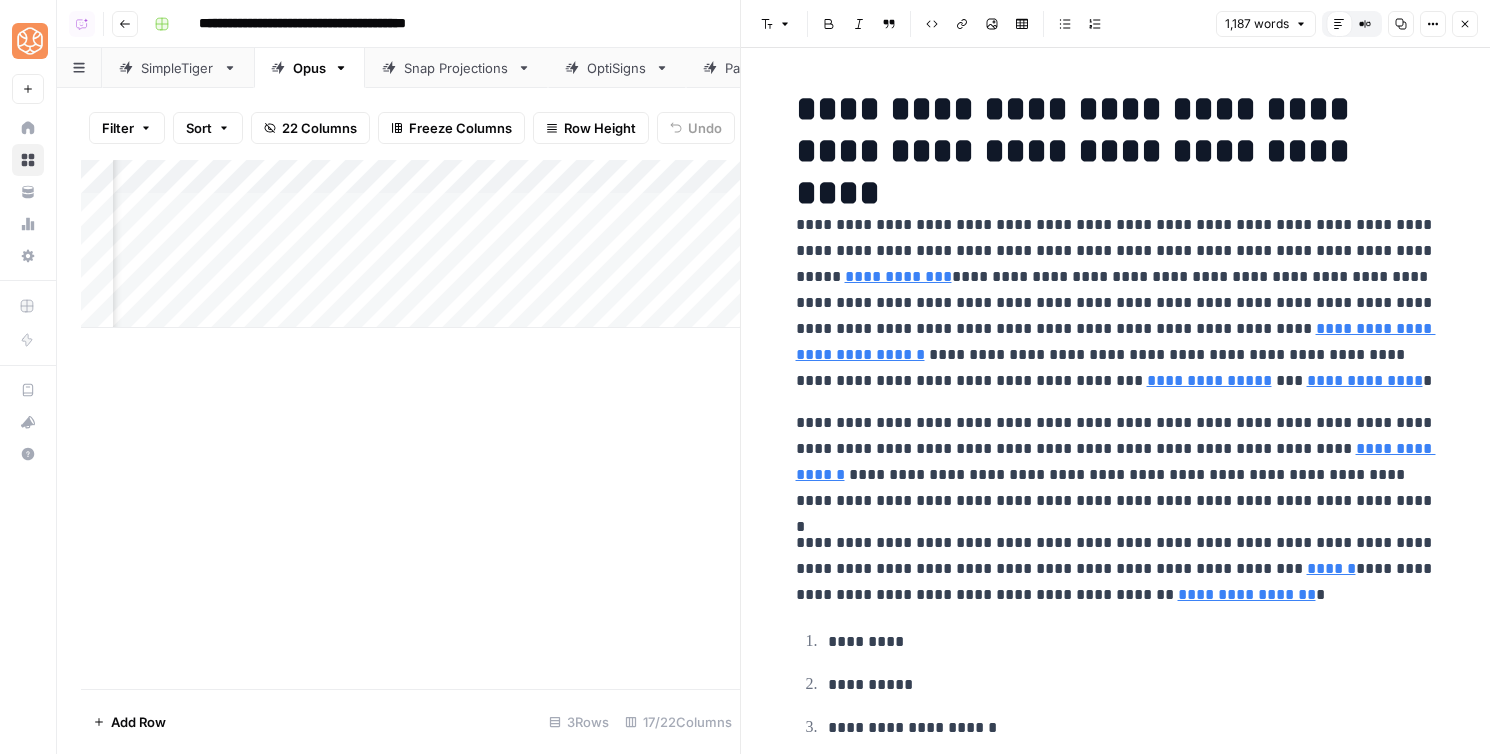 click 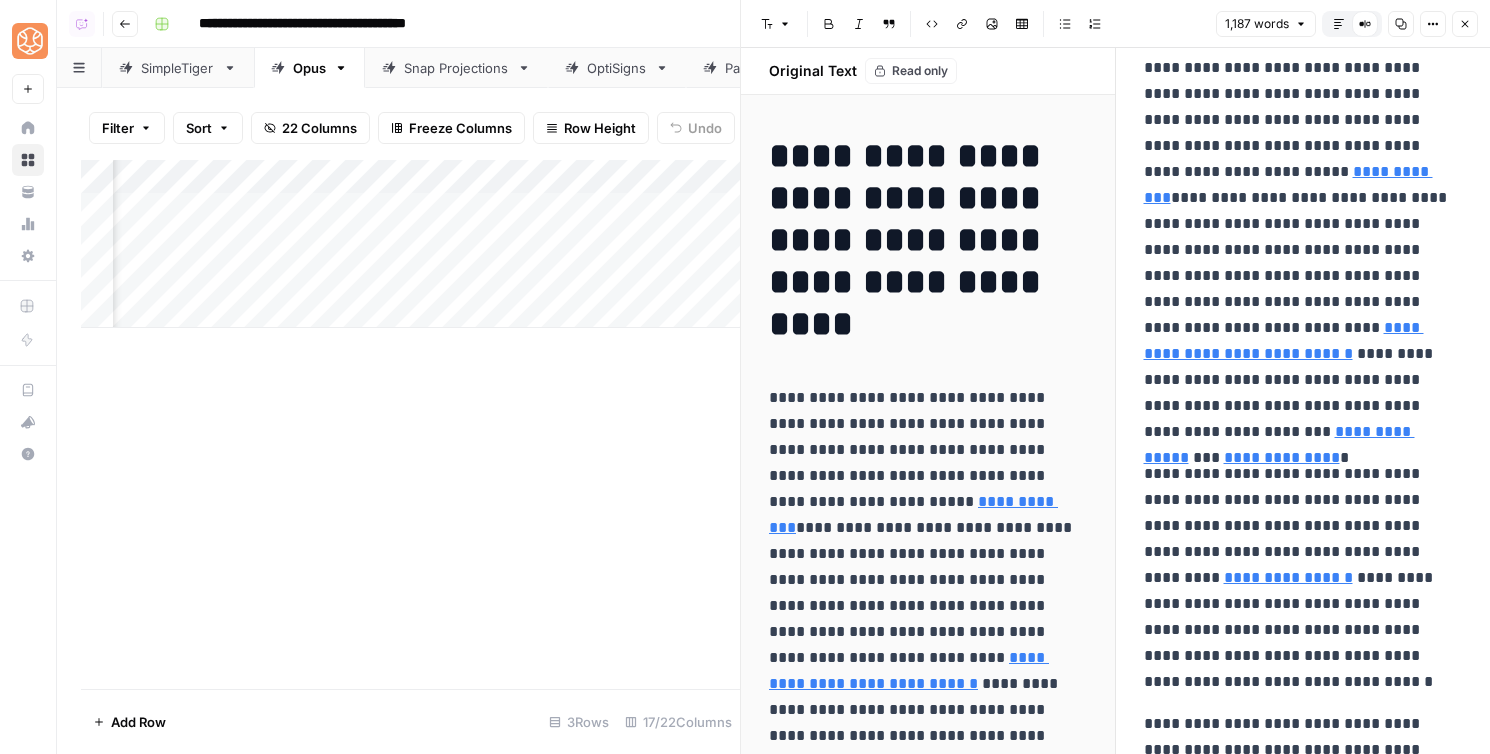 scroll, scrollTop: 293, scrollLeft: 0, axis: vertical 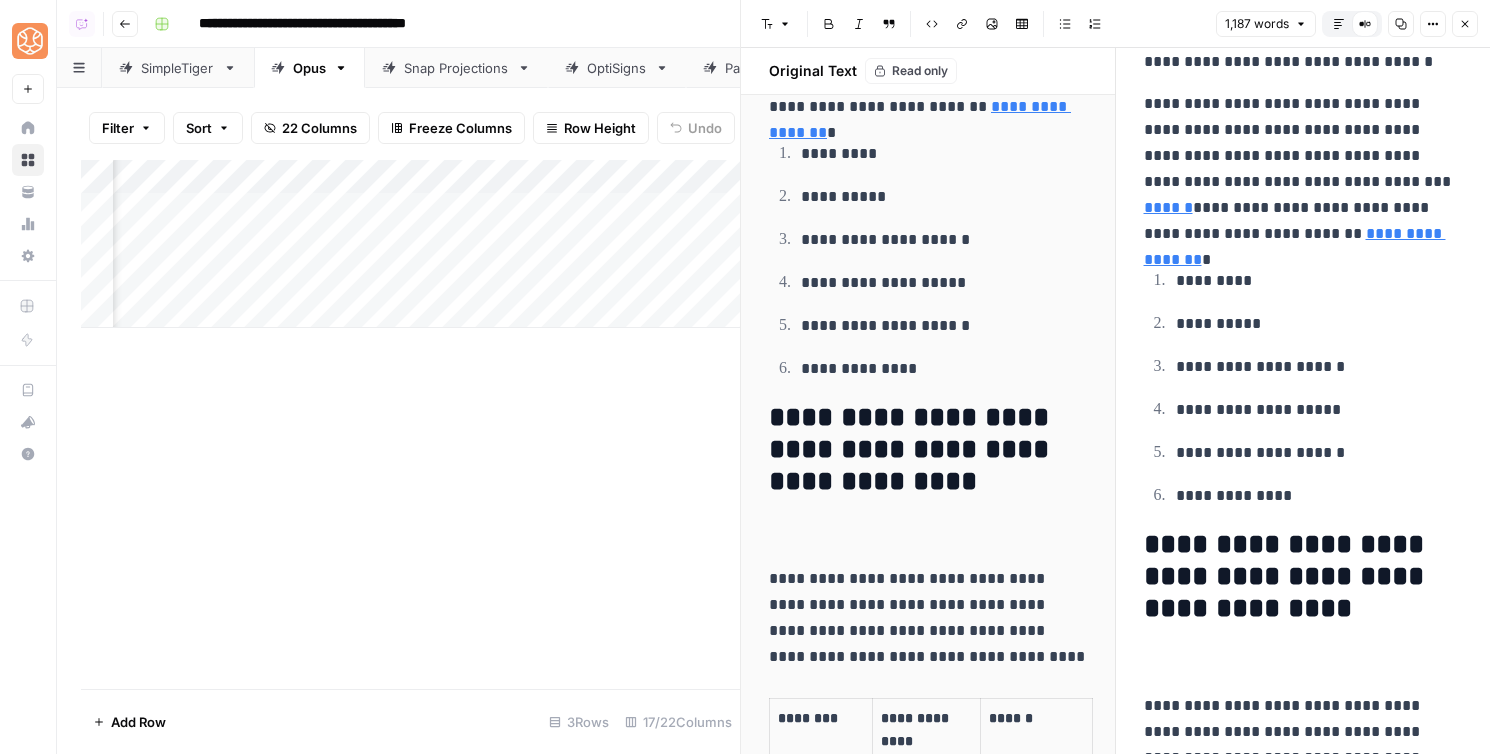 click 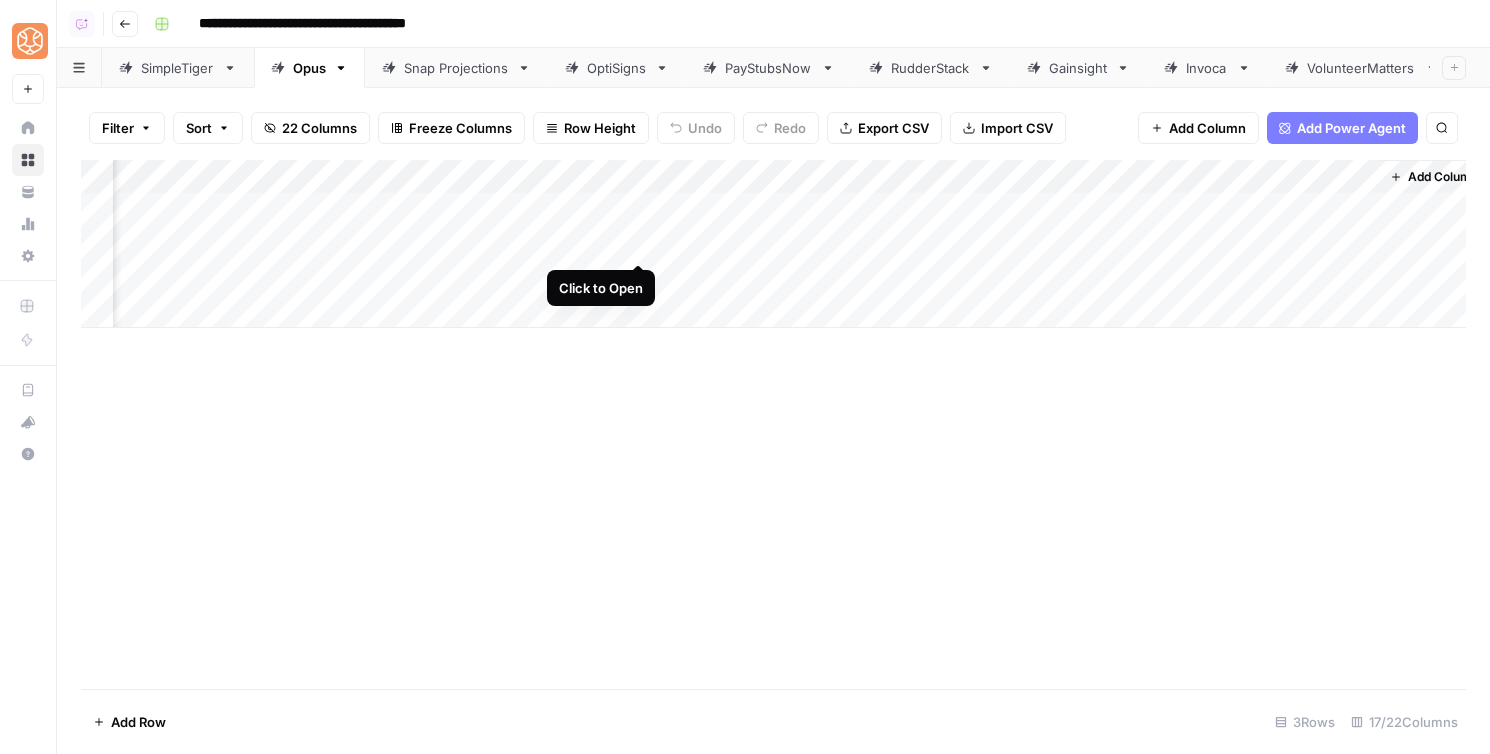 click on "Add Column" at bounding box center (773, 244) 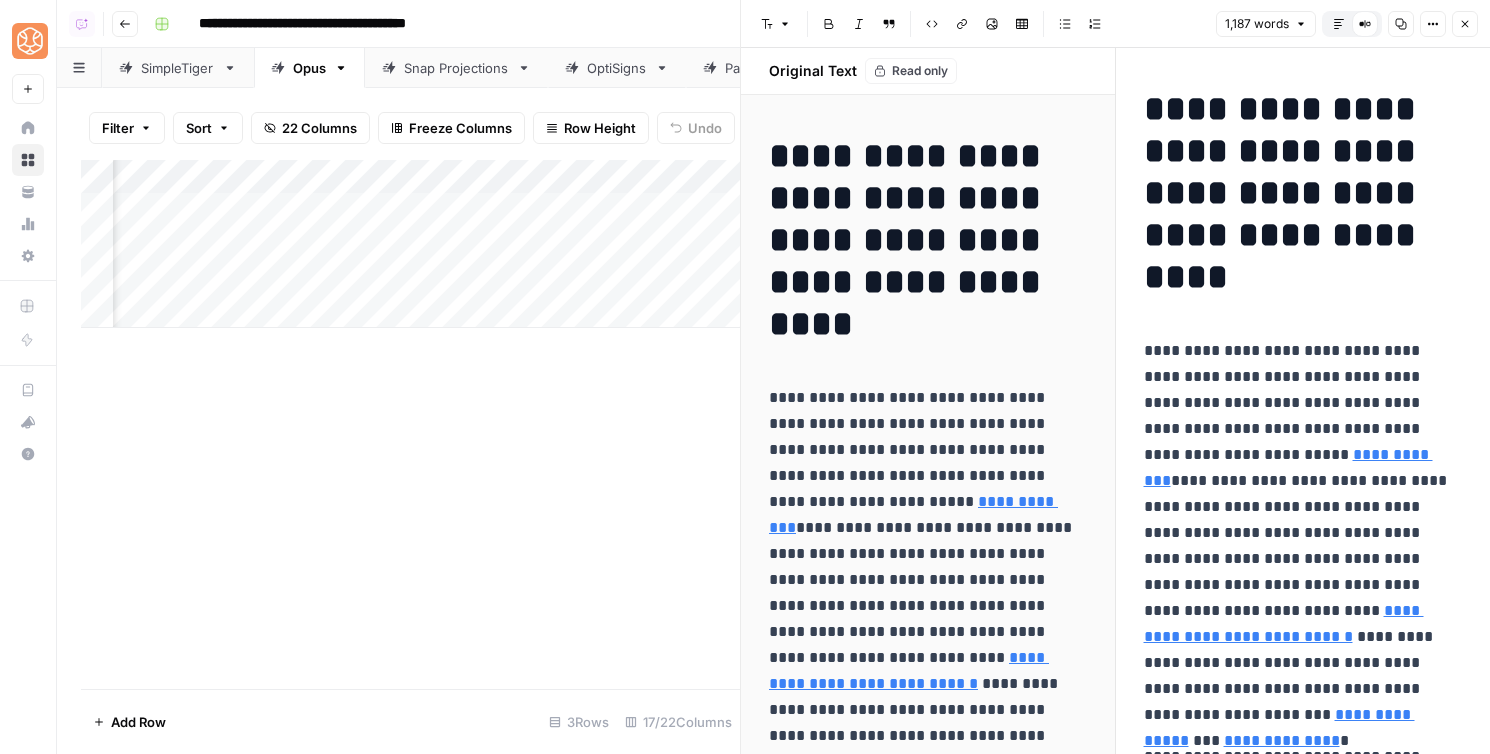 click on "Default Editor" at bounding box center [1339, 24] 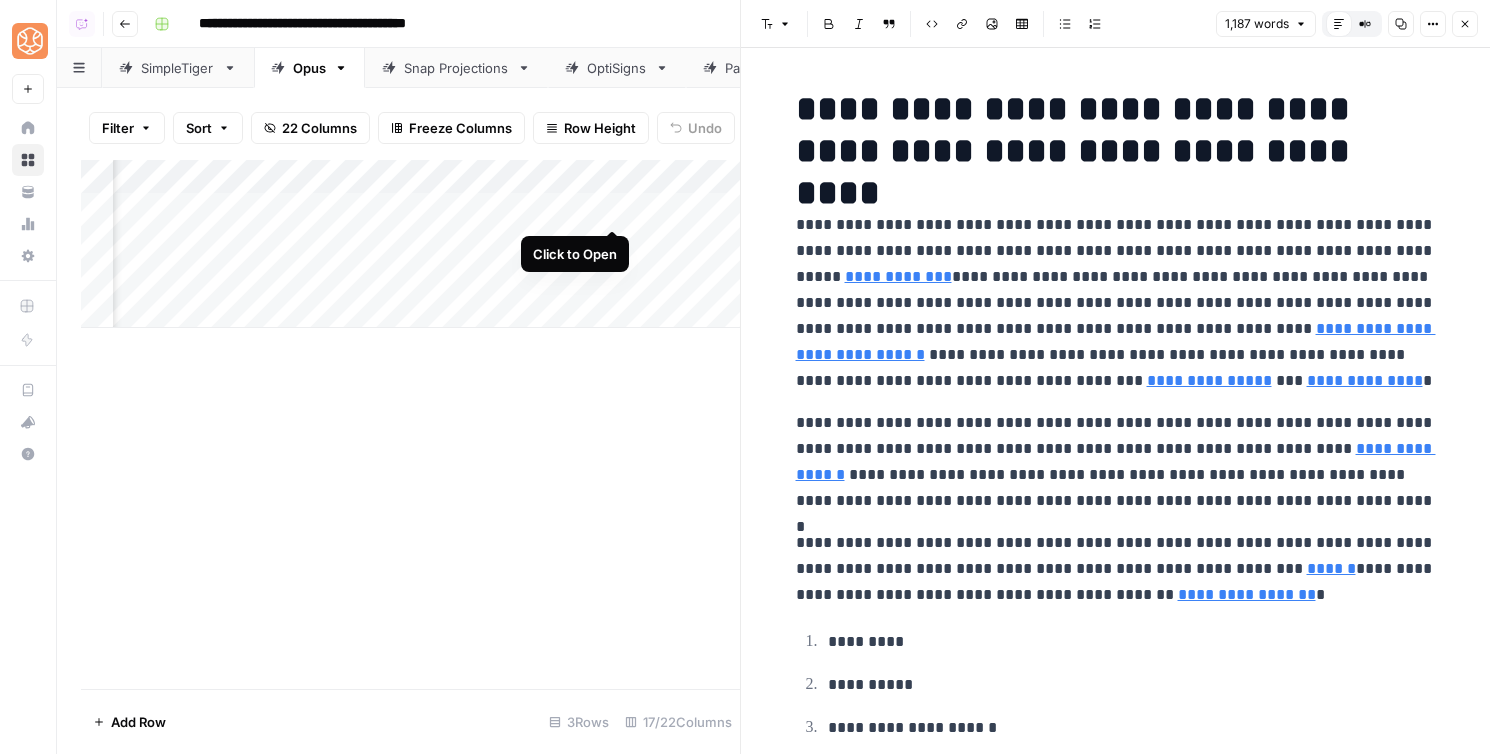 click on "Add Column" at bounding box center (410, 244) 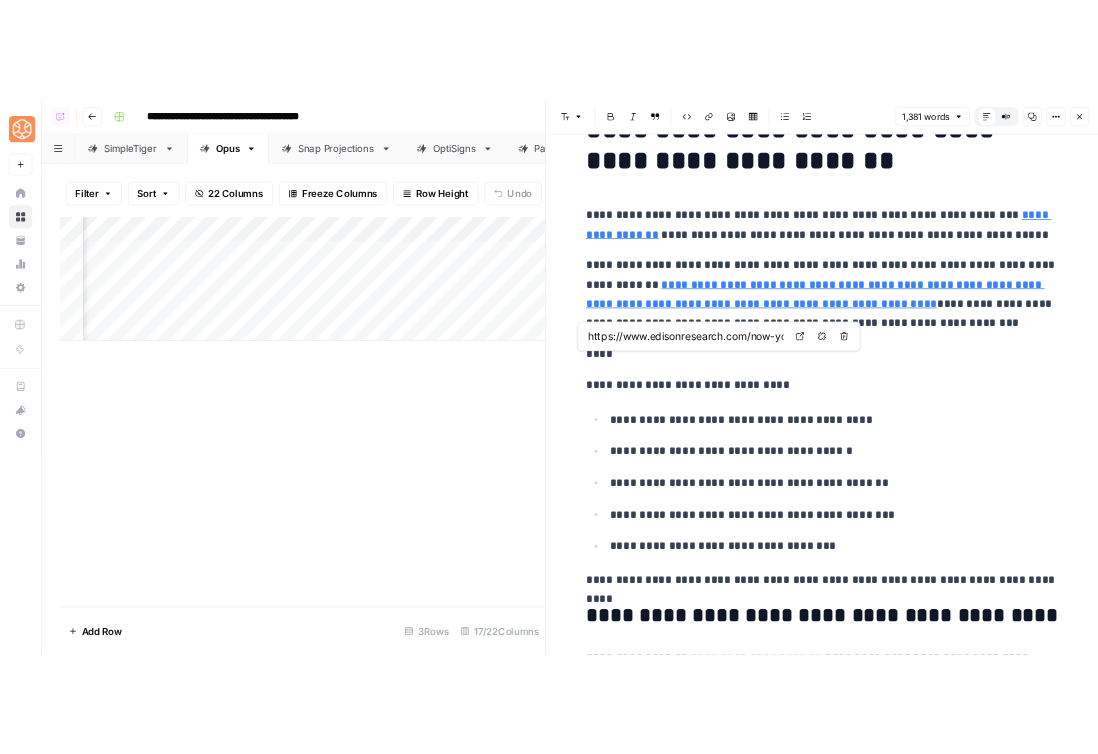 scroll, scrollTop: 108, scrollLeft: 0, axis: vertical 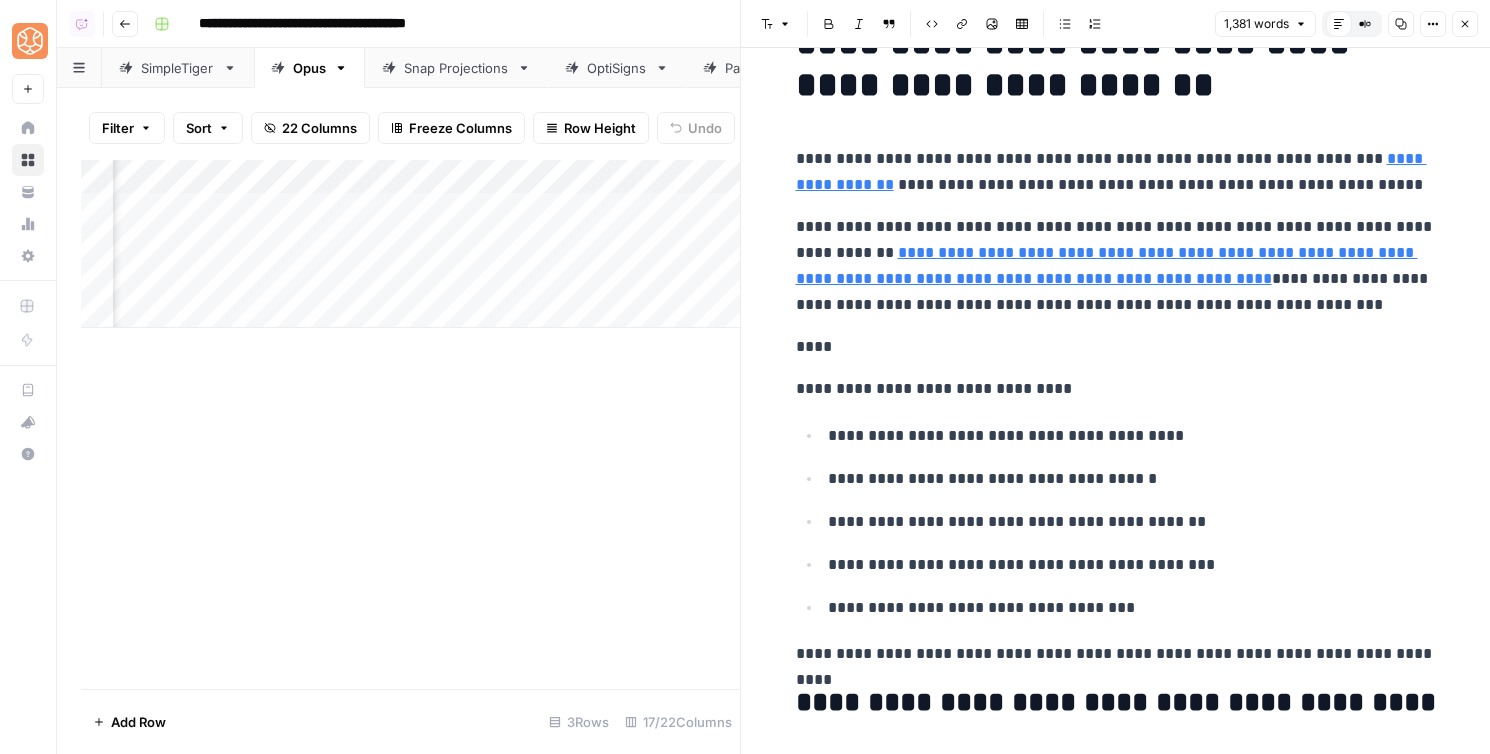 click on "Add Column" at bounding box center (410, 424) 